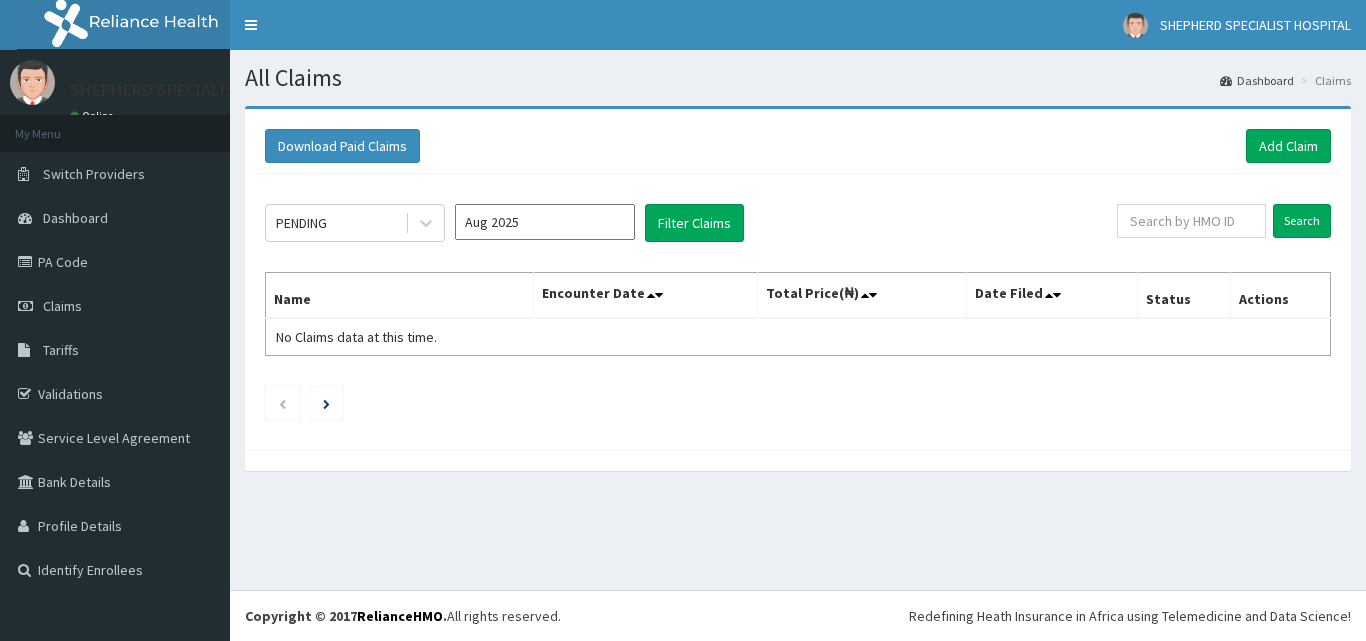 scroll, scrollTop: 0, scrollLeft: 0, axis: both 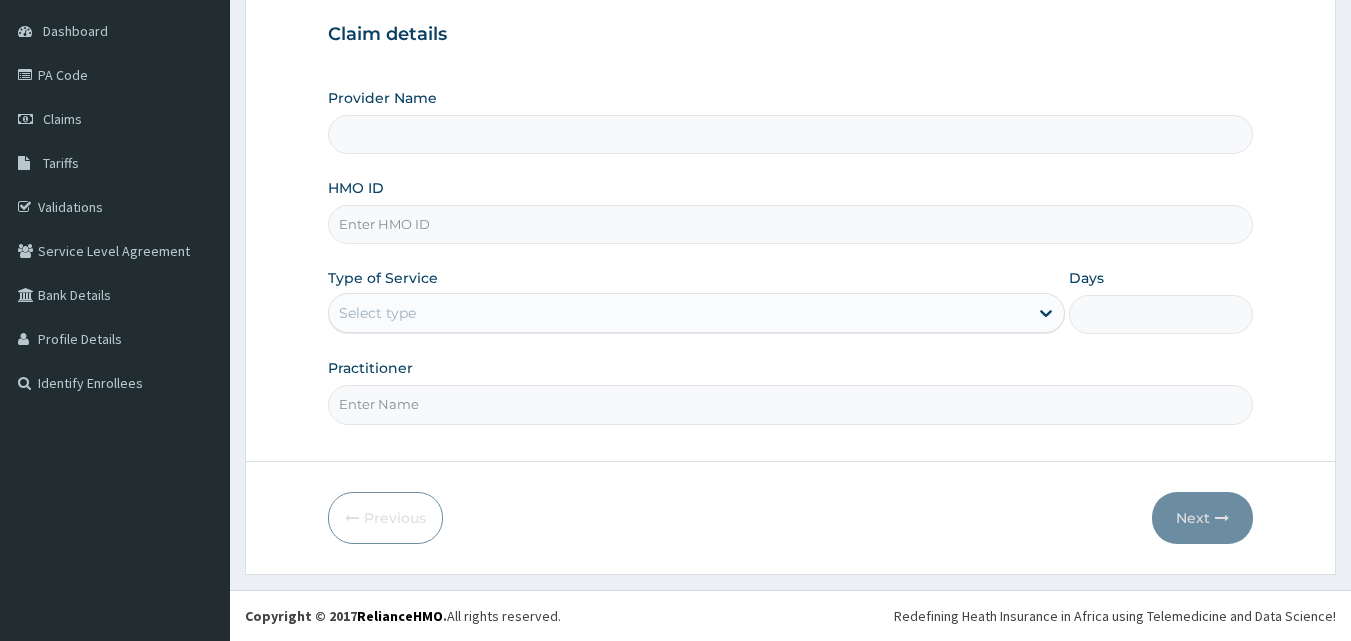 type on "SHEPHERD SPECIALIST HOSPITAL" 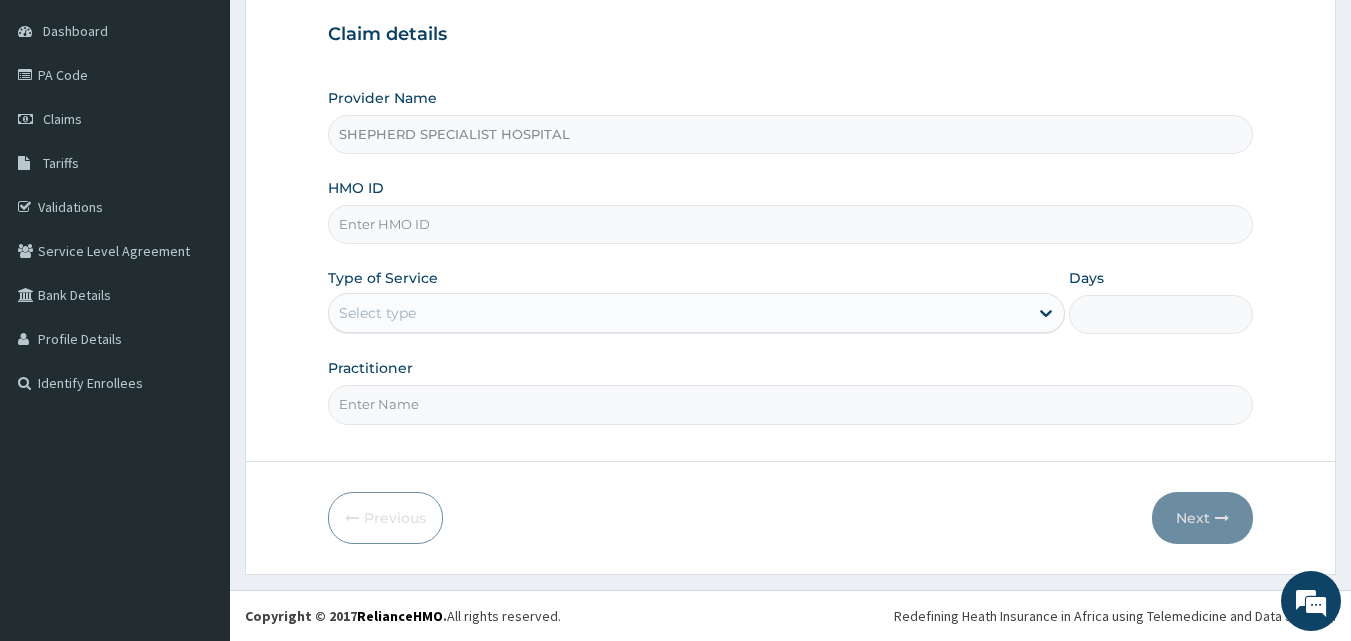 click on "HMO ID" at bounding box center [791, 224] 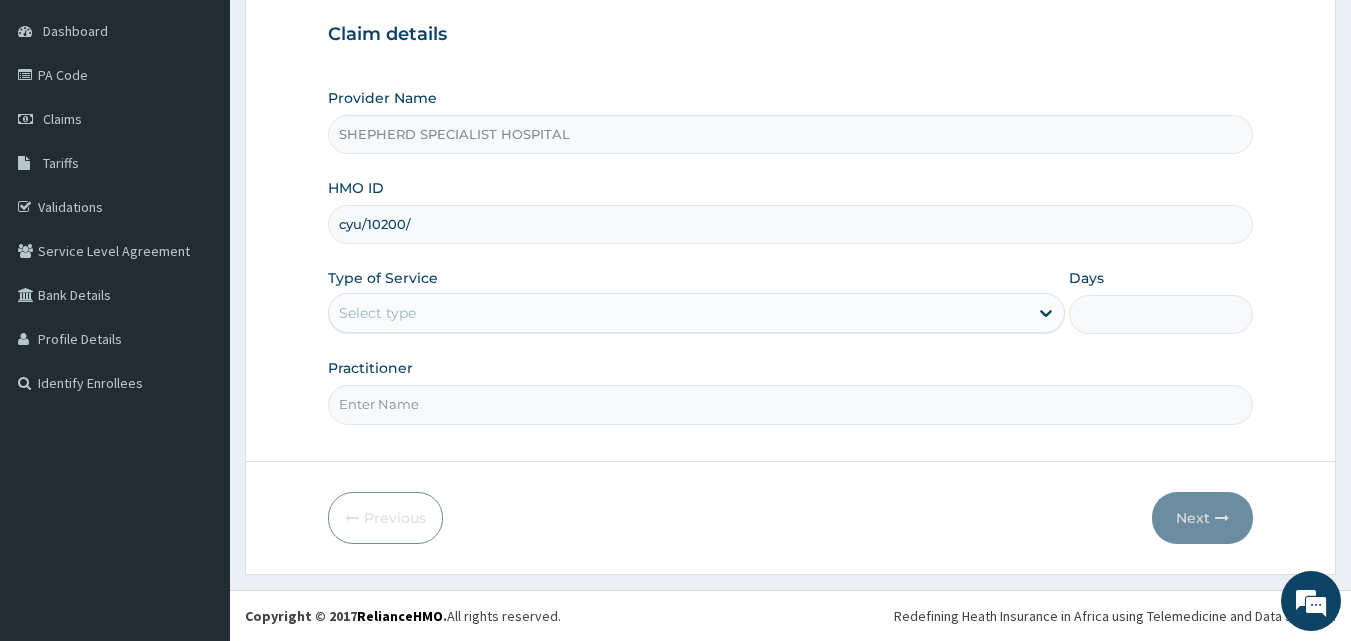 scroll, scrollTop: 0, scrollLeft: 0, axis: both 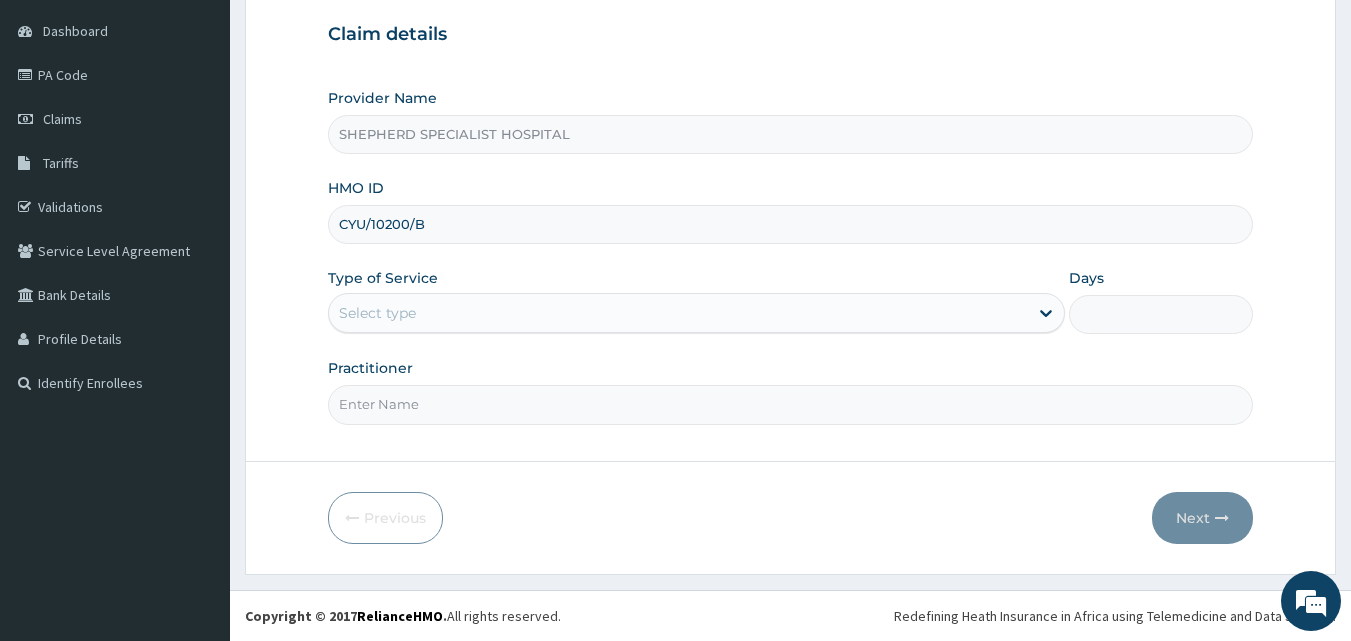 click on "Select type" at bounding box center [678, 313] 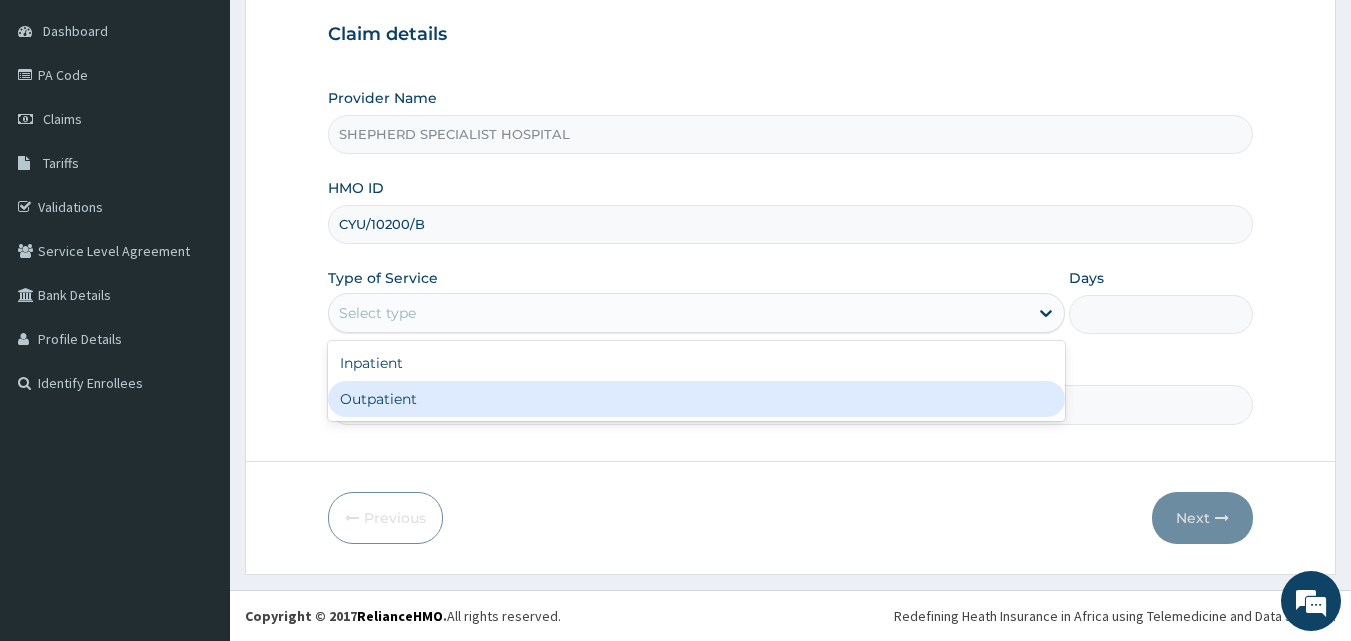 click on "Outpatient" at bounding box center (696, 399) 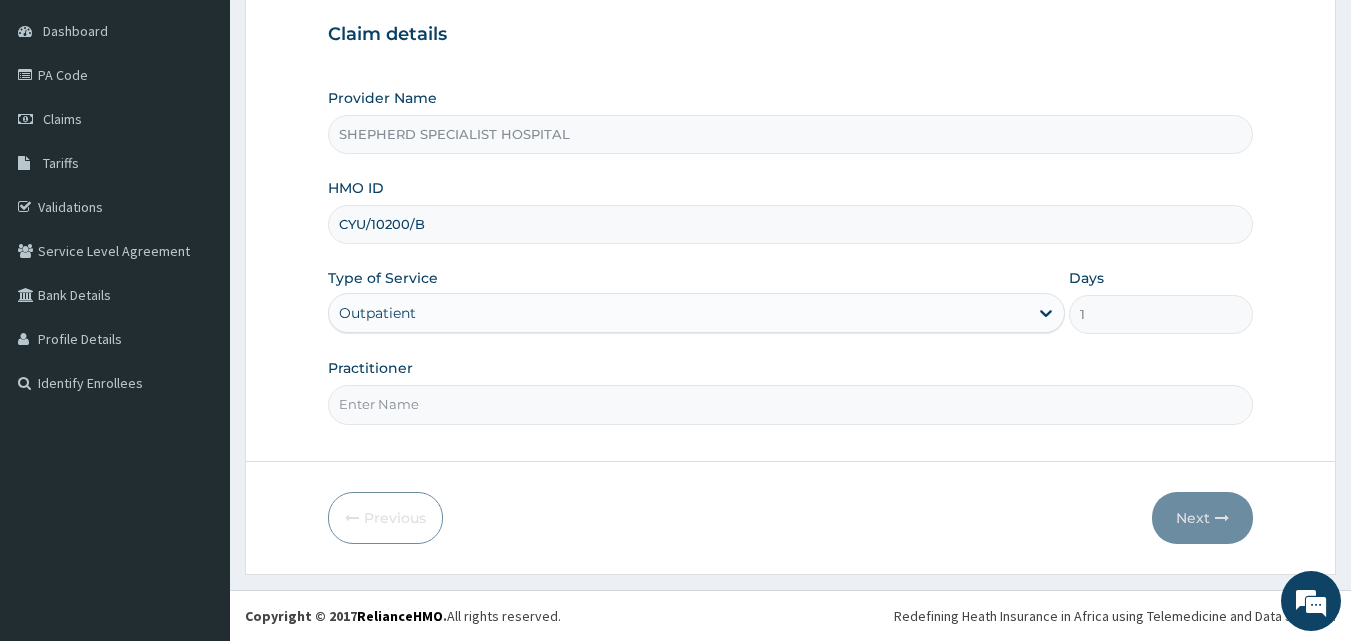 click on "Practitioner" at bounding box center (791, 404) 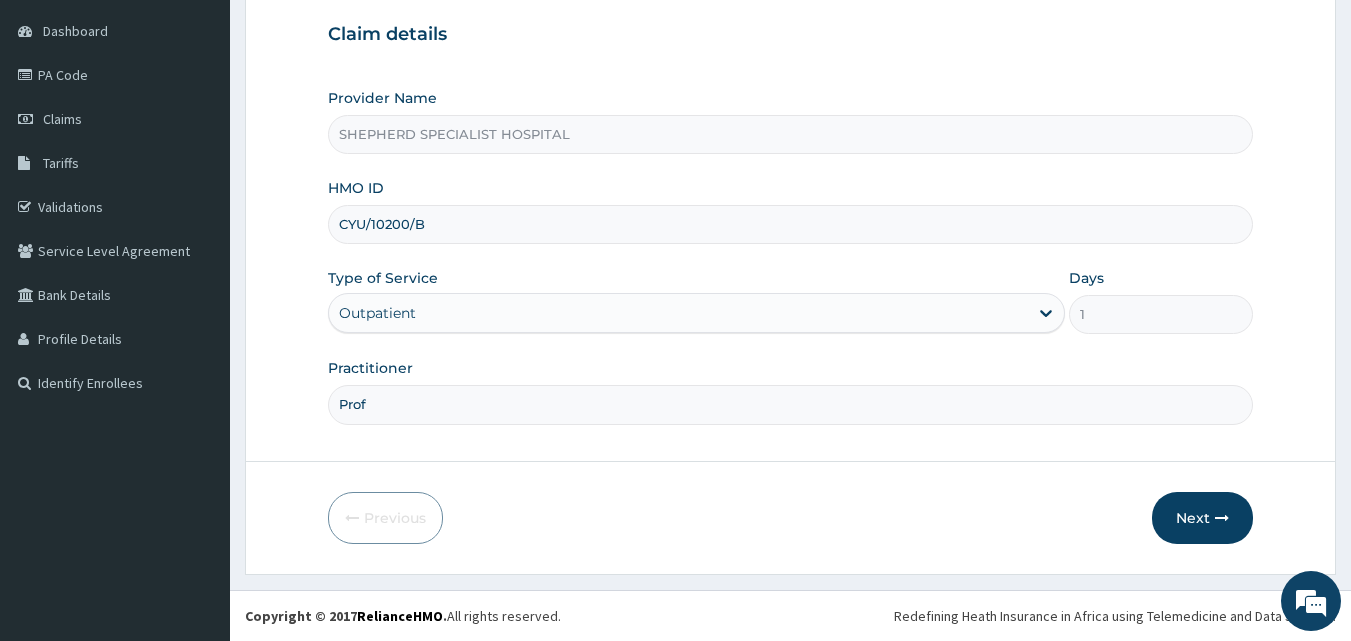 type on "Prof [LAST]" 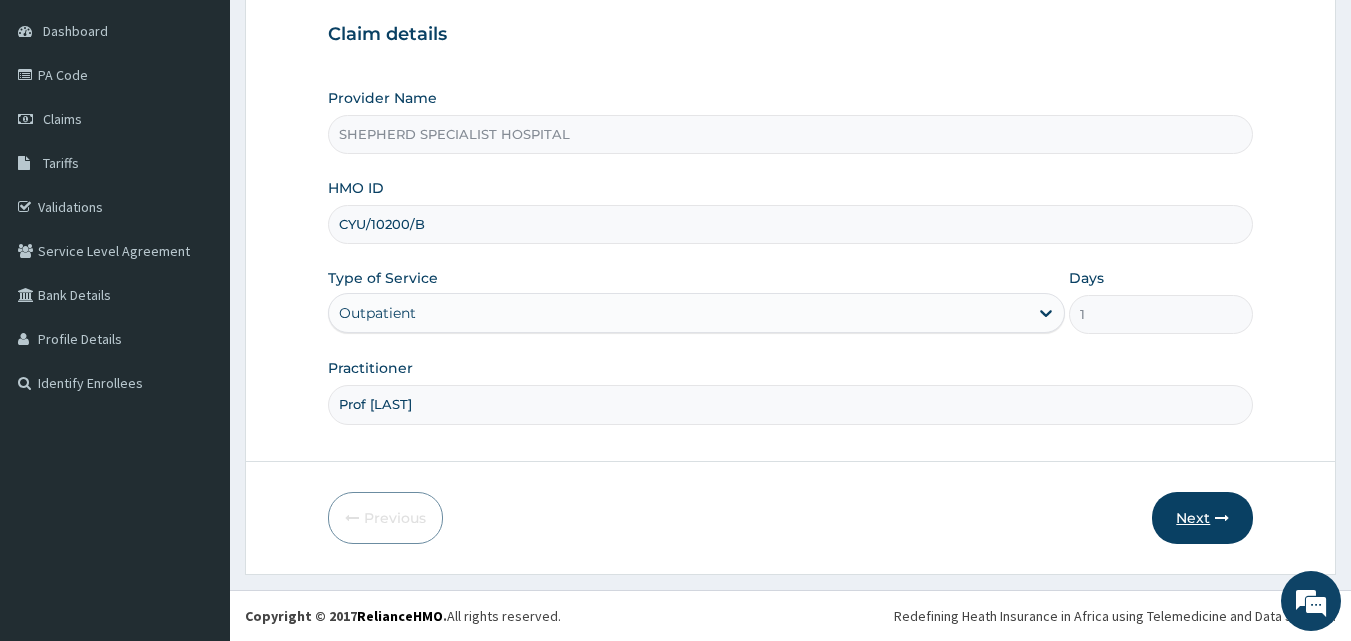 click on "Next" at bounding box center [1202, 518] 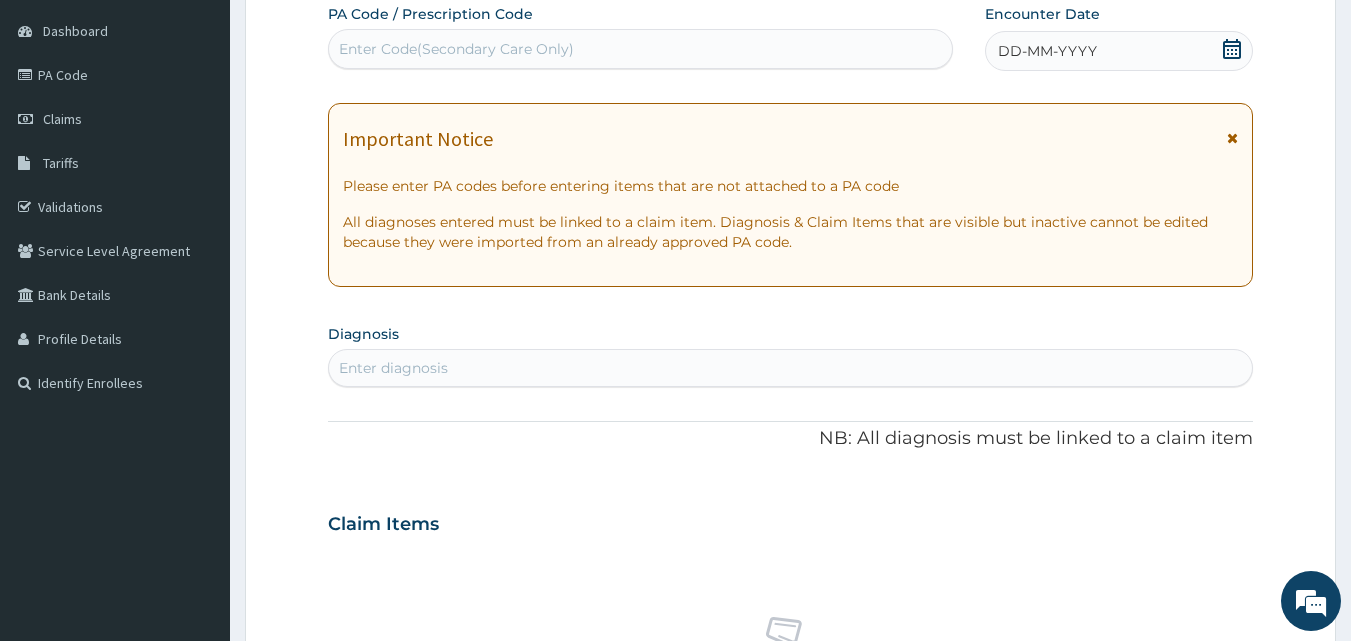click 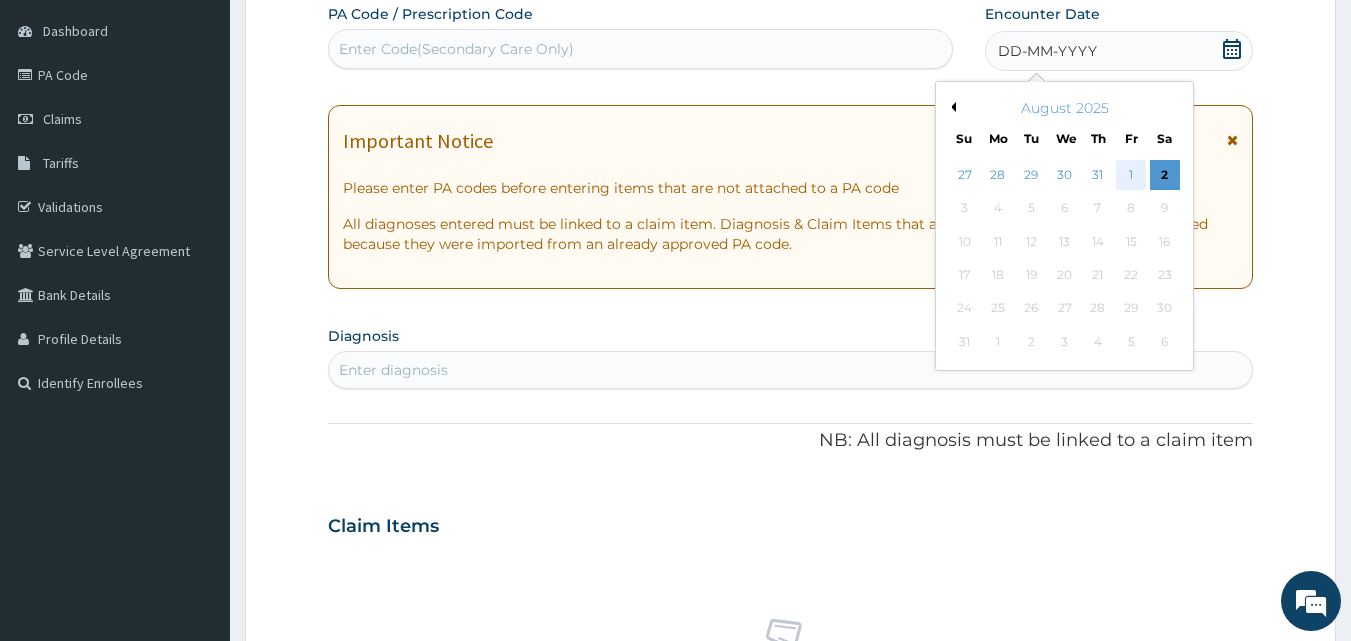 click on "1" at bounding box center [1131, 175] 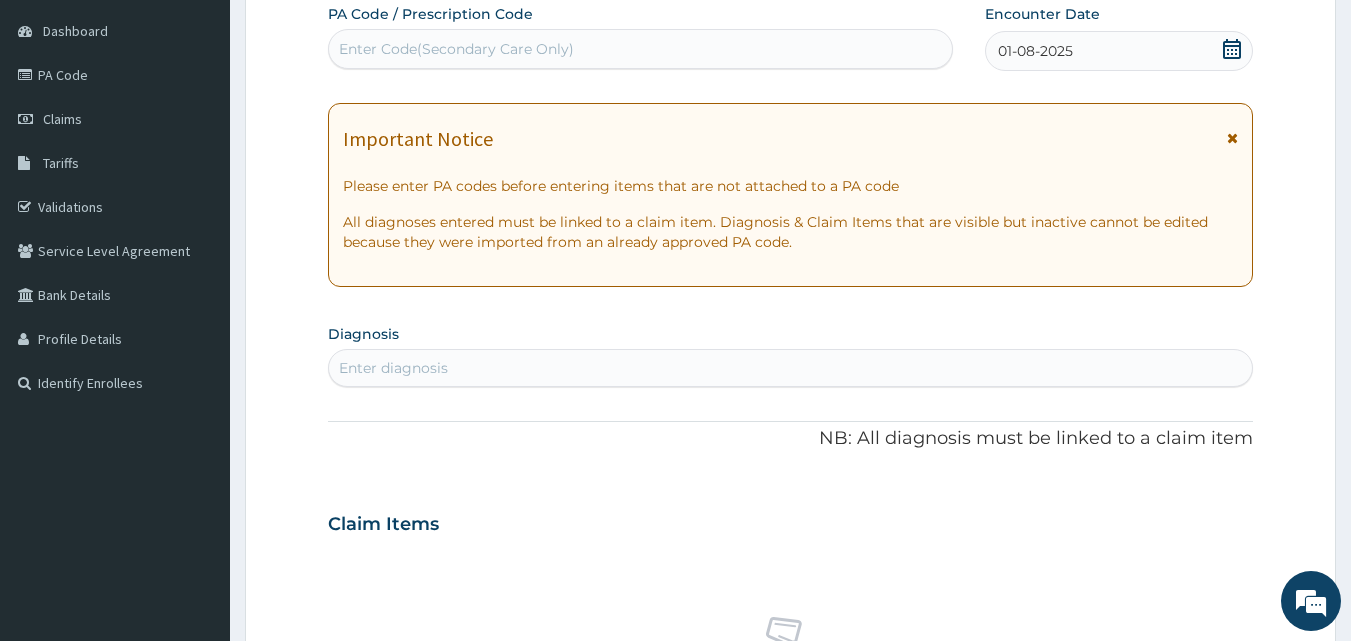 scroll, scrollTop: 488, scrollLeft: 0, axis: vertical 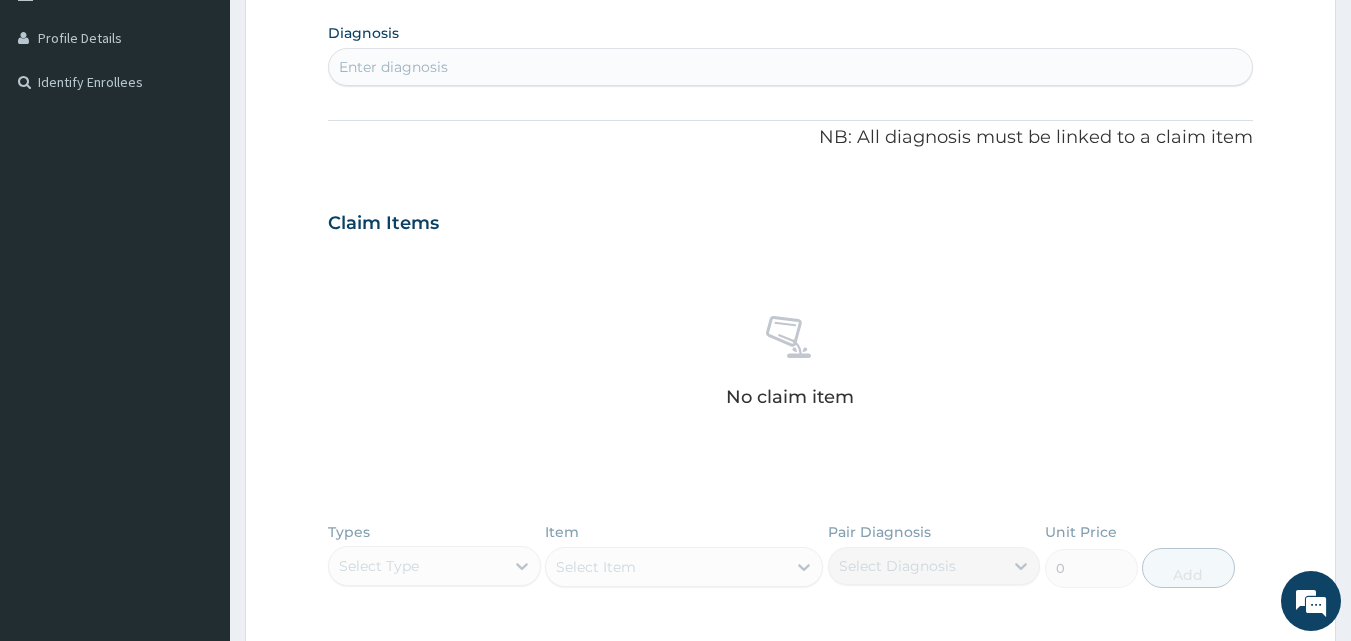 click on "Enter diagnosis" at bounding box center [393, 67] 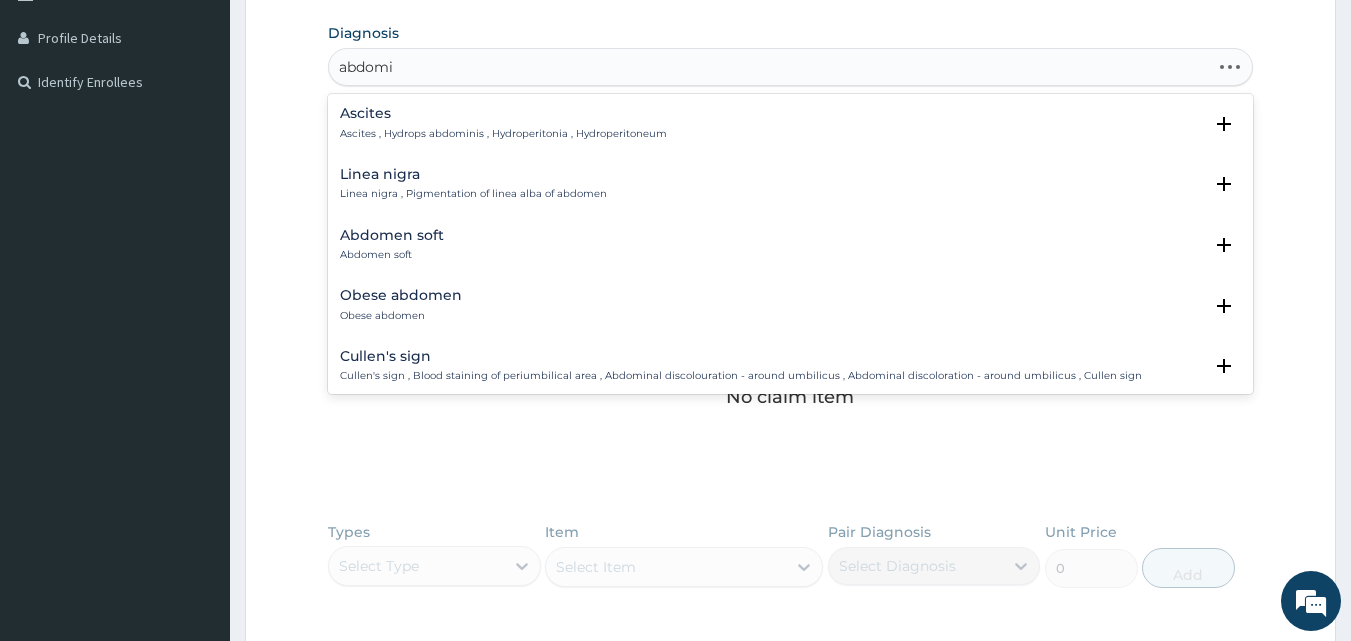type on "abdomin" 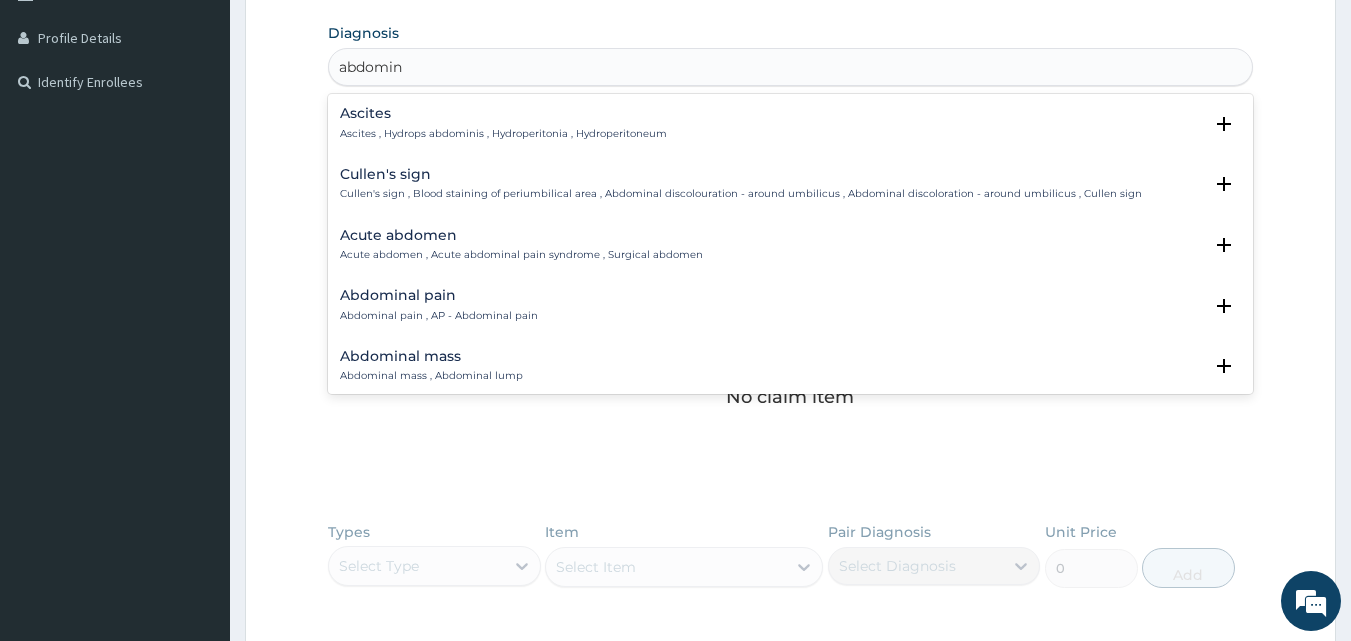 click on "Abdominal pain Abdominal pain , AP - Abdominal pain Select Status Query Query covers suspected (?), Keep in view (kiv), Ruled out (r/o) Confirmed" at bounding box center [791, 310] 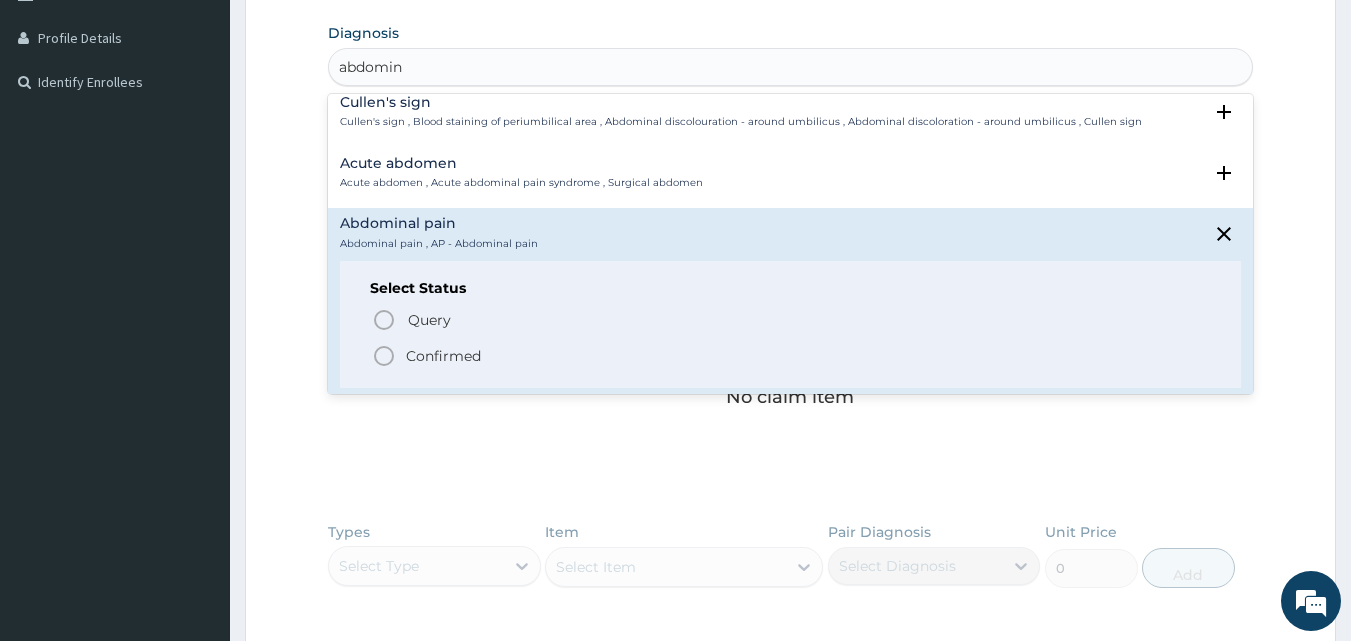 scroll, scrollTop: 80, scrollLeft: 0, axis: vertical 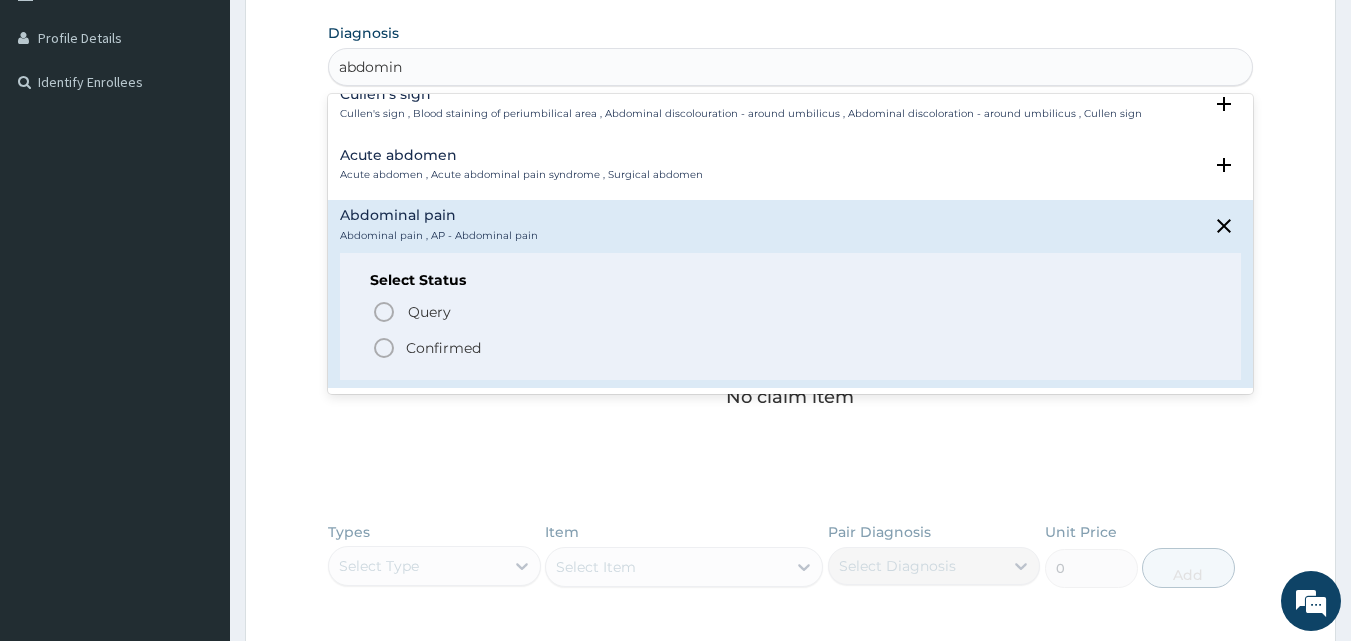 click on "Confirmed" at bounding box center (792, 348) 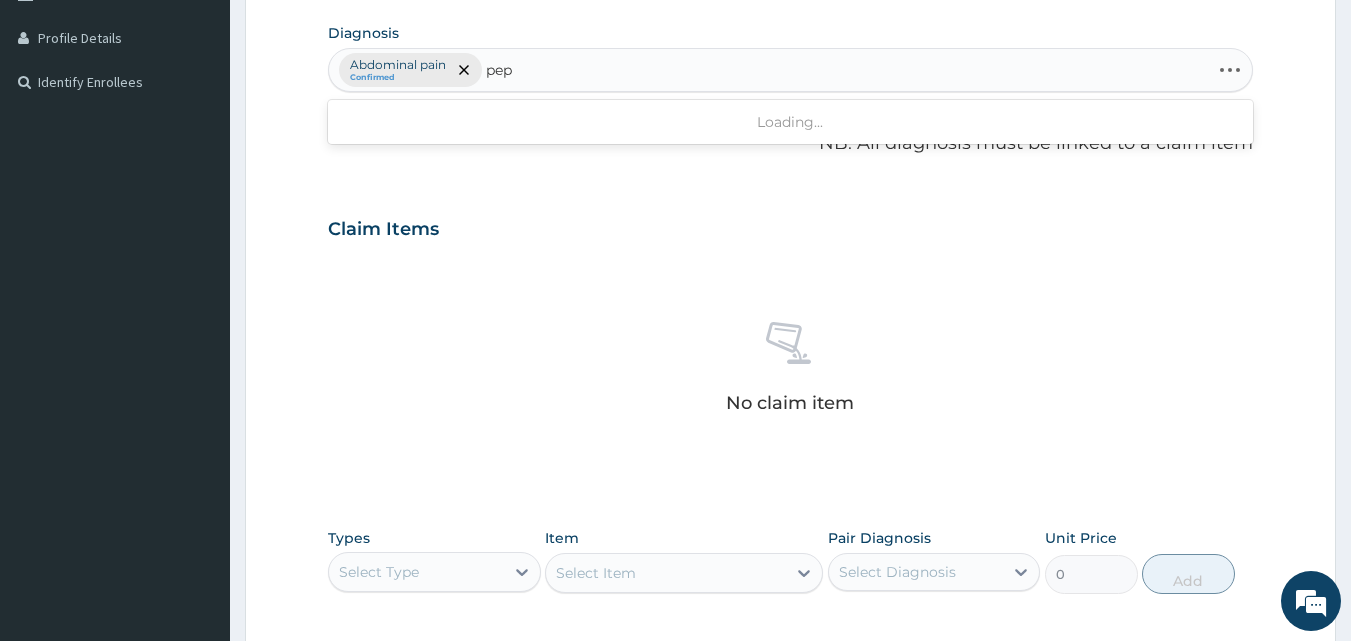 type on "pept" 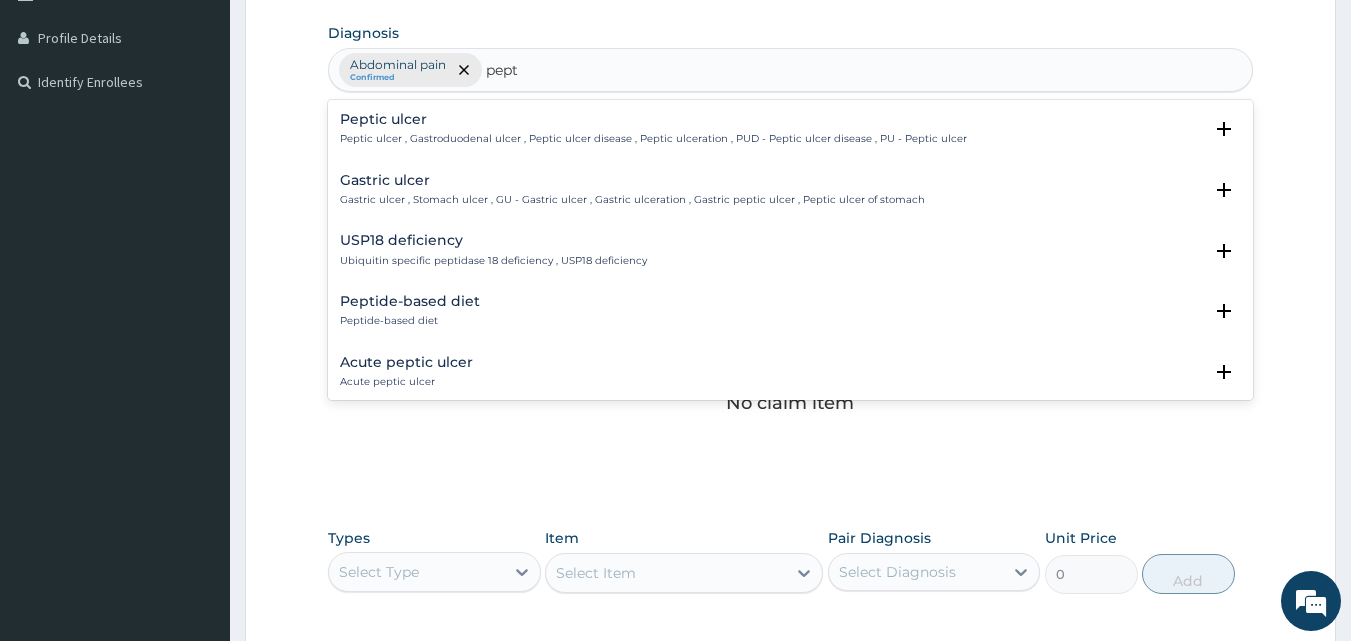 click on "Peptic ulcer , Gastroduodenal ulcer , Peptic ulcer disease , Peptic ulceration , PUD - Peptic ulcer disease , PU - Peptic ulcer" at bounding box center (653, 139) 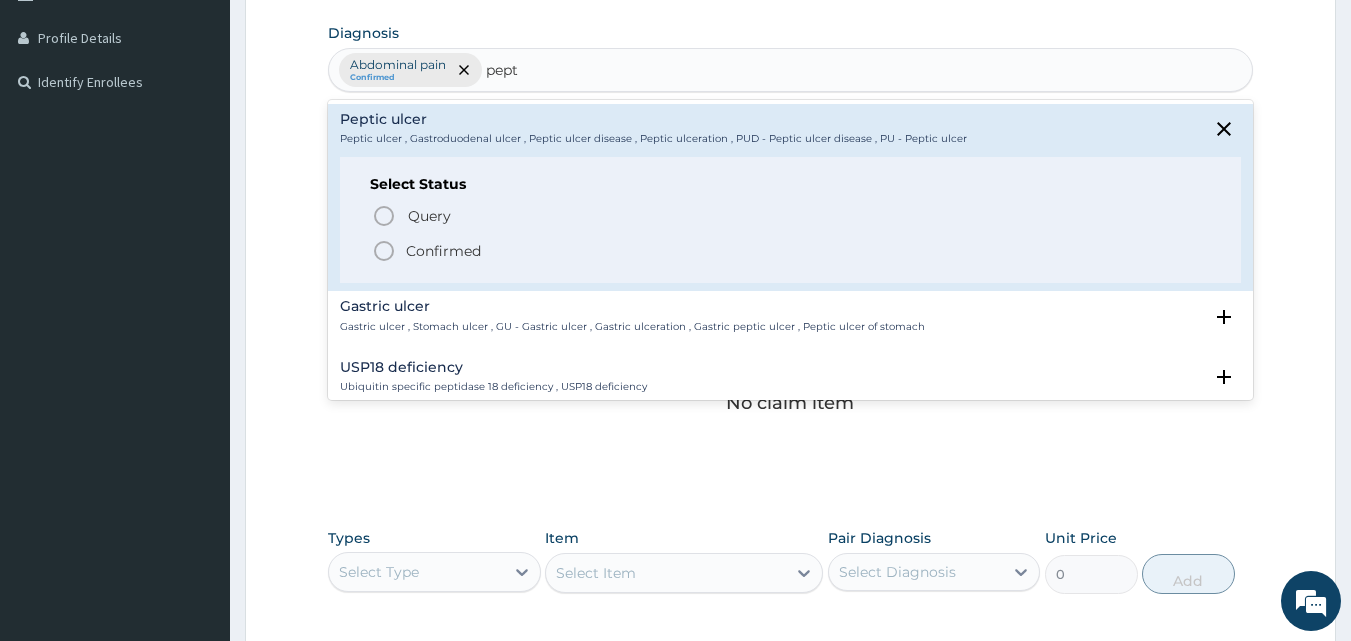 click on "Confirmed" at bounding box center [443, 251] 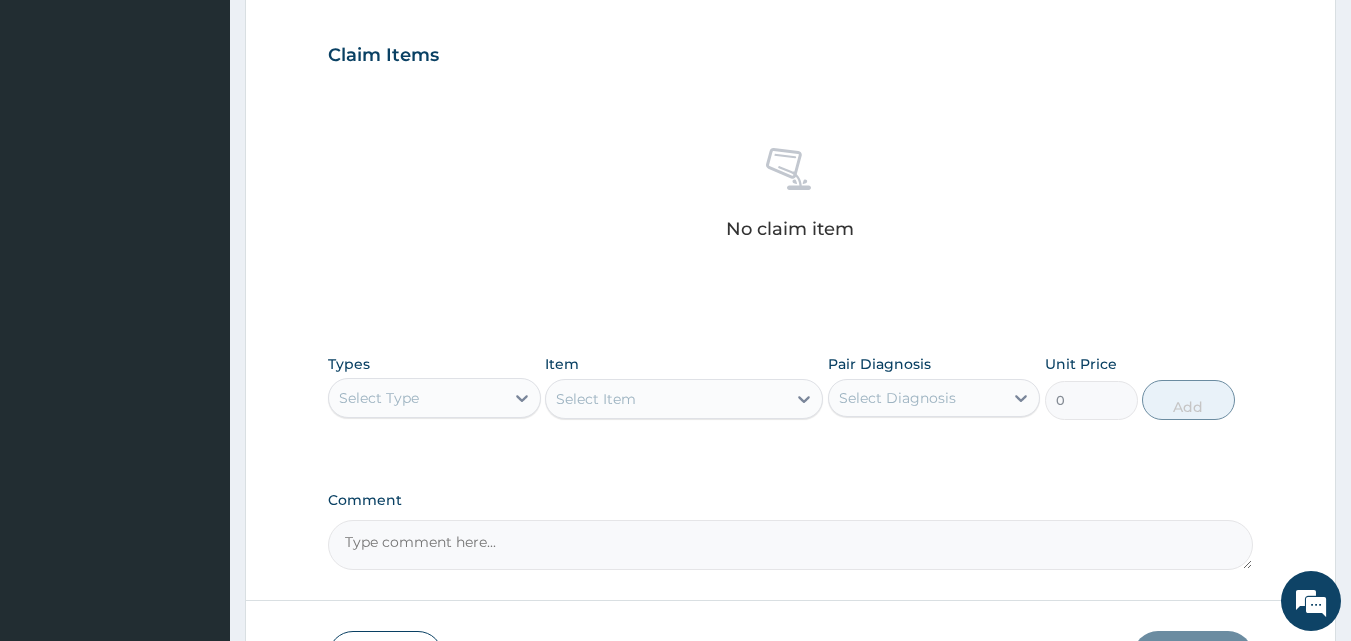 scroll, scrollTop: 760, scrollLeft: 0, axis: vertical 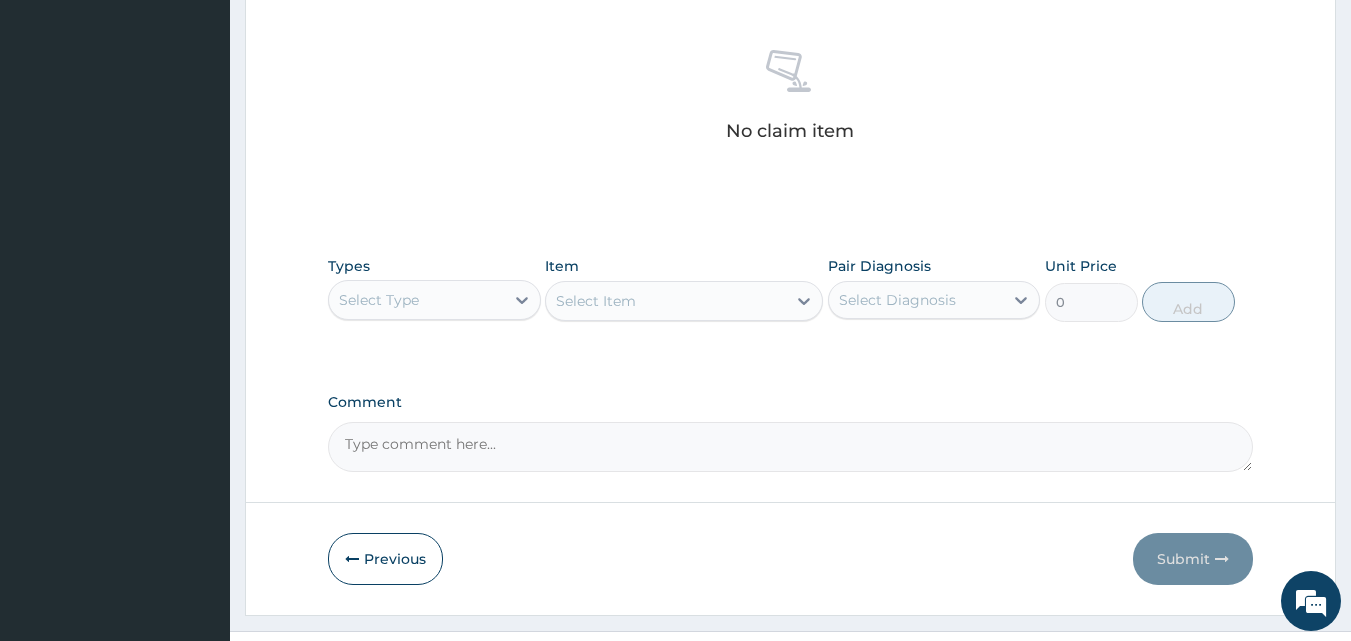 click on "Select Type" at bounding box center (416, 300) 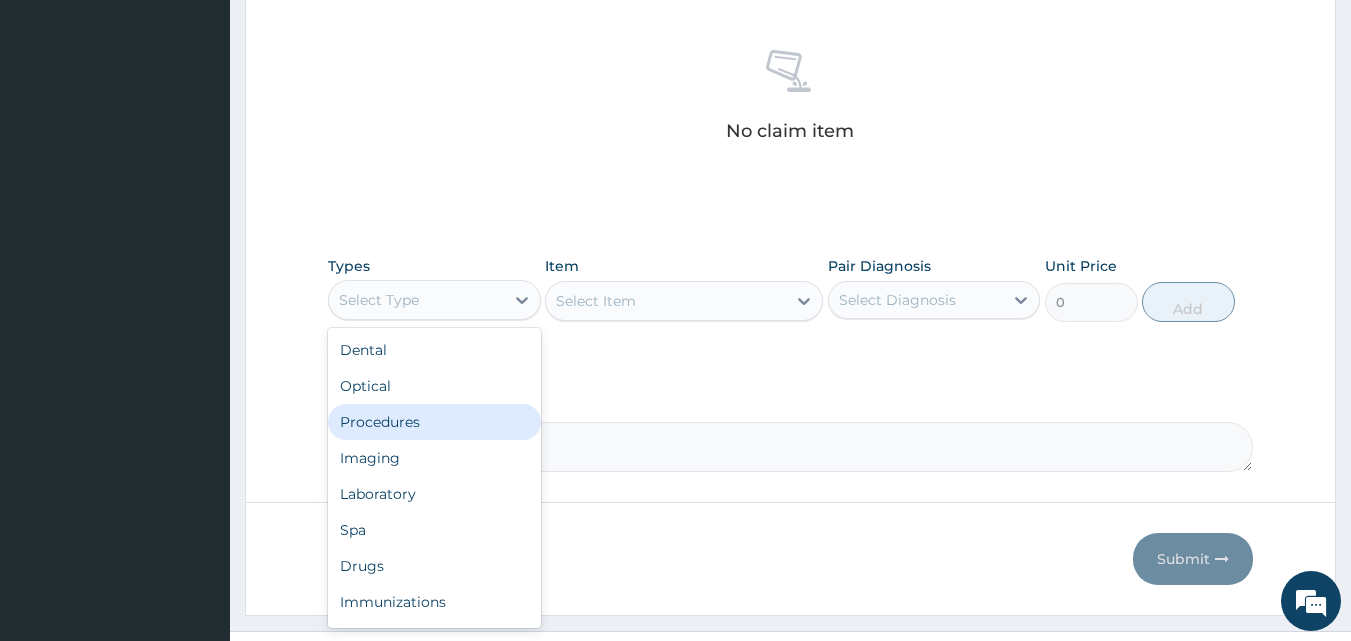 click on "Procedures" at bounding box center (434, 422) 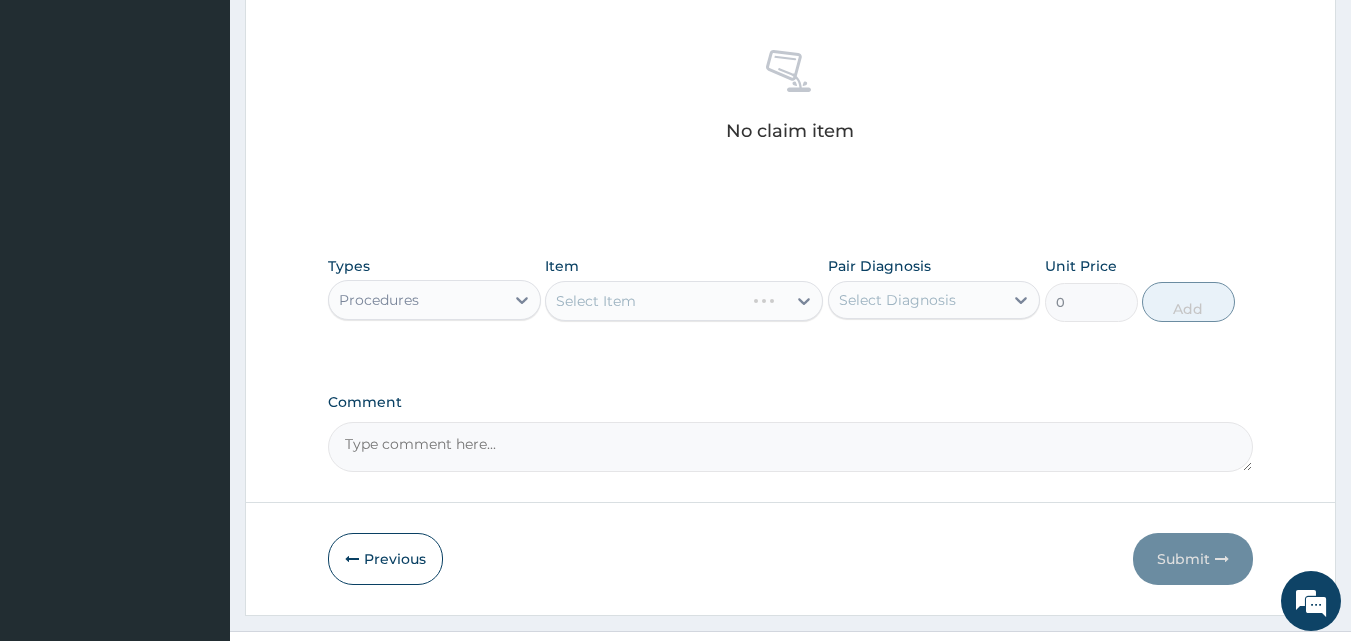click on "Select Item" at bounding box center [684, 301] 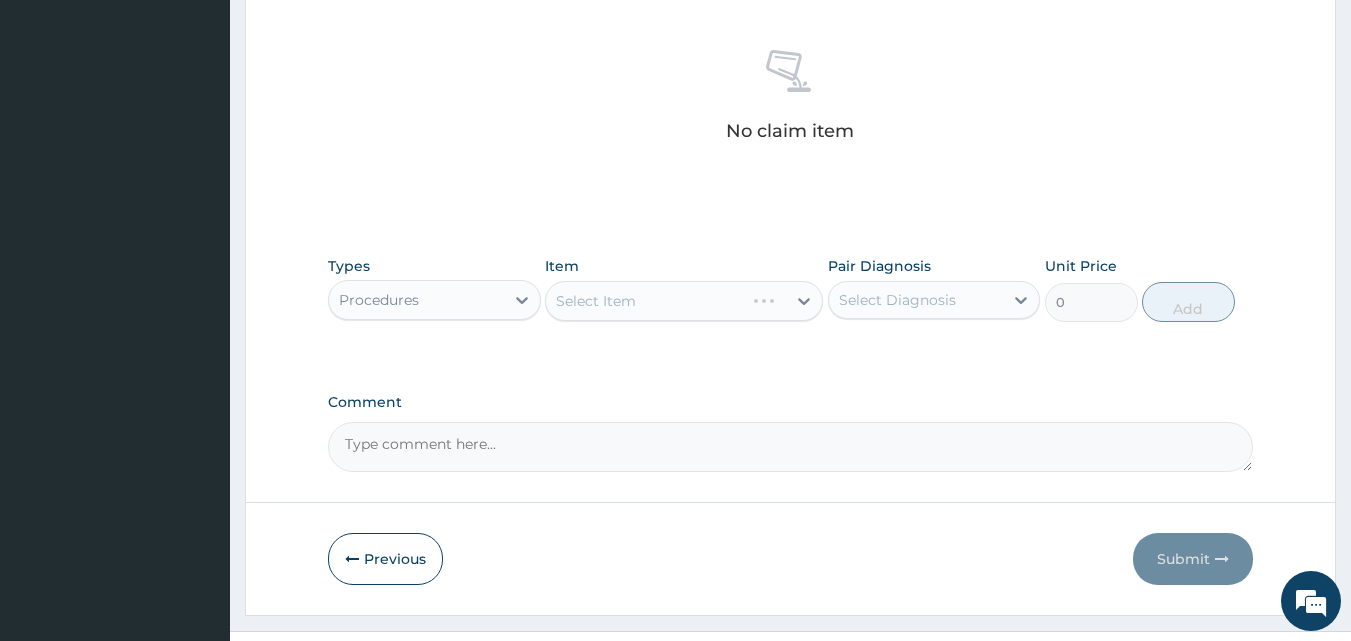 click on "Select Item" at bounding box center (684, 301) 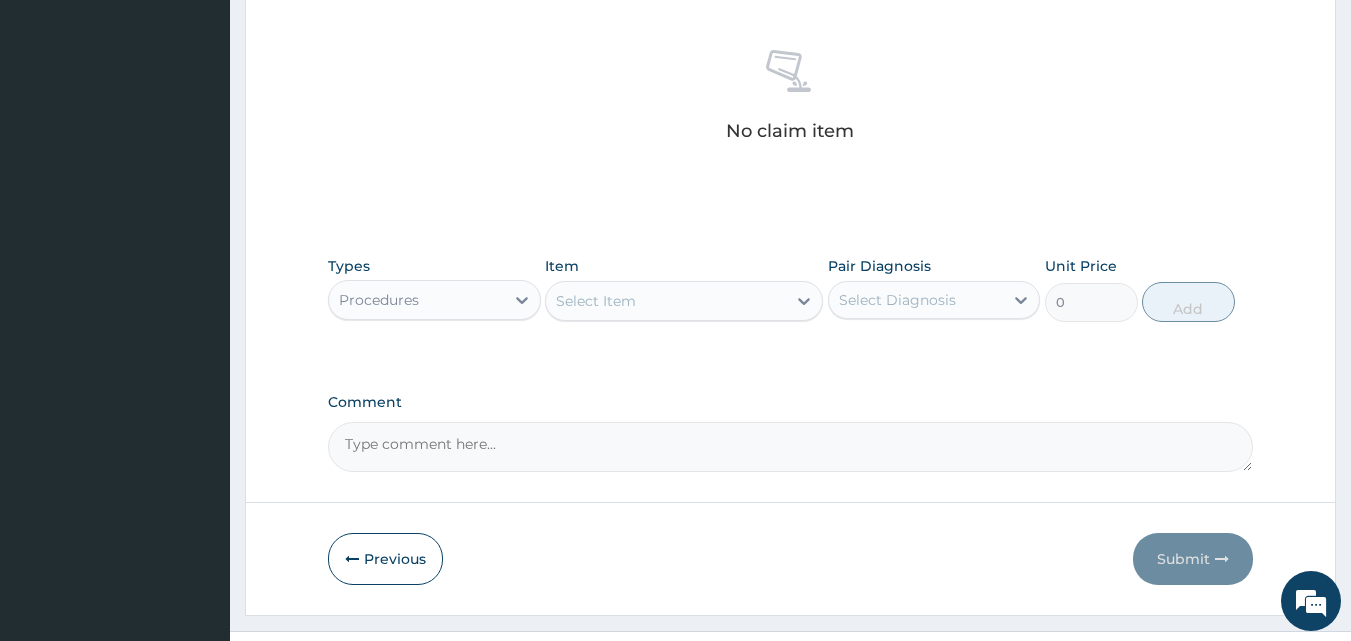 click on "Select Item" at bounding box center (666, 301) 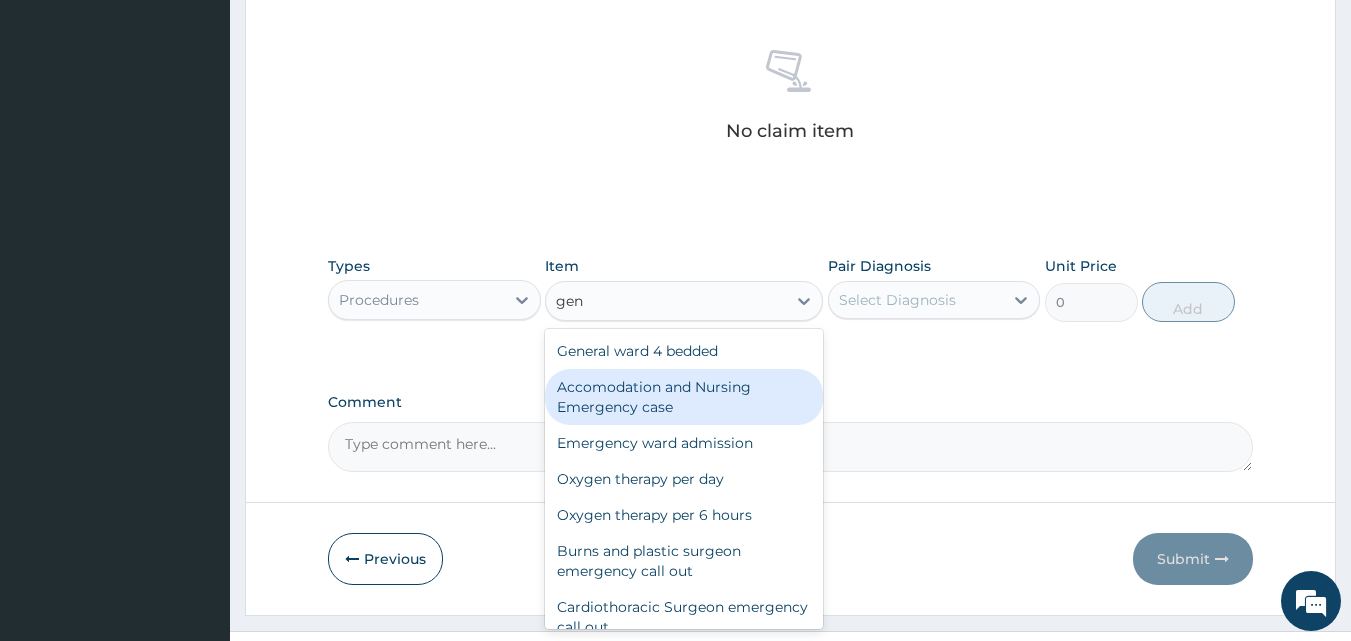 type on "gene" 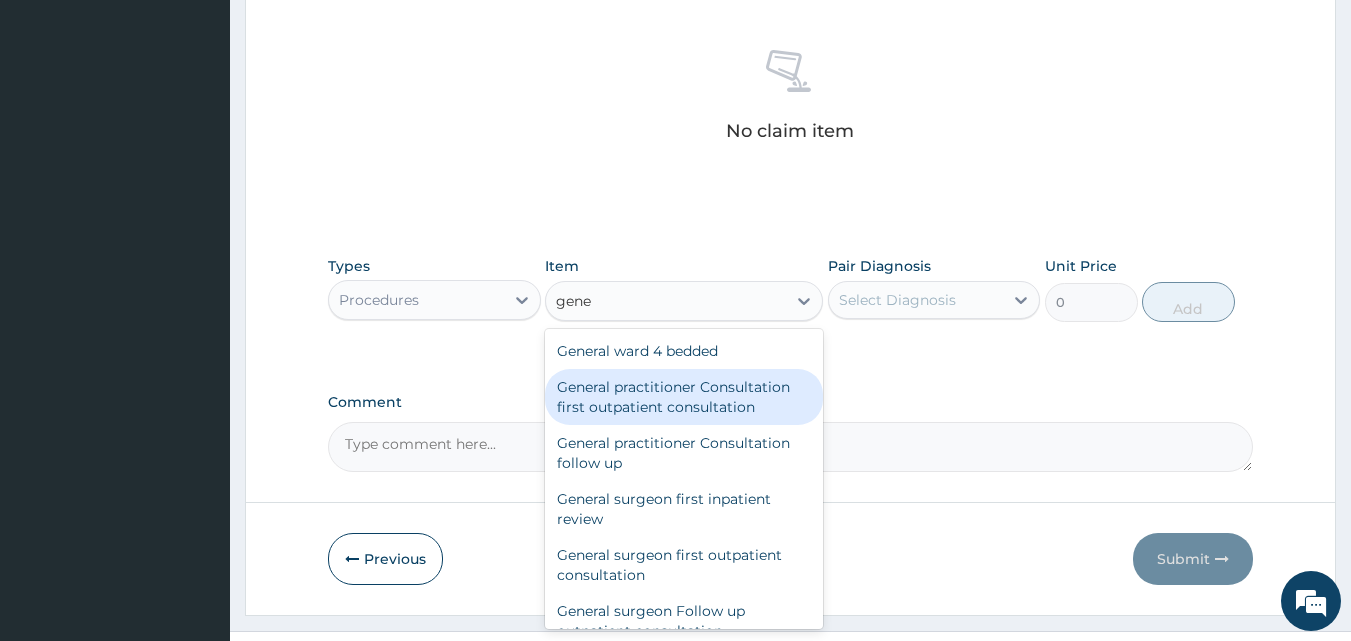 click on "General practitioner Consultation first outpatient consultation" at bounding box center (684, 397) 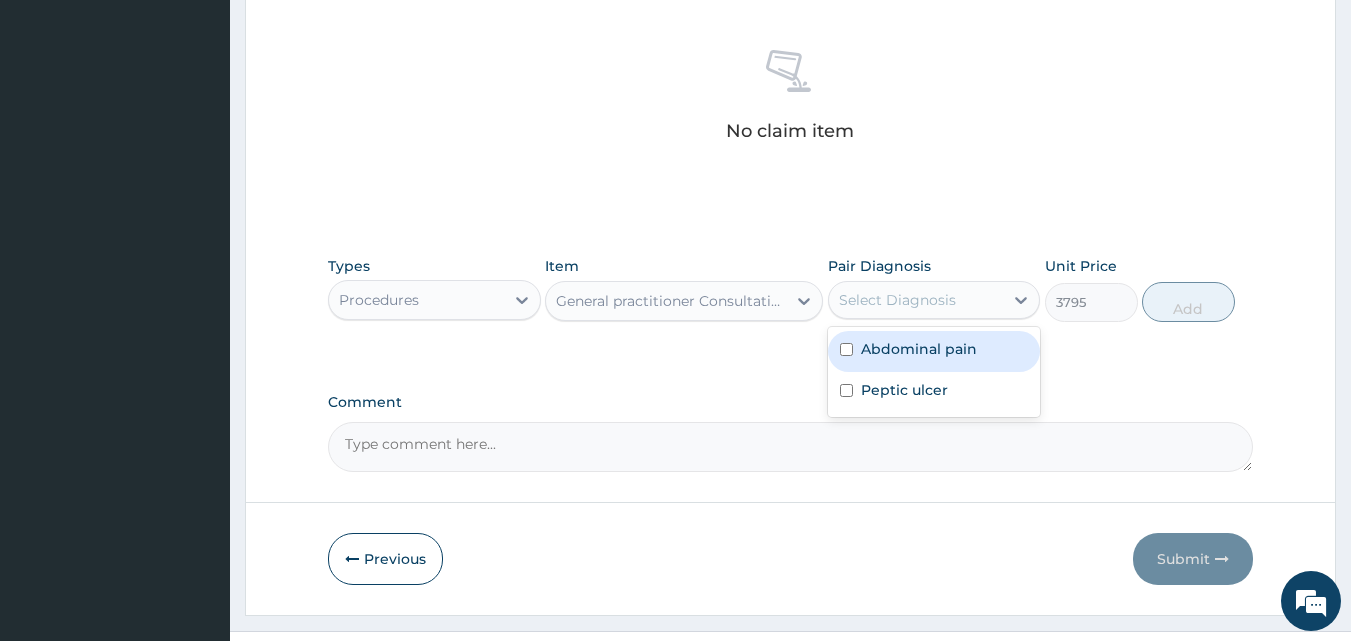click on "Select Diagnosis" at bounding box center [916, 300] 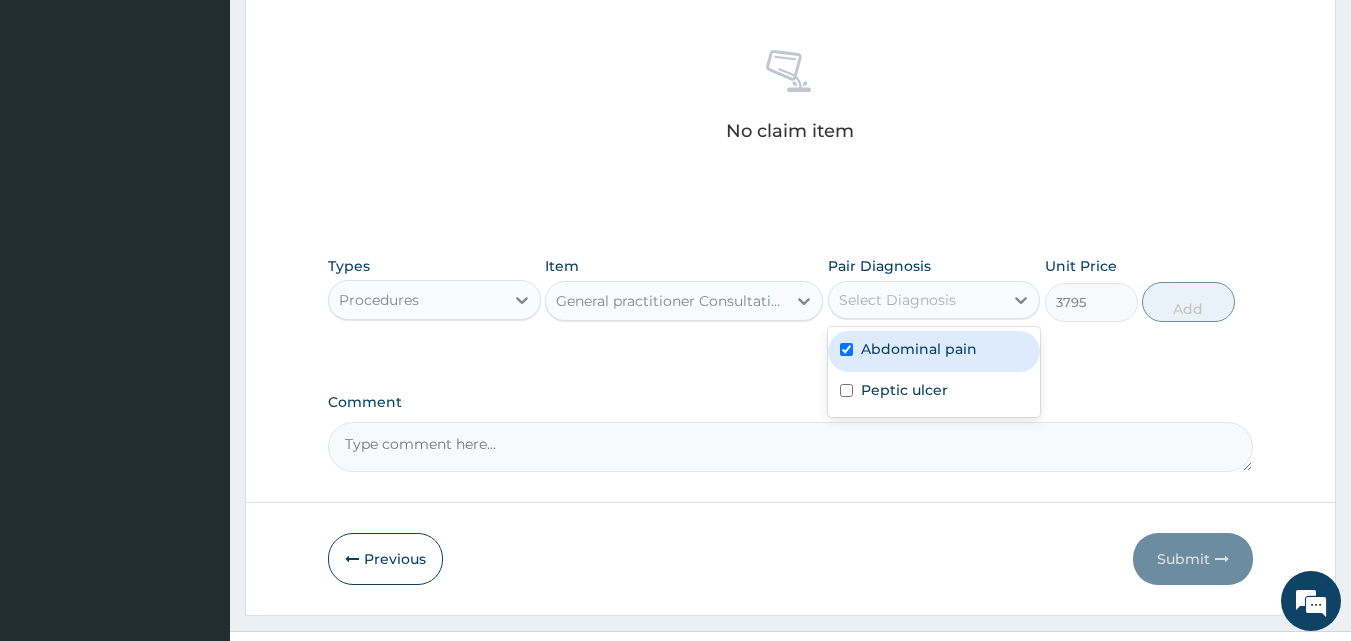 checkbox on "true" 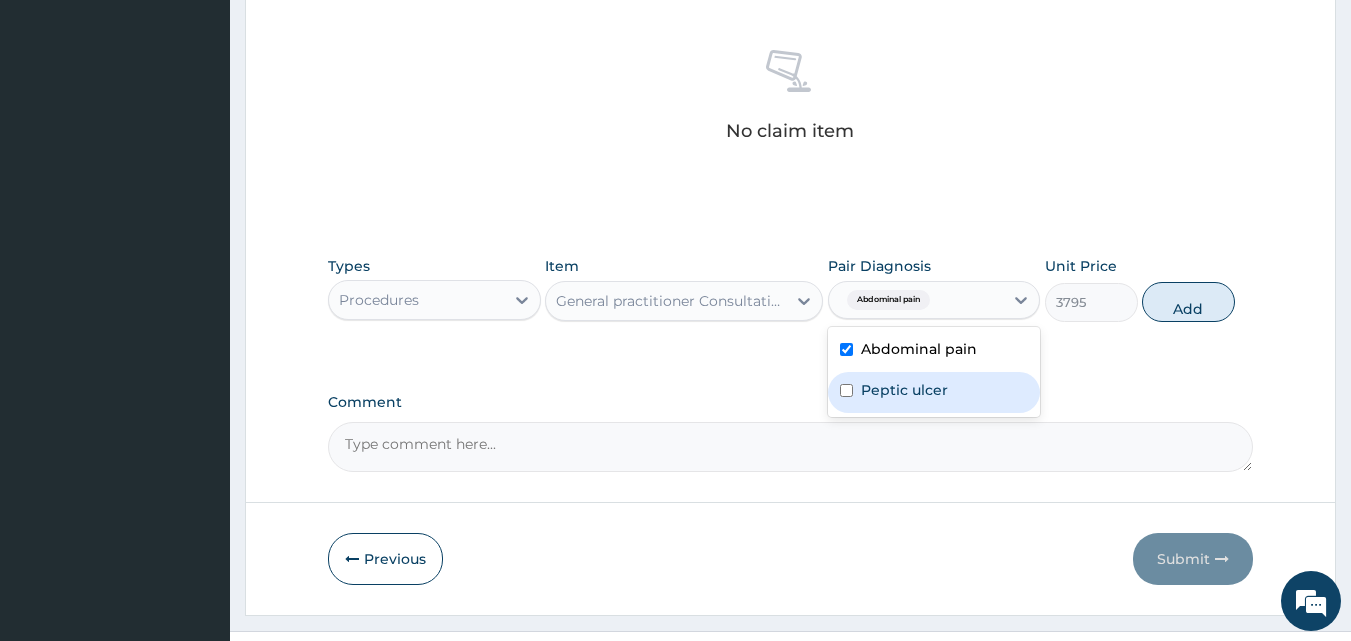click on "Peptic ulcer" at bounding box center (904, 390) 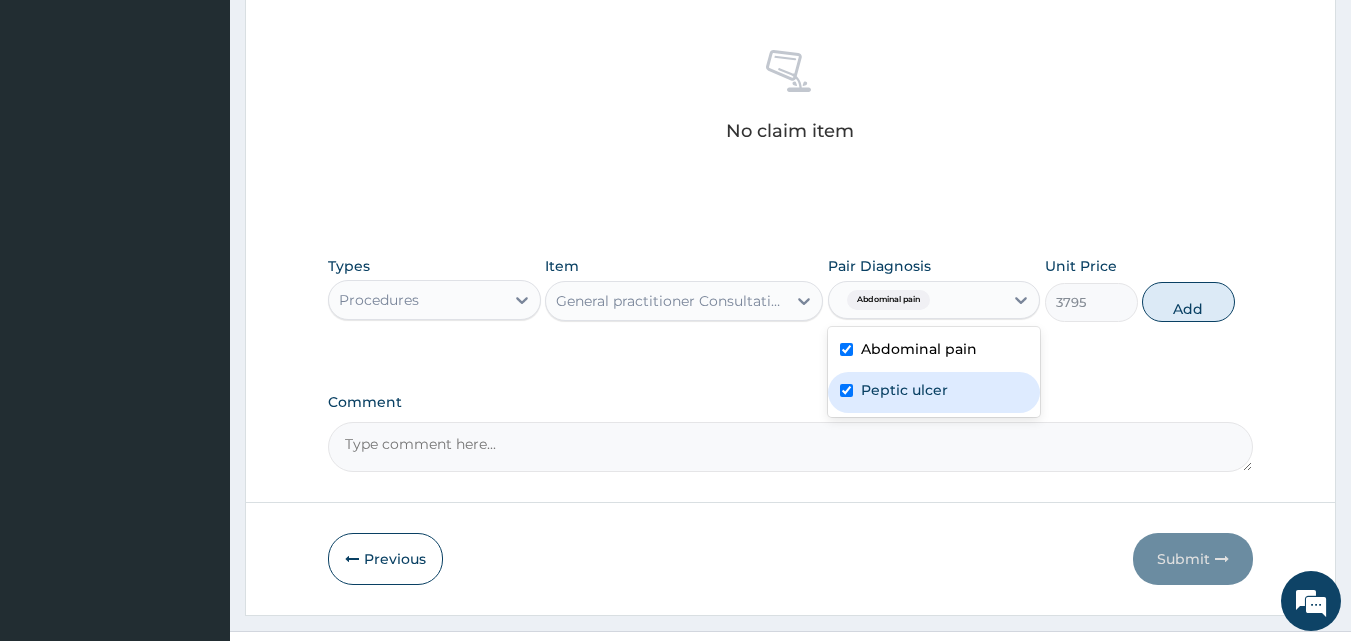 checkbox on "true" 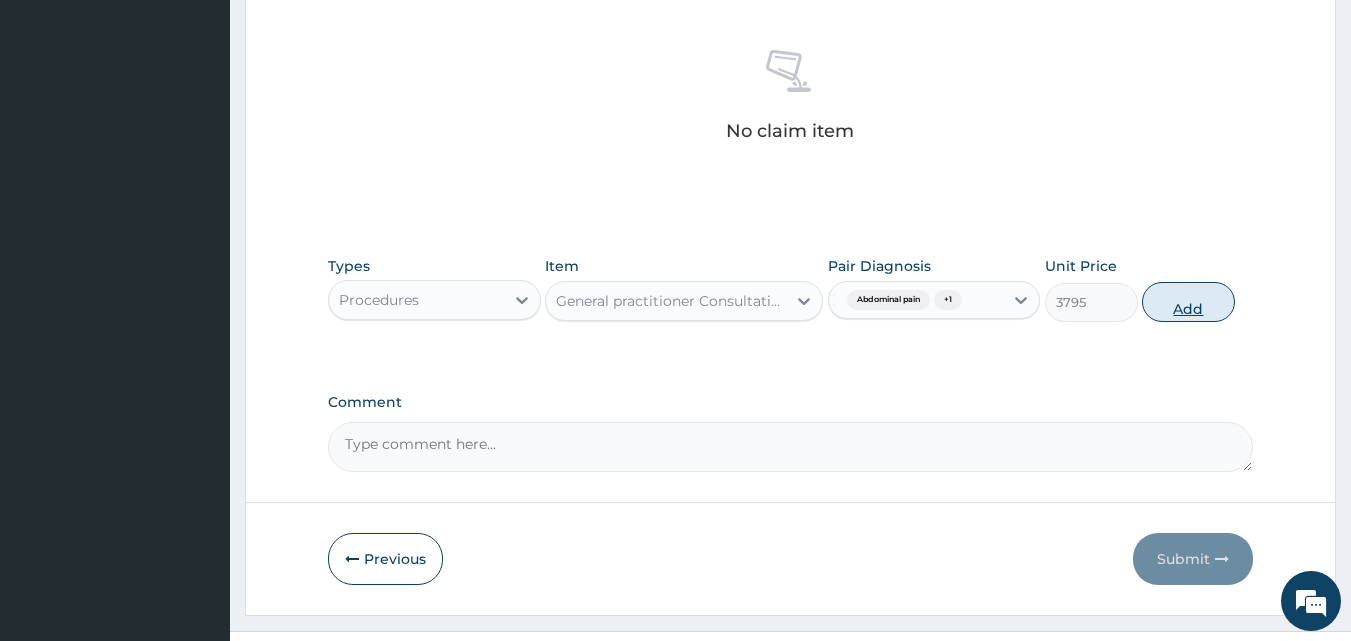 click on "Add" at bounding box center [1188, 302] 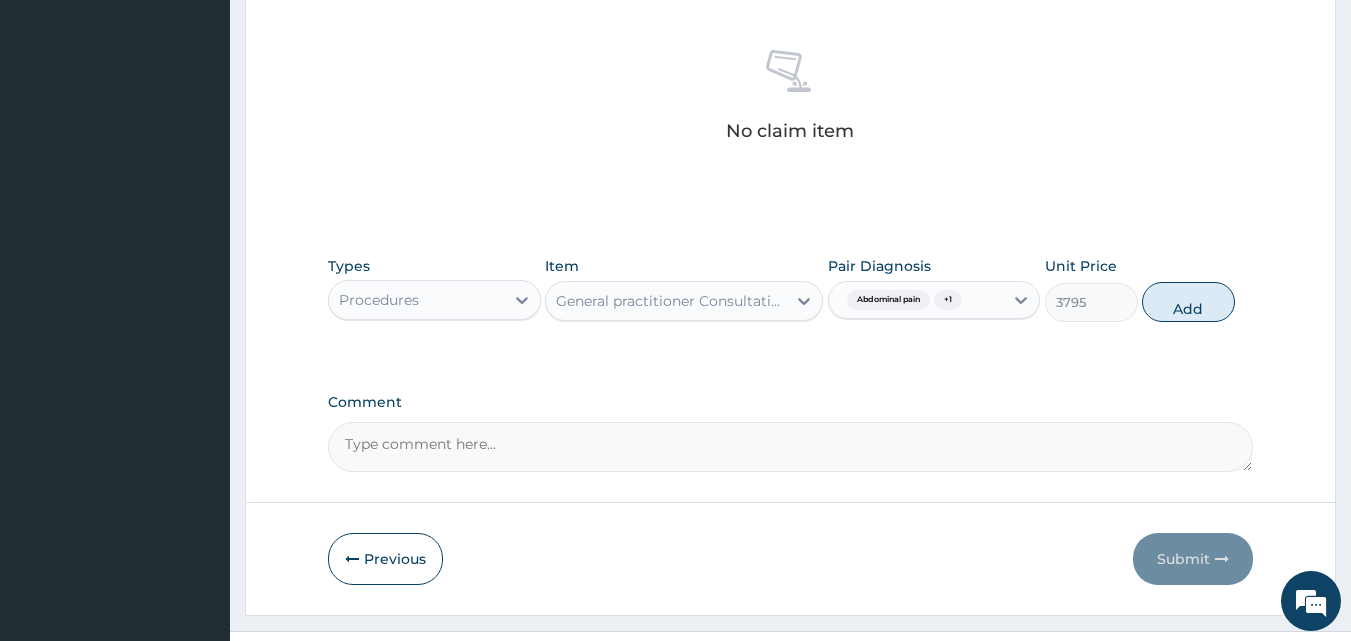 type on "0" 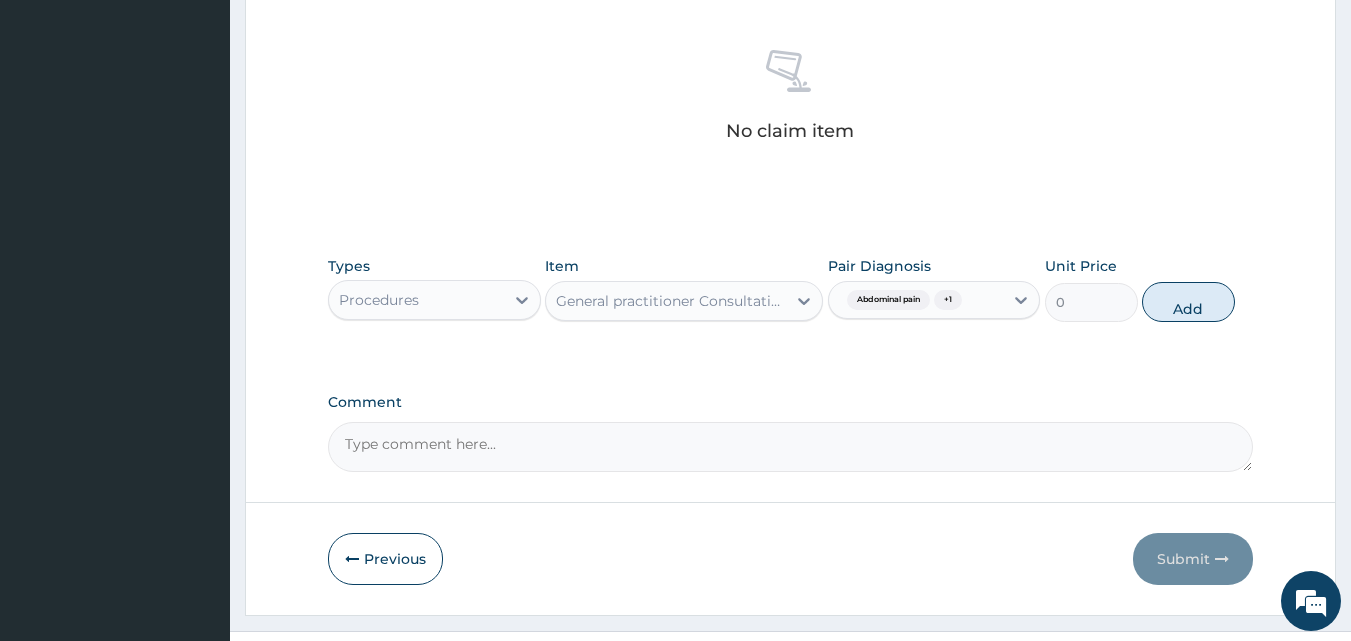 scroll, scrollTop: 732, scrollLeft: 0, axis: vertical 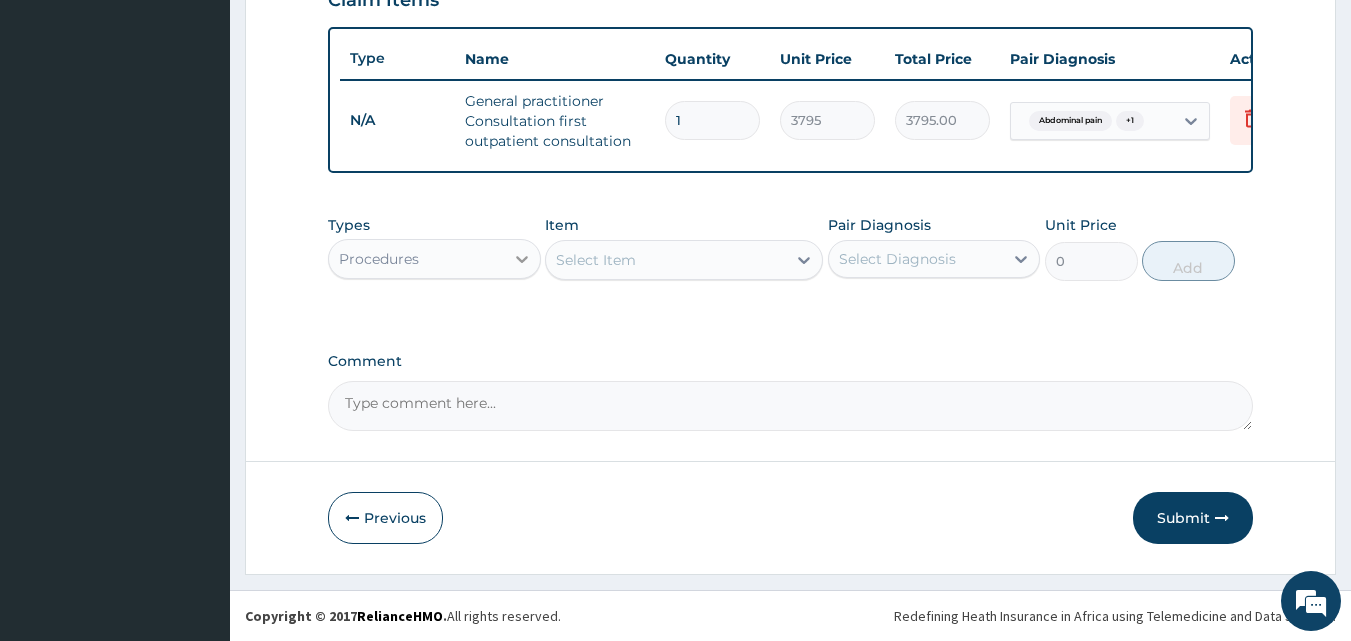 click at bounding box center [522, 259] 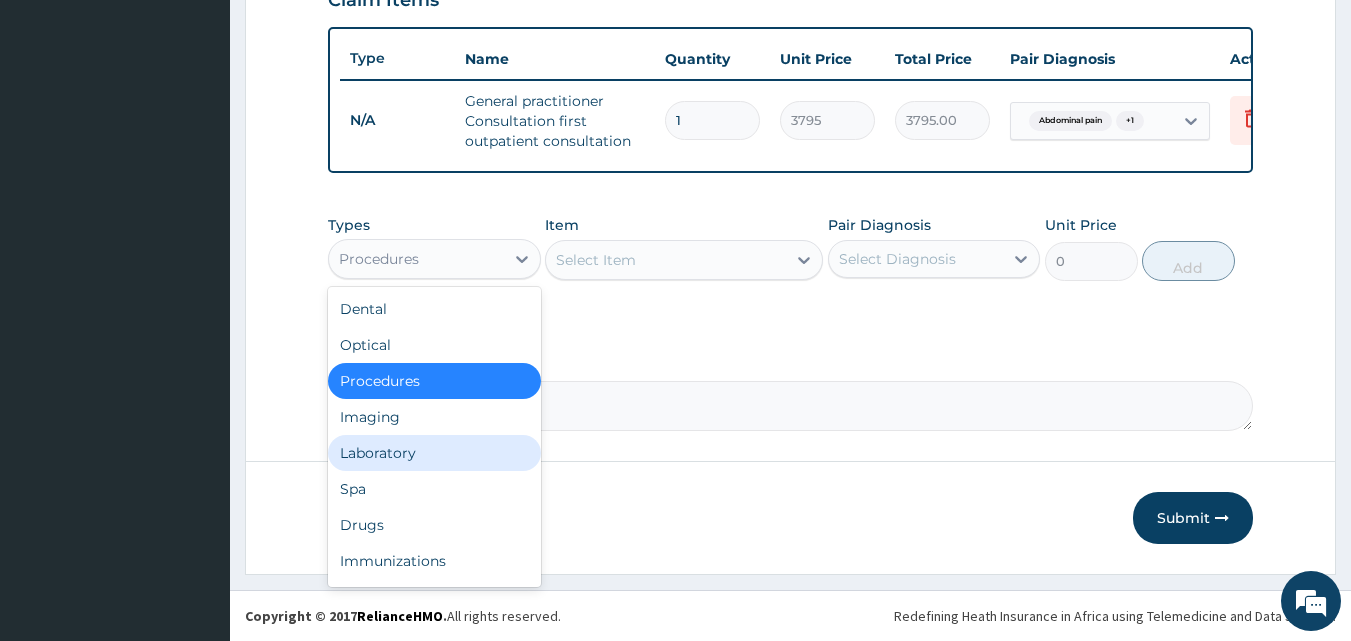 click on "Laboratory" at bounding box center [434, 453] 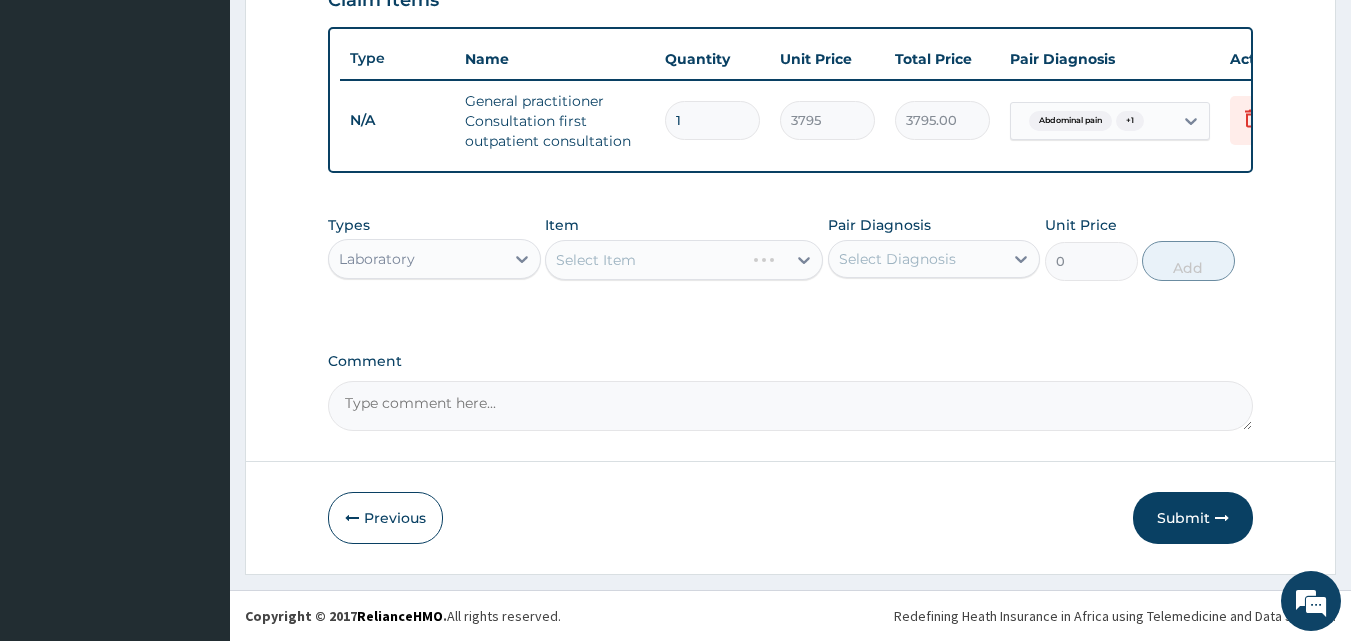click on "Select Item" at bounding box center (684, 260) 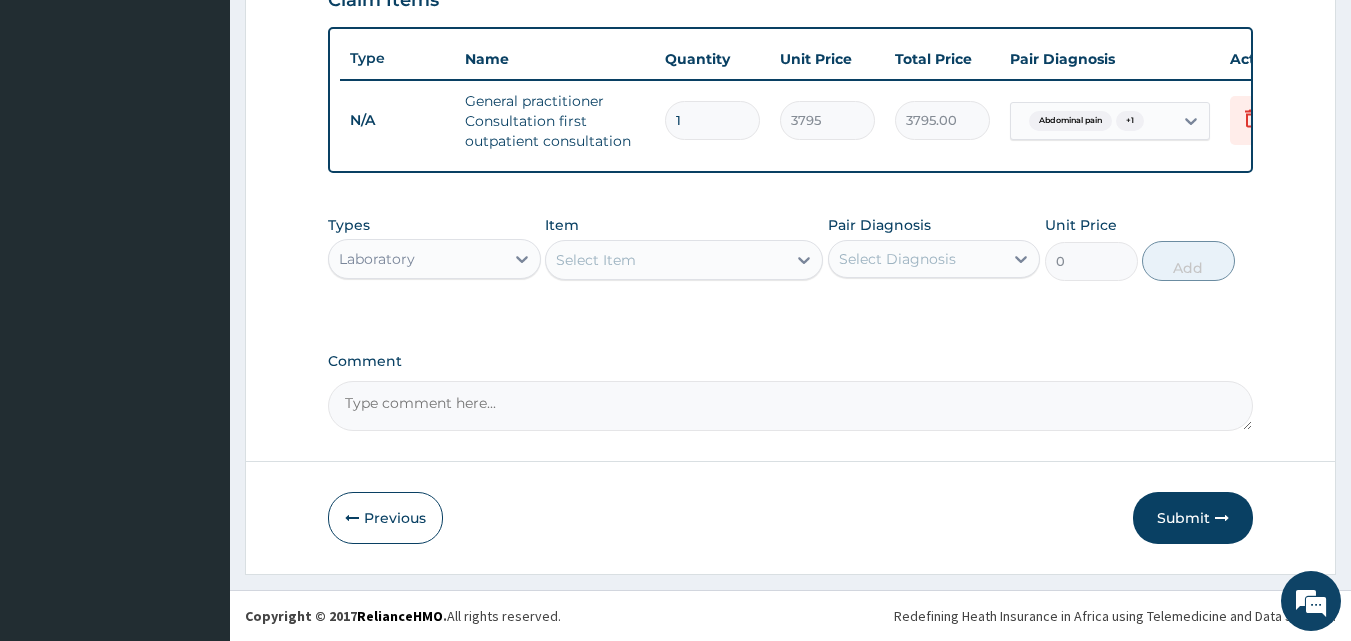 click on "Select Item" at bounding box center [666, 260] 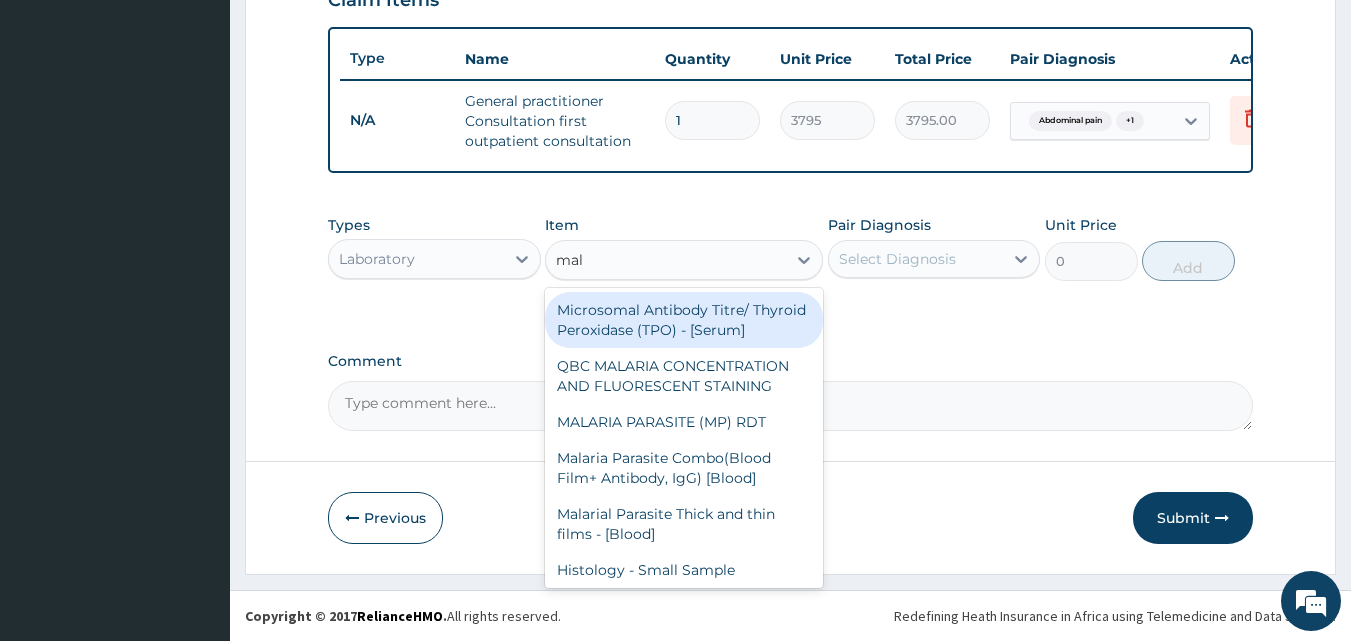 type on "mala" 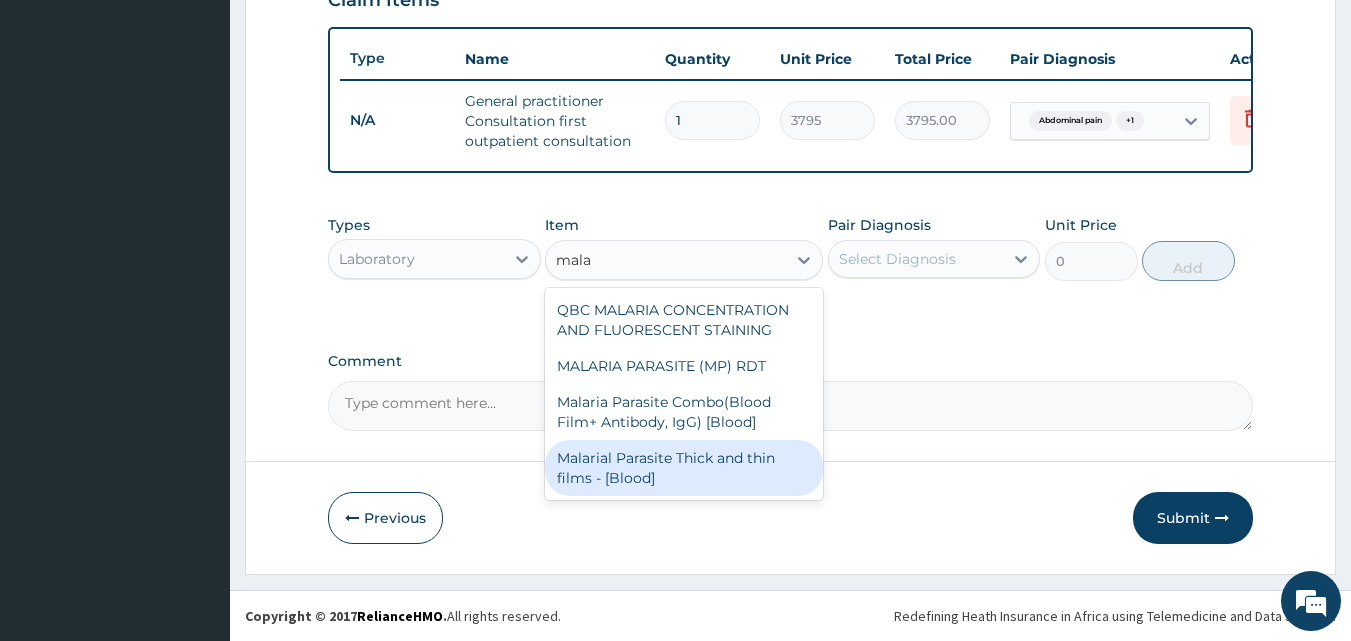 click on "Malarial Parasite Thick and thin films - [Blood]" at bounding box center (684, 468) 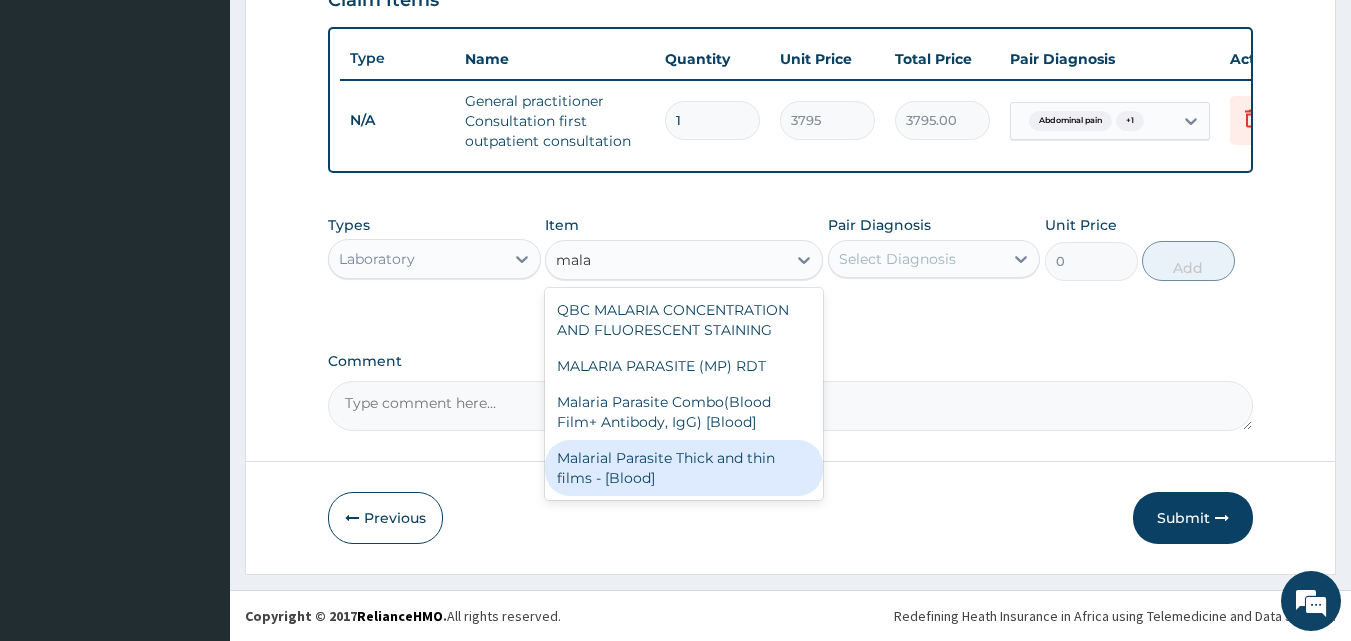 type on "1725" 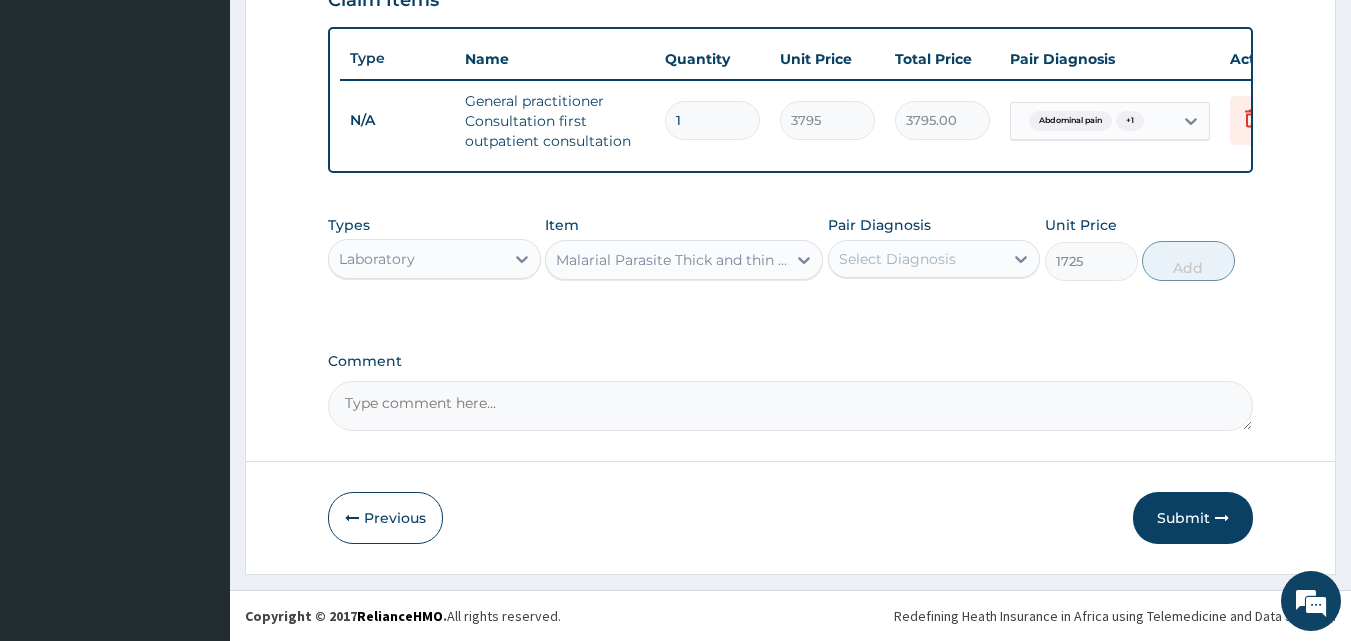 click on "Select Diagnosis" at bounding box center [934, 259] 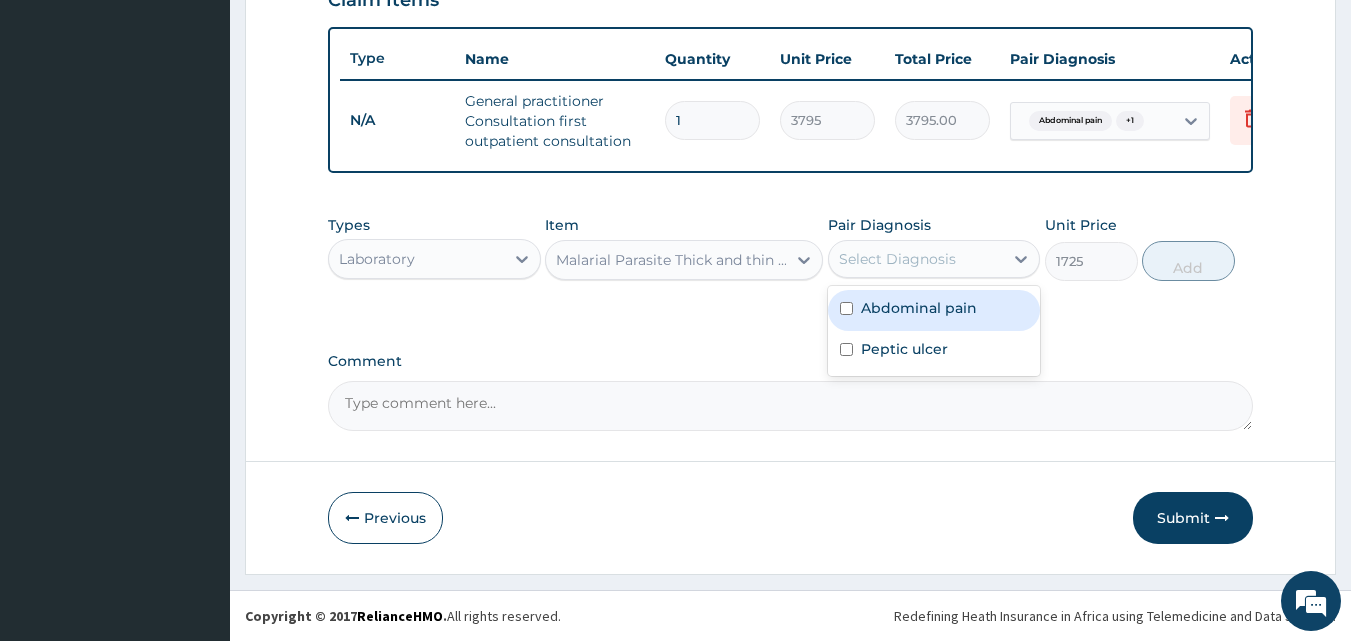 click on "Abdominal pain" at bounding box center (919, 308) 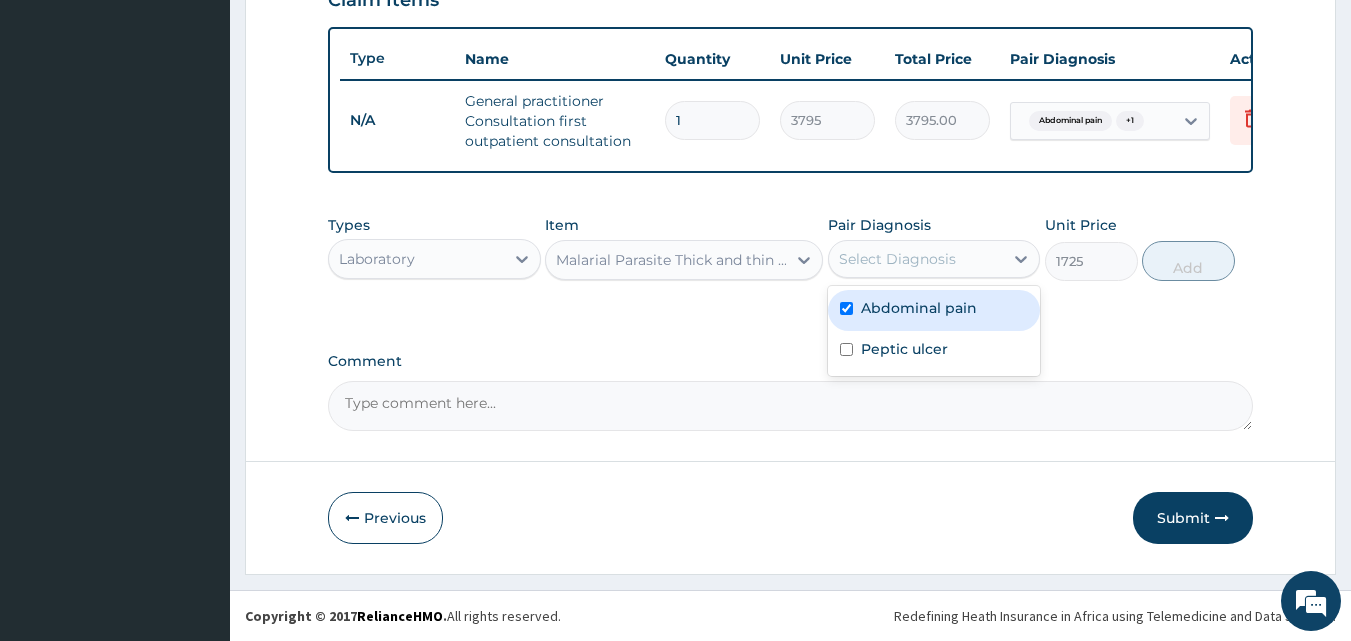 checkbox on "true" 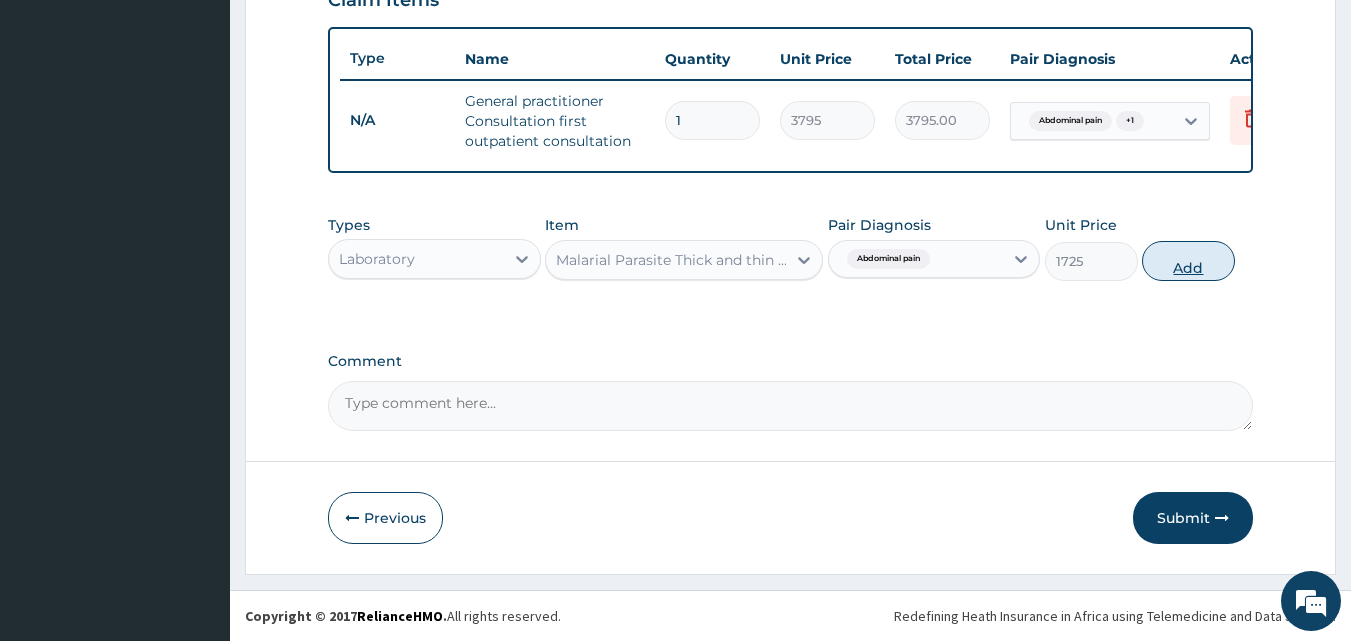 click on "Add" at bounding box center (1188, 261) 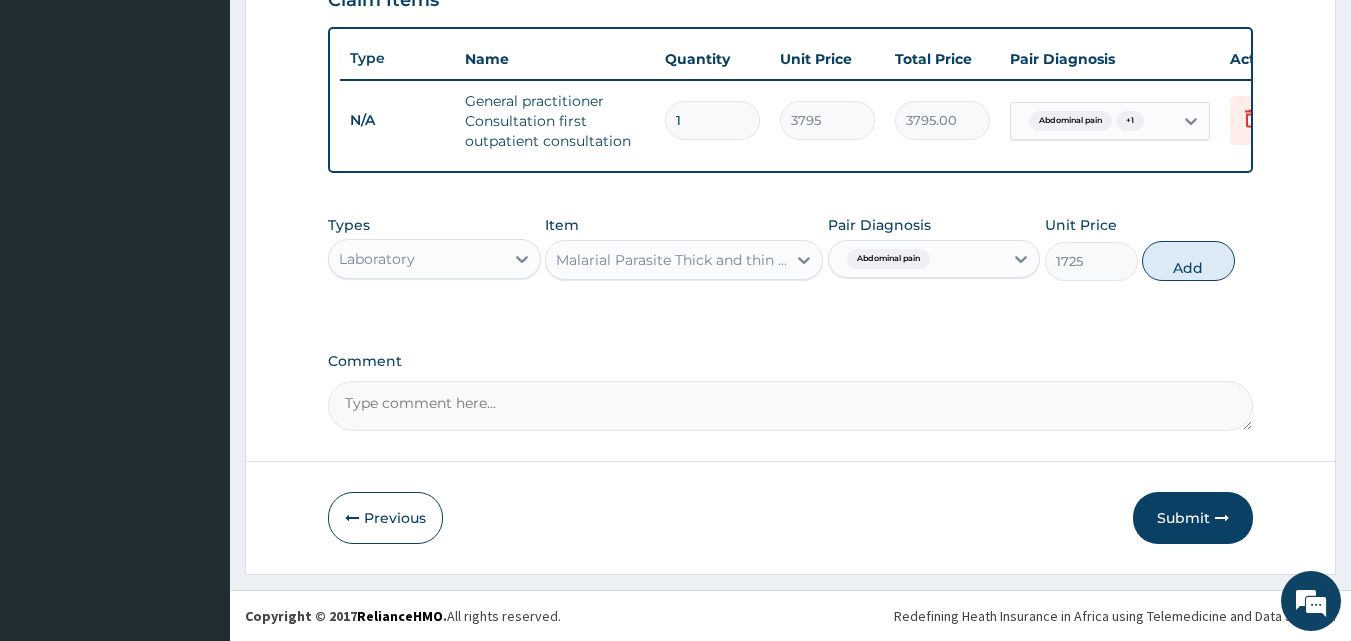 type on "0" 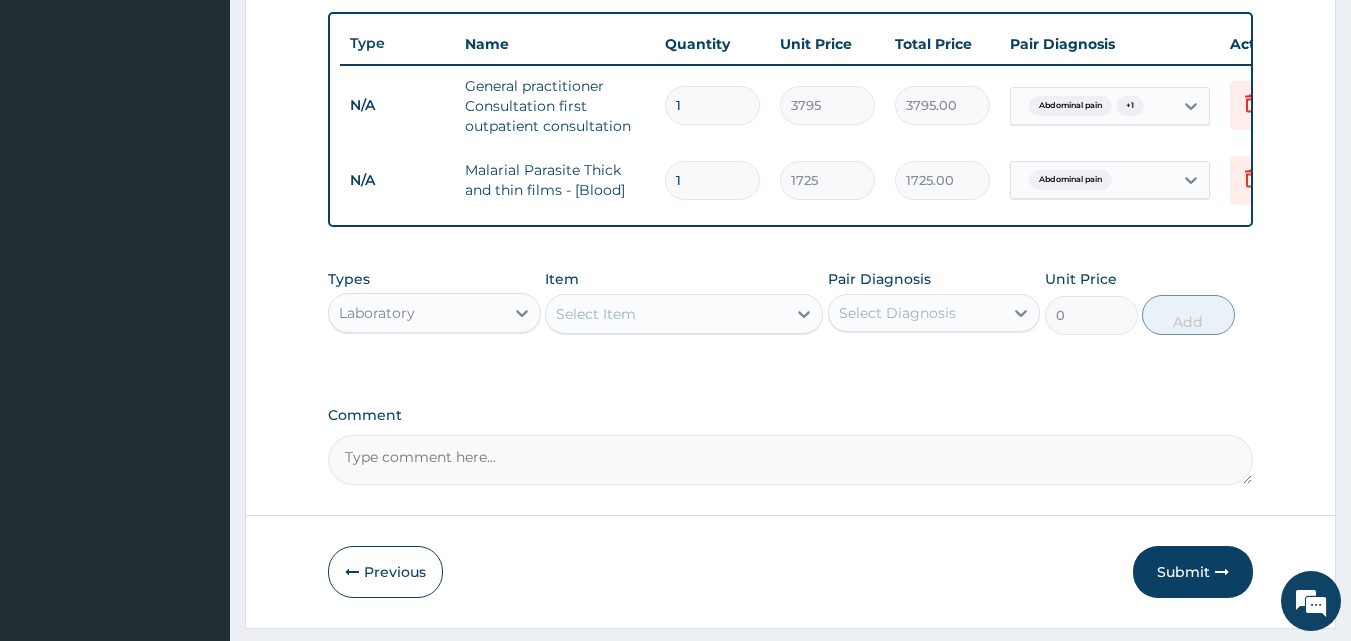 click on "Select Item" at bounding box center (596, 314) 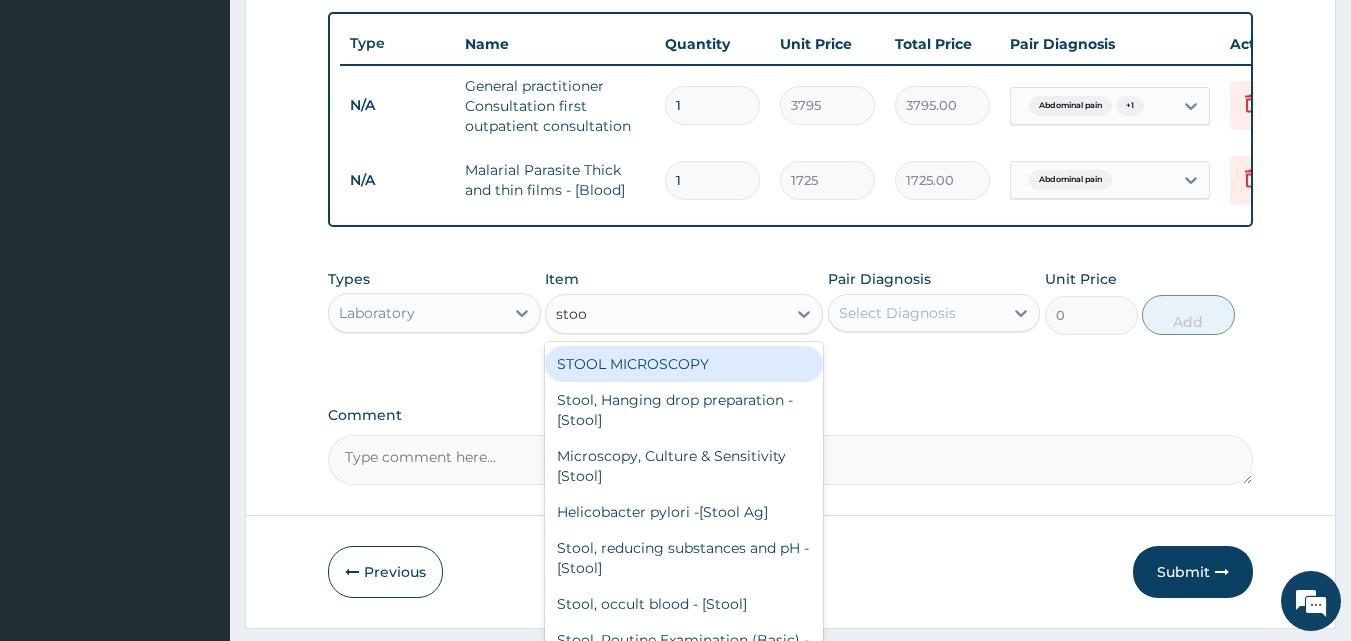 type on "stool" 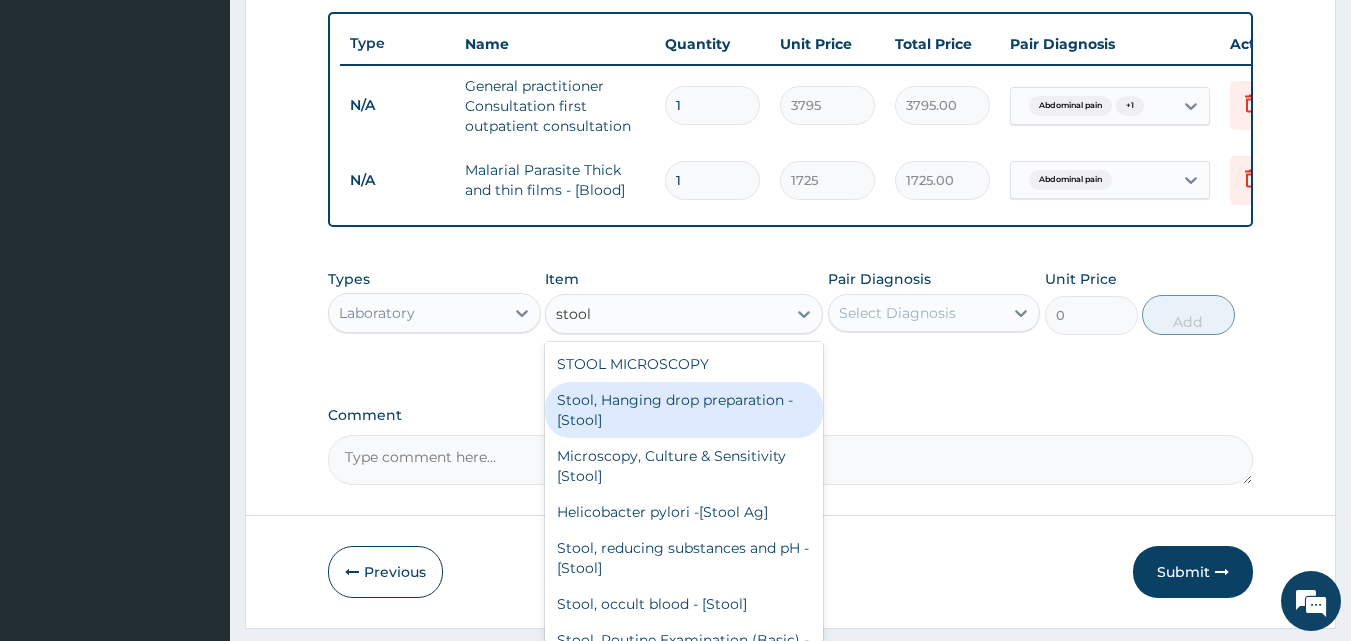 click on "Stool, Hanging drop preparation - [Stool]" at bounding box center (684, 410) 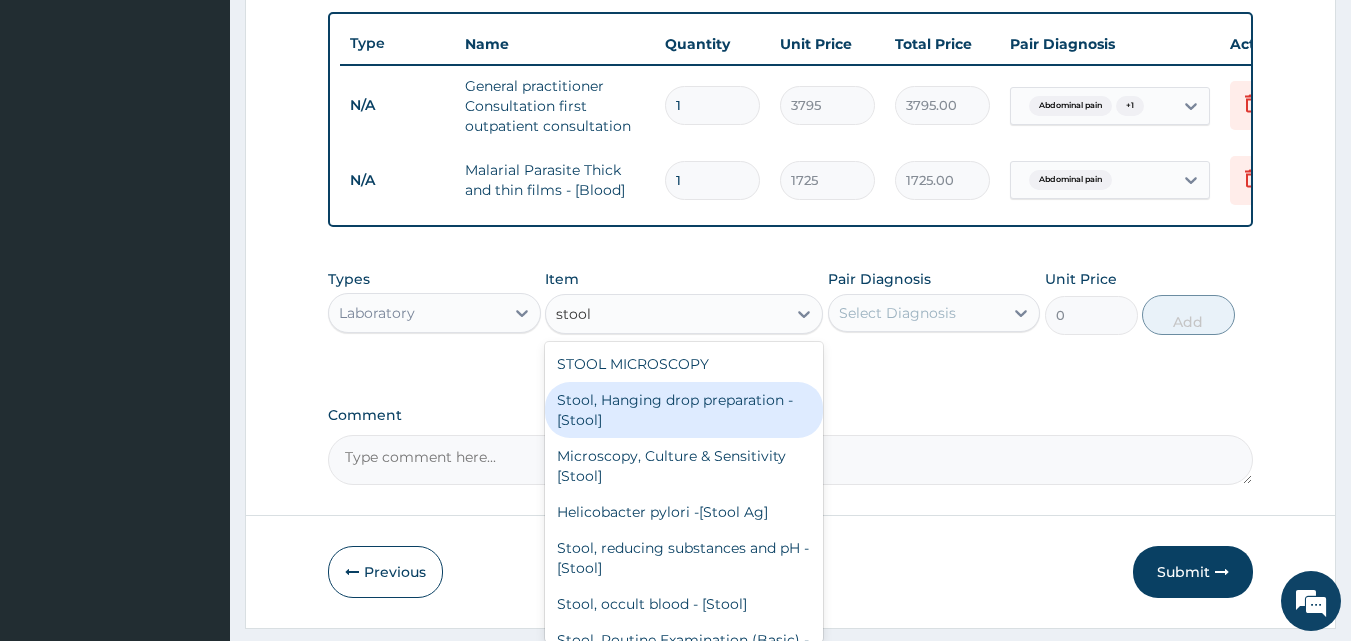 type 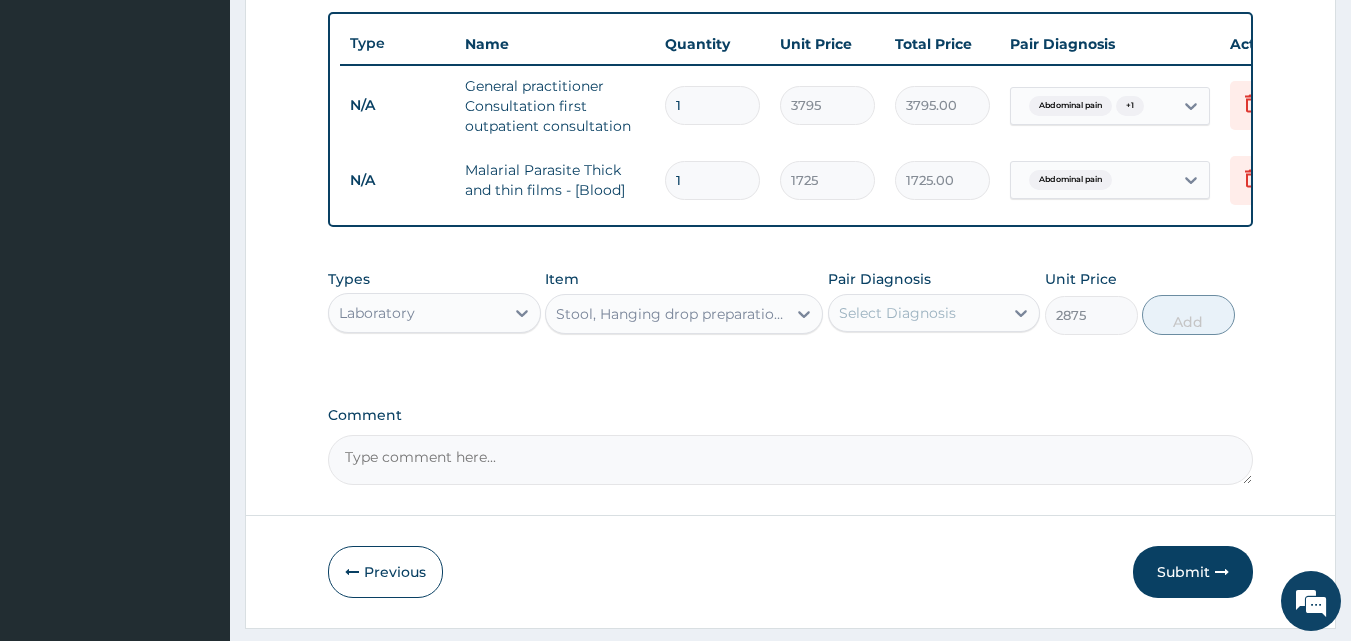 click on "Select Diagnosis" at bounding box center [897, 313] 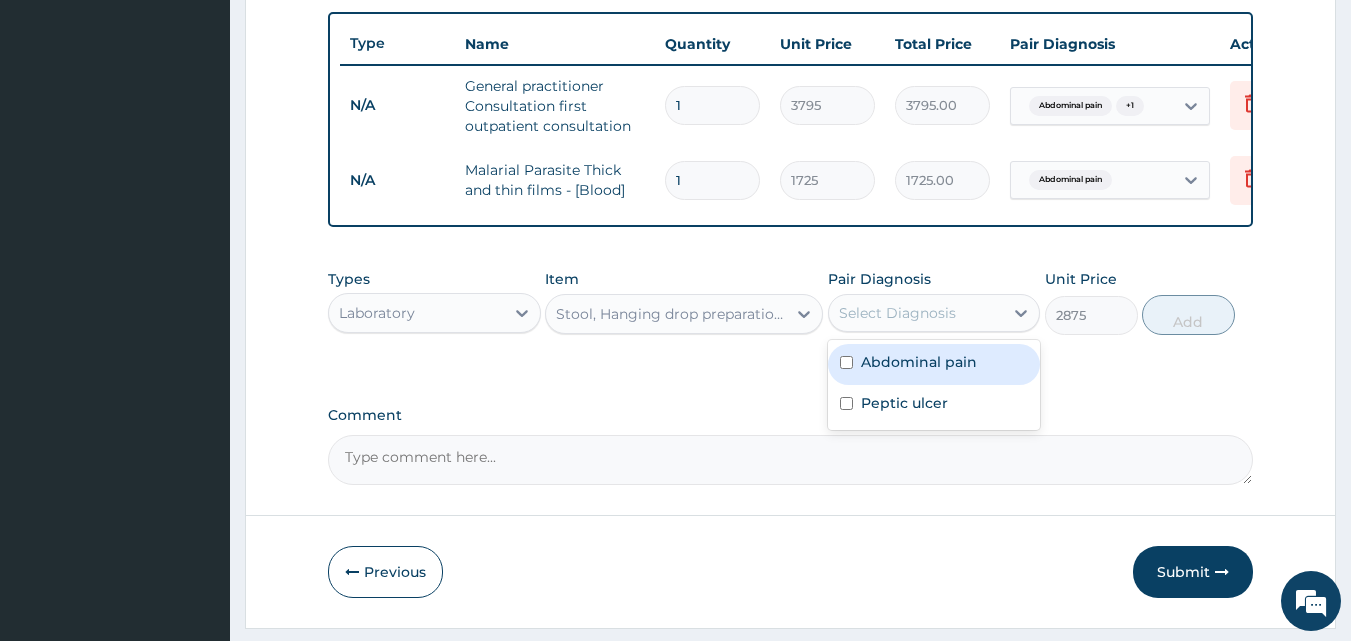 click on "Abdominal pain" at bounding box center [934, 364] 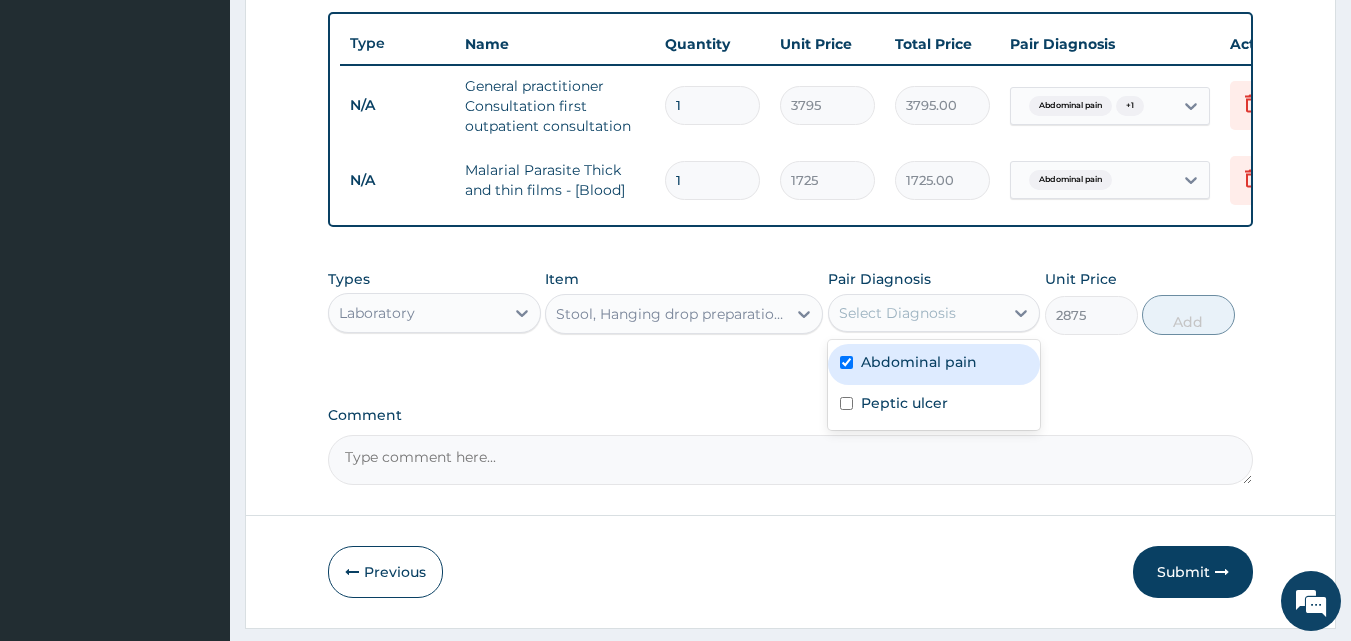 checkbox on "true" 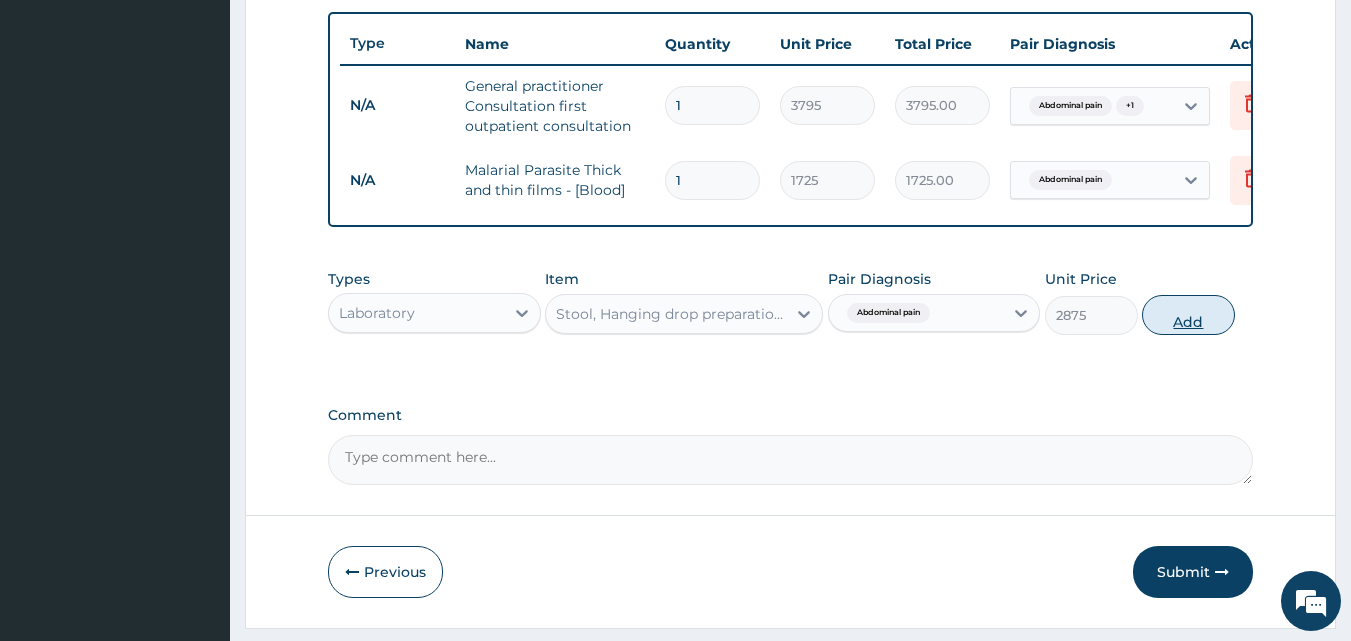 click on "Add" at bounding box center [1188, 315] 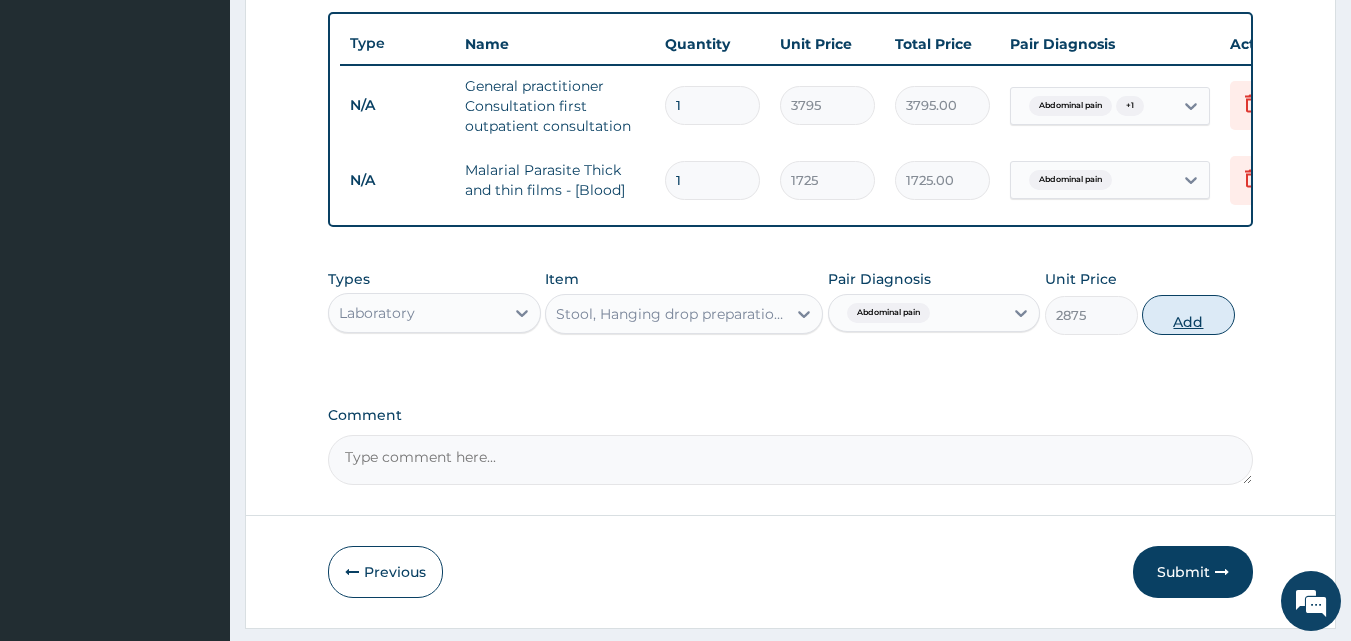 type on "0" 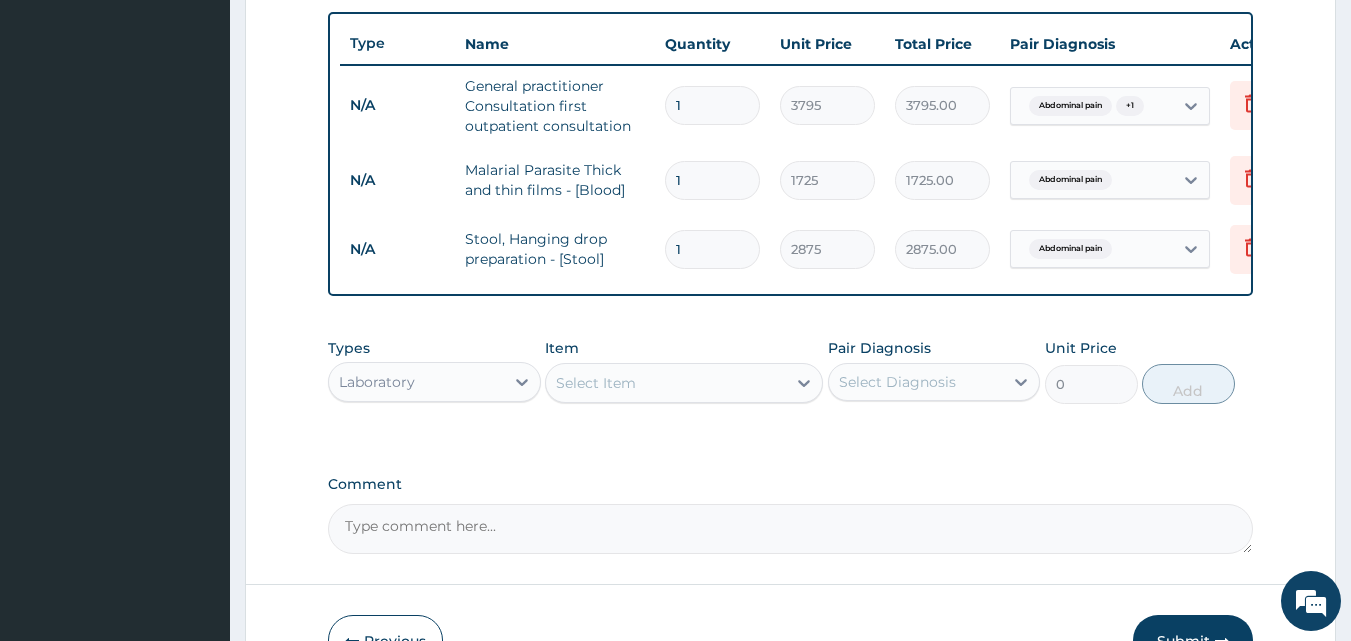 click on "Select Item" at bounding box center (596, 383) 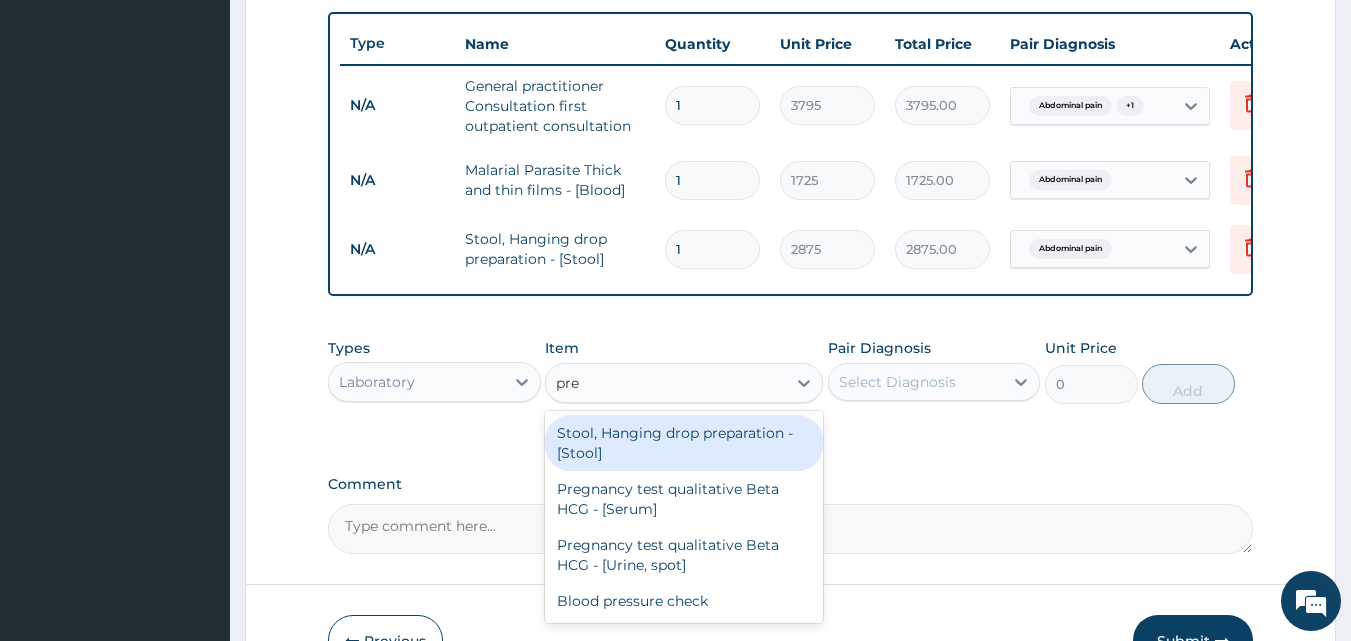 type on "preg" 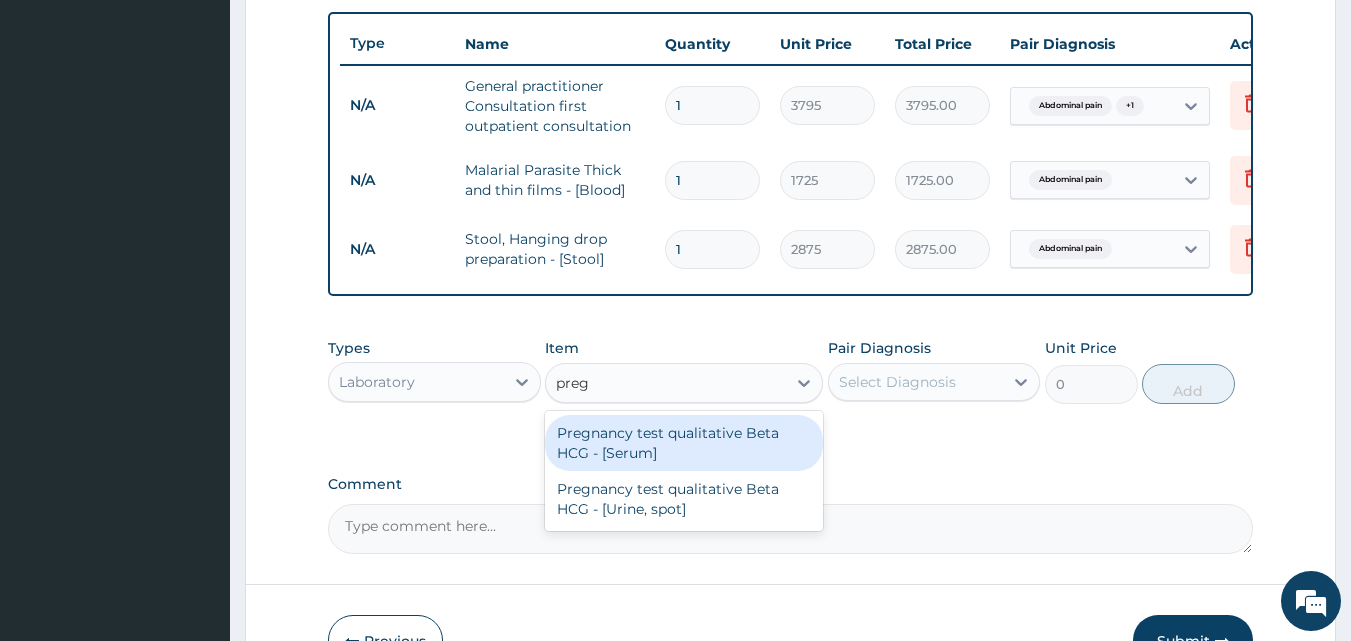 click on "Pregnancy test qualitative Beta HCG - [Serum]" at bounding box center (684, 443) 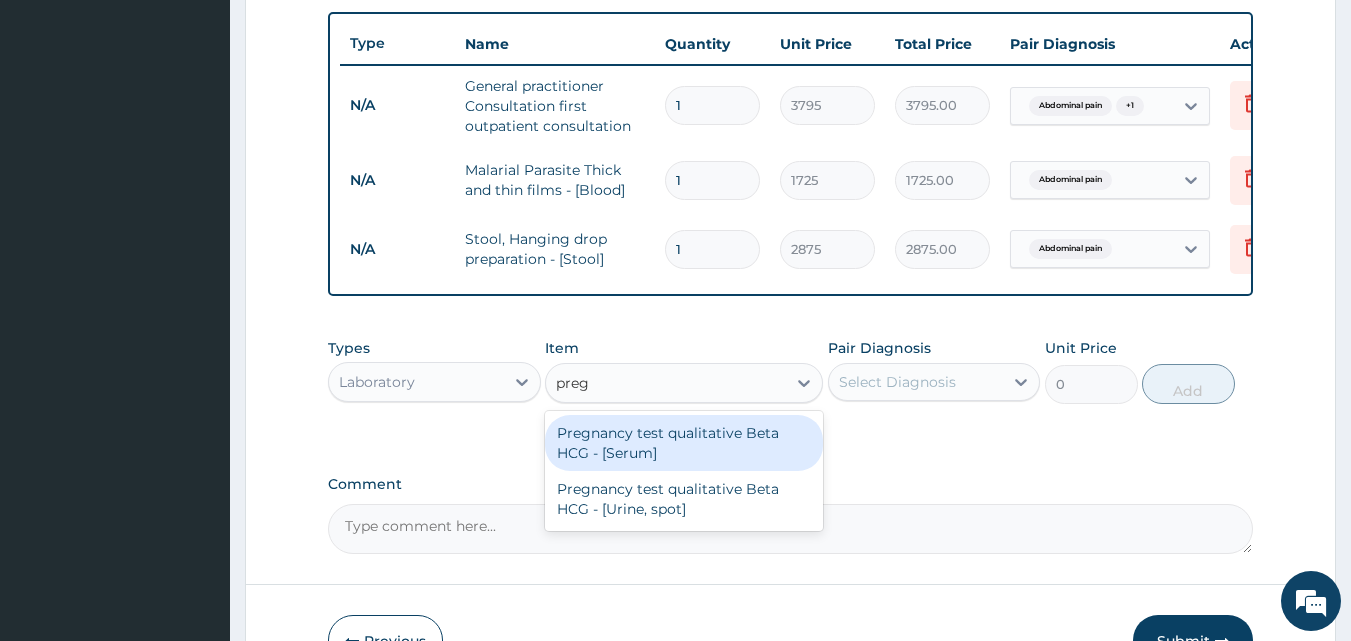 type 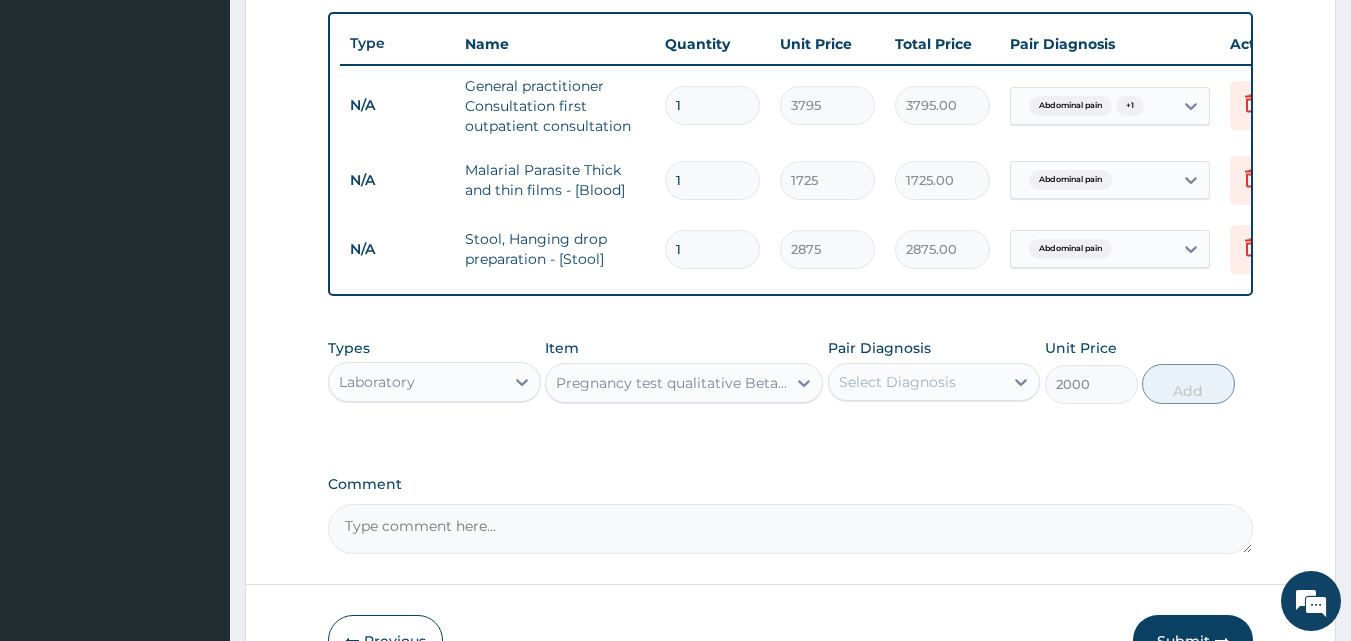 click on "Select Diagnosis" at bounding box center [897, 382] 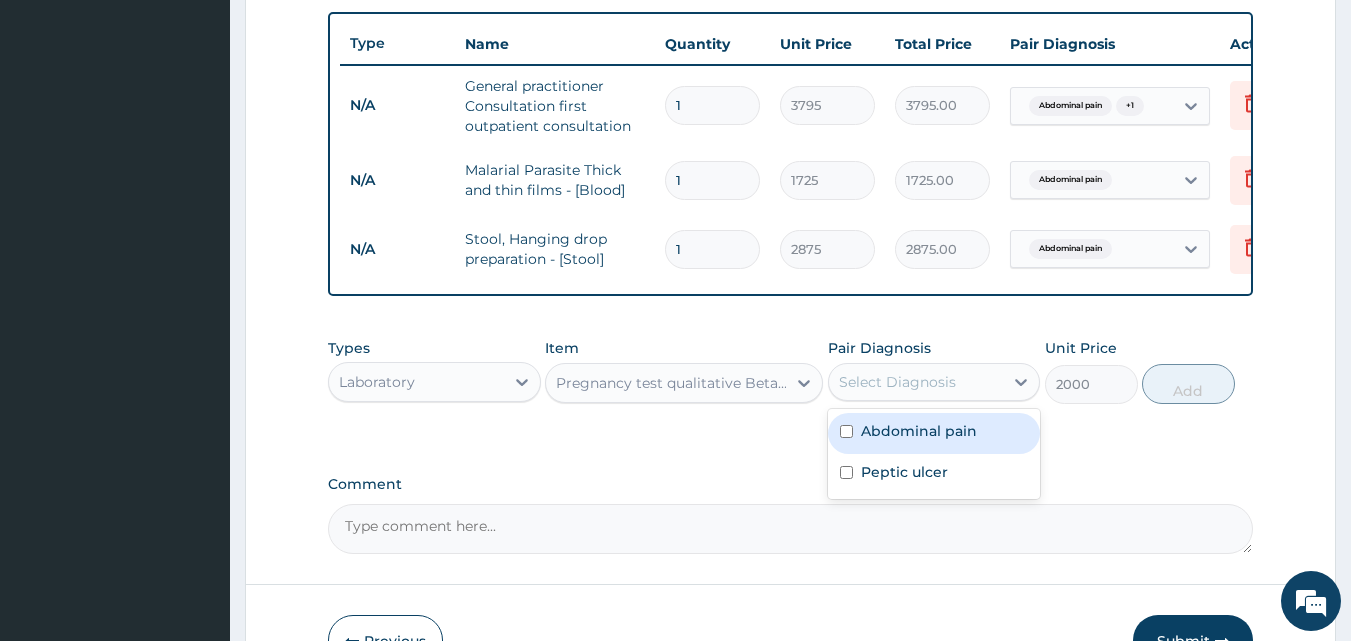 click on "Abdominal pain" at bounding box center (919, 431) 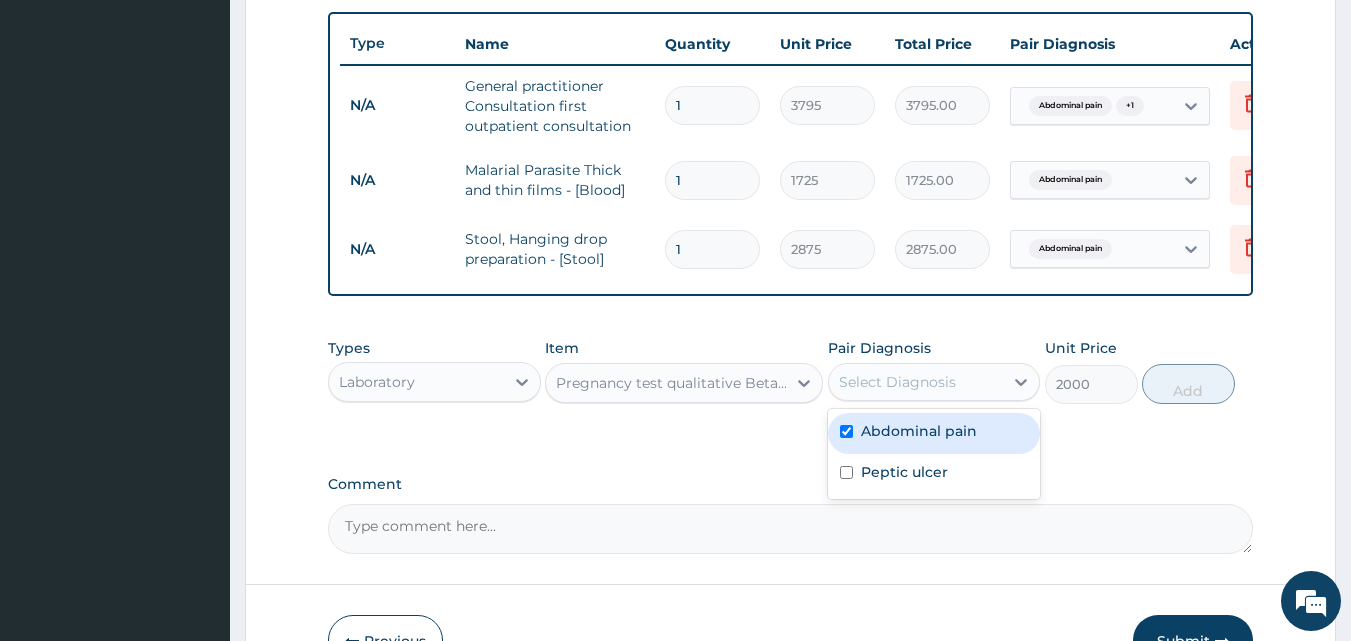 checkbox on "true" 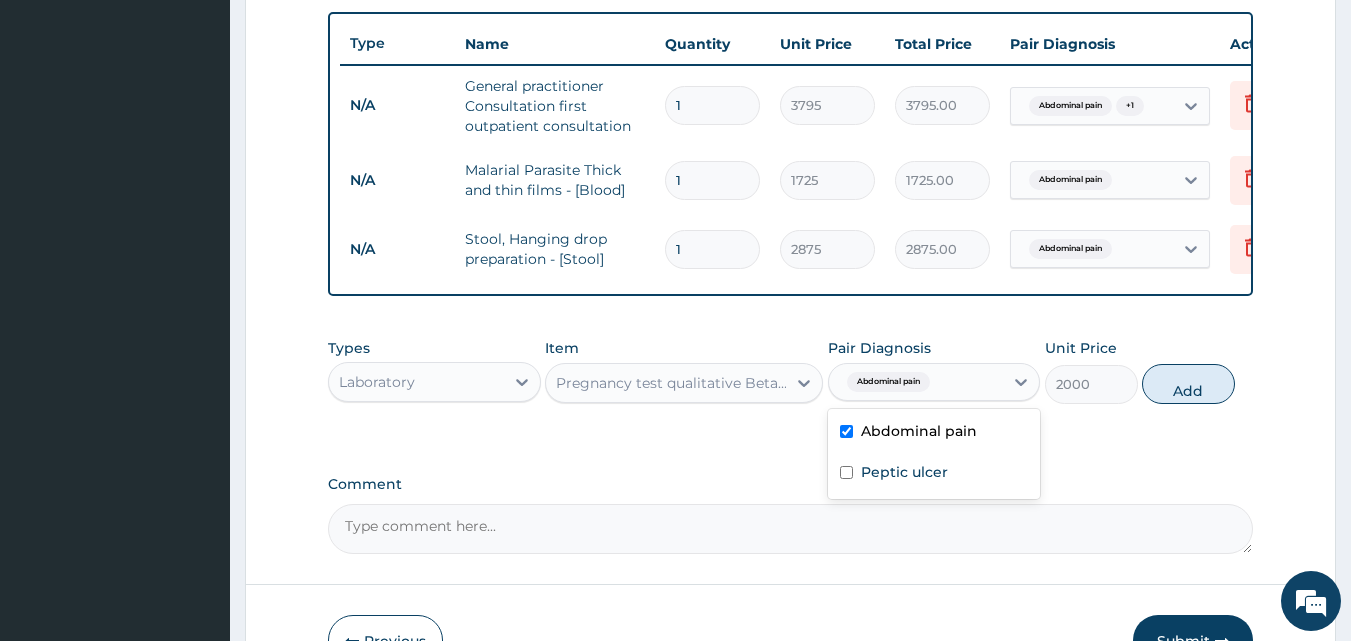 click on "Add" at bounding box center [1188, 384] 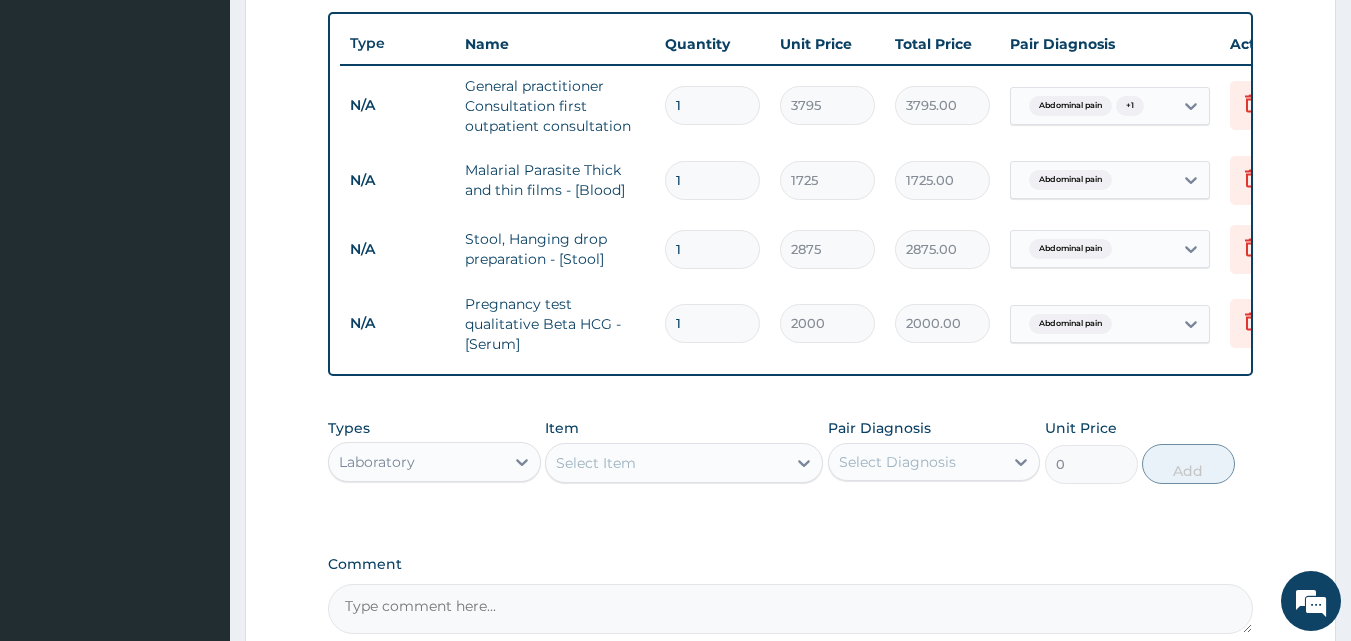 click on "Types Laboratory Item Select Item Pair Diagnosis Select Diagnosis Unit Price 0 Add" at bounding box center (791, 451) 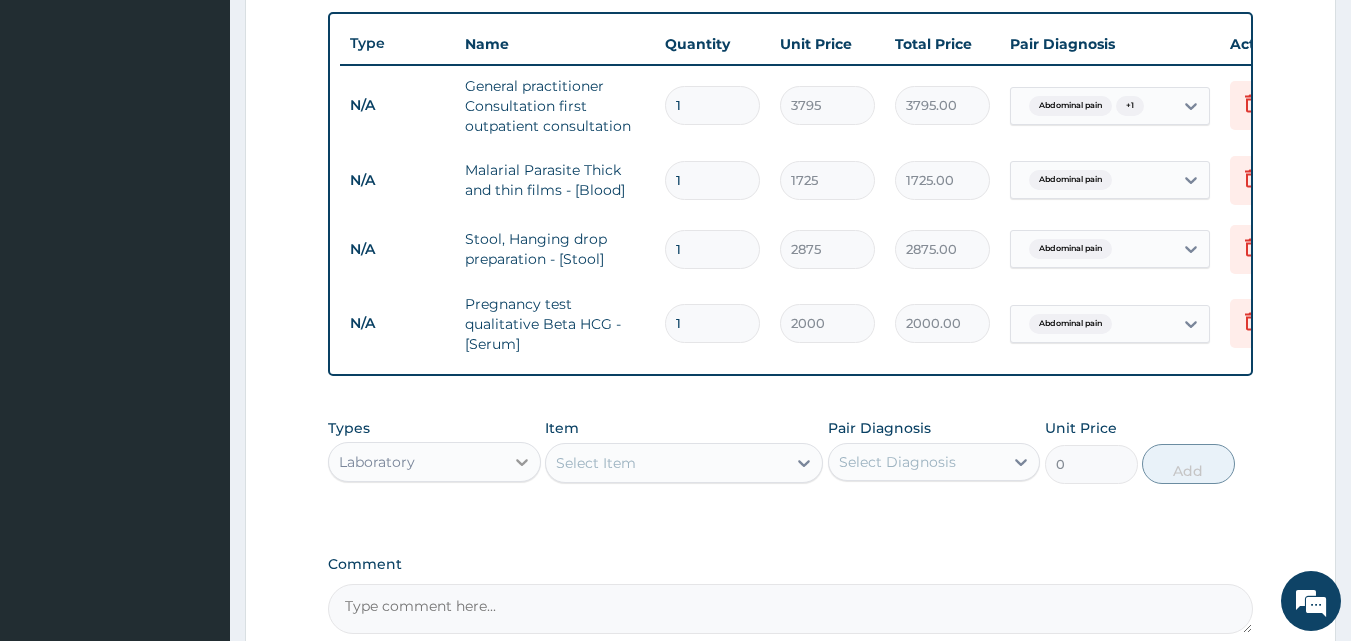 click 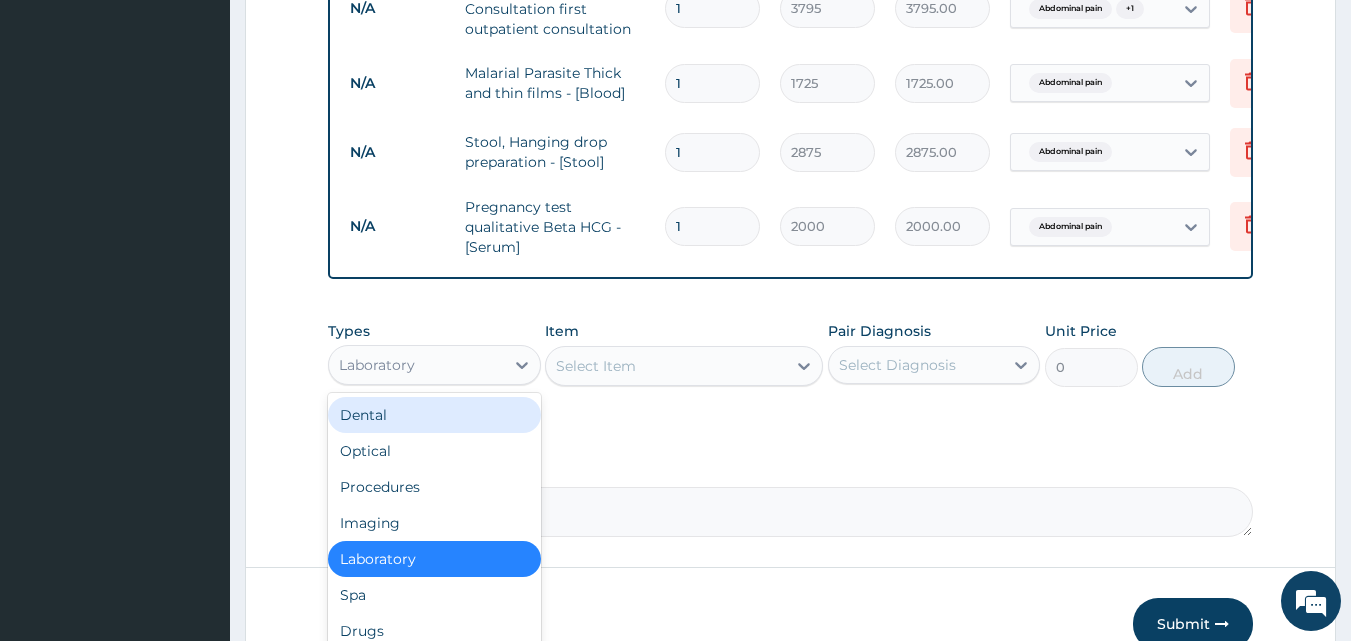 scroll, scrollTop: 903, scrollLeft: 0, axis: vertical 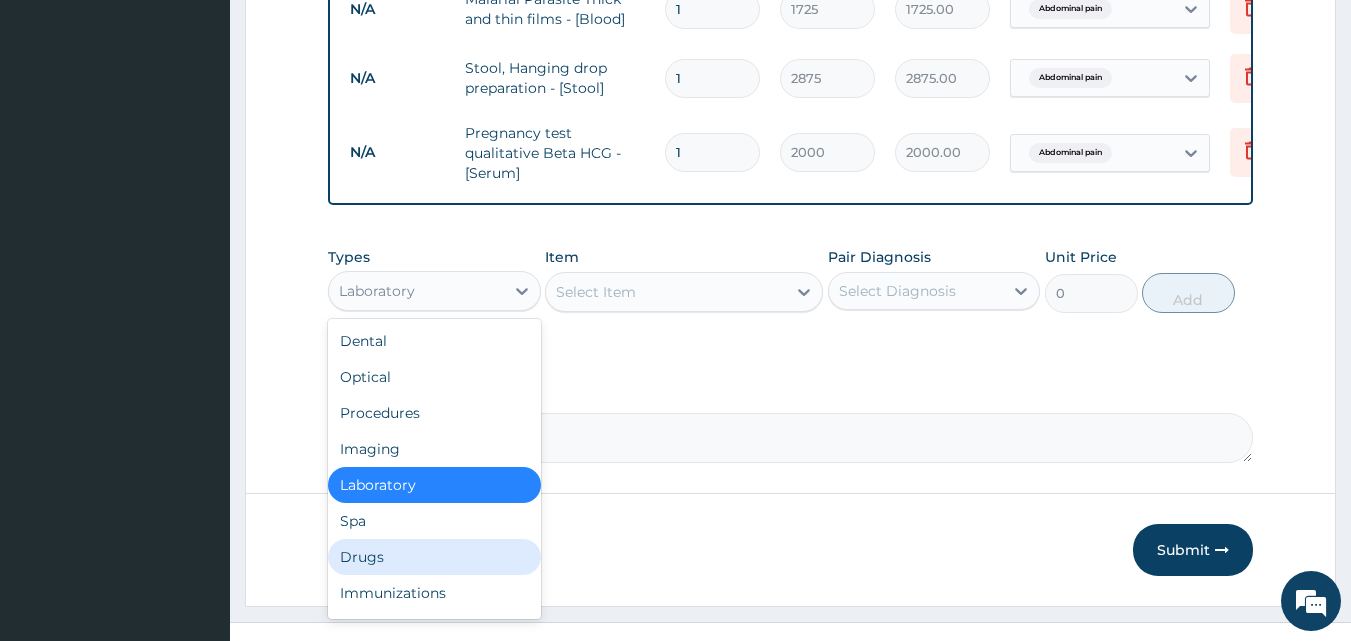 click on "Drugs" at bounding box center [434, 557] 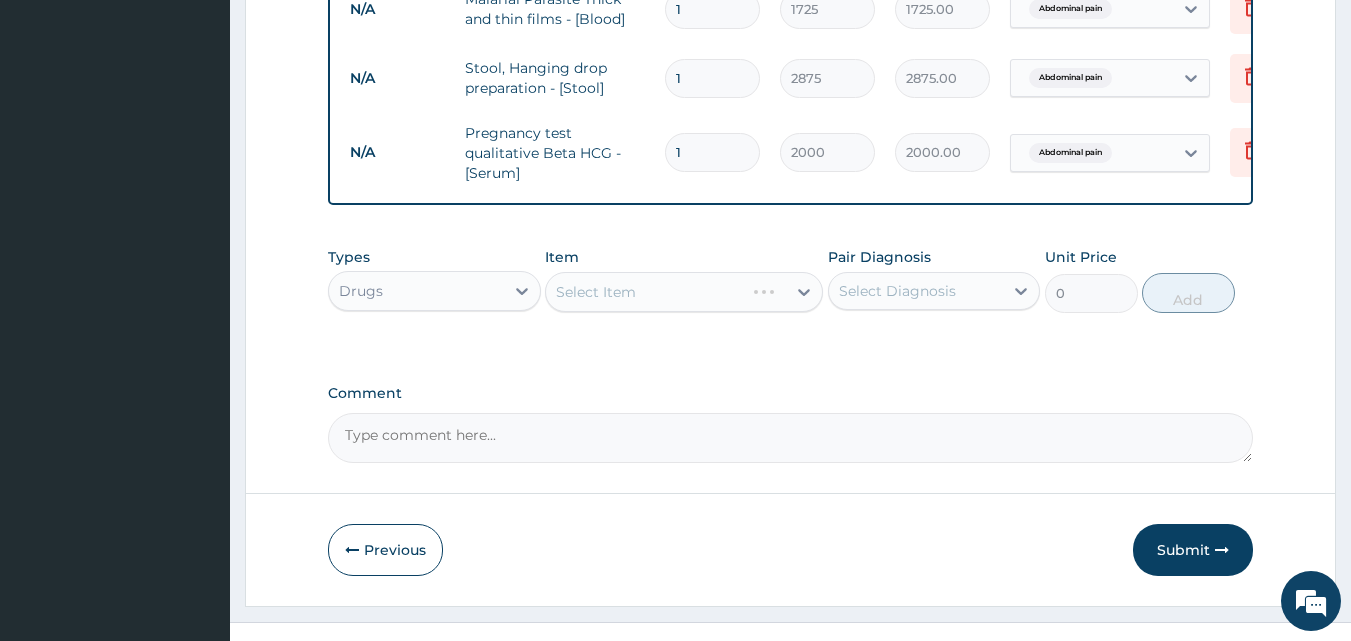 click on "Select Item" at bounding box center [684, 292] 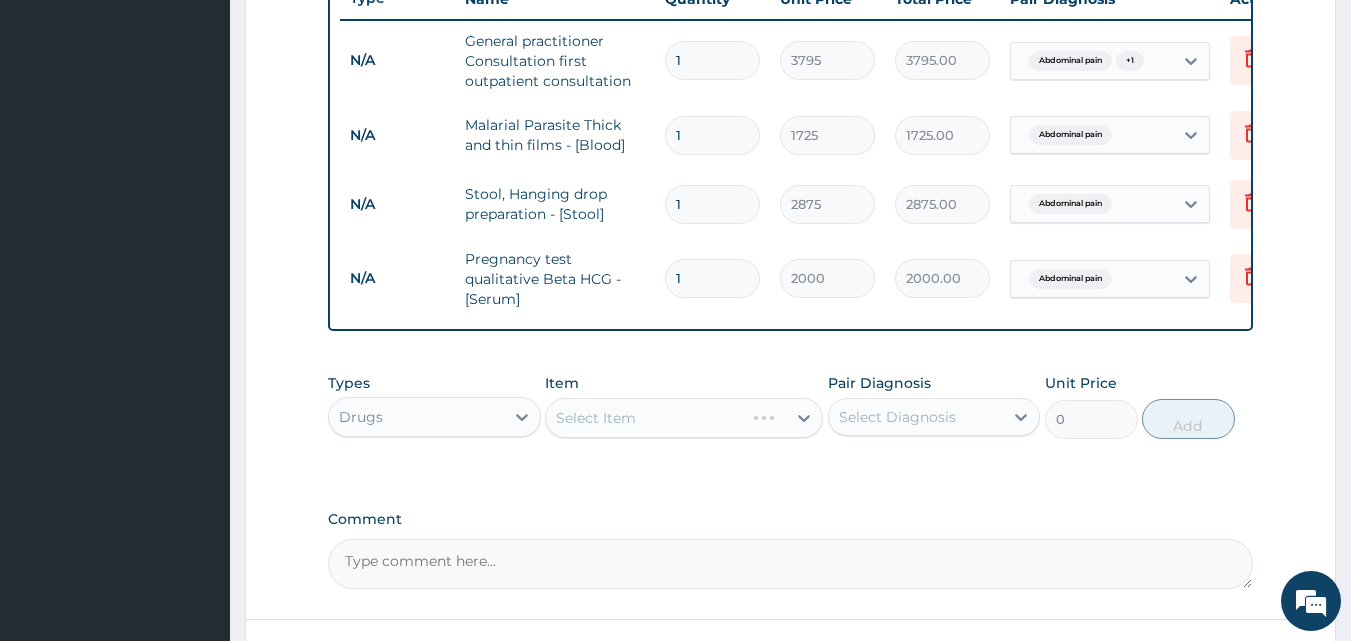 scroll, scrollTop: 798, scrollLeft: 0, axis: vertical 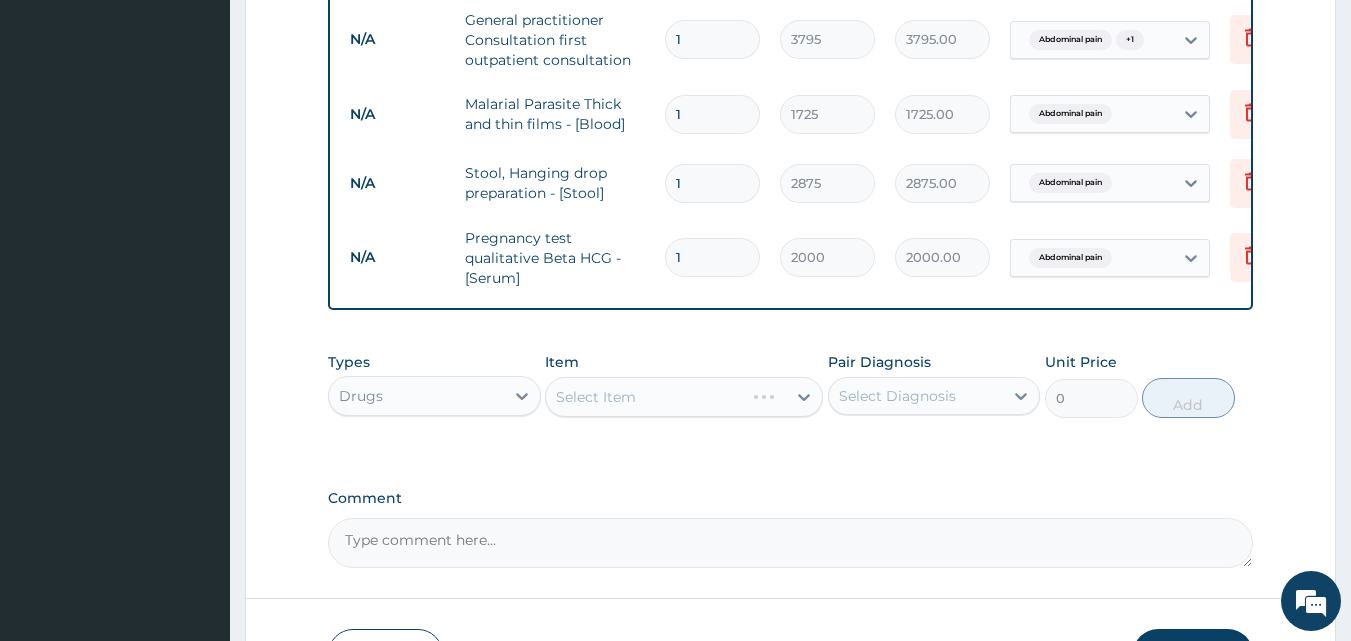 click on "Select Item" at bounding box center (684, 397) 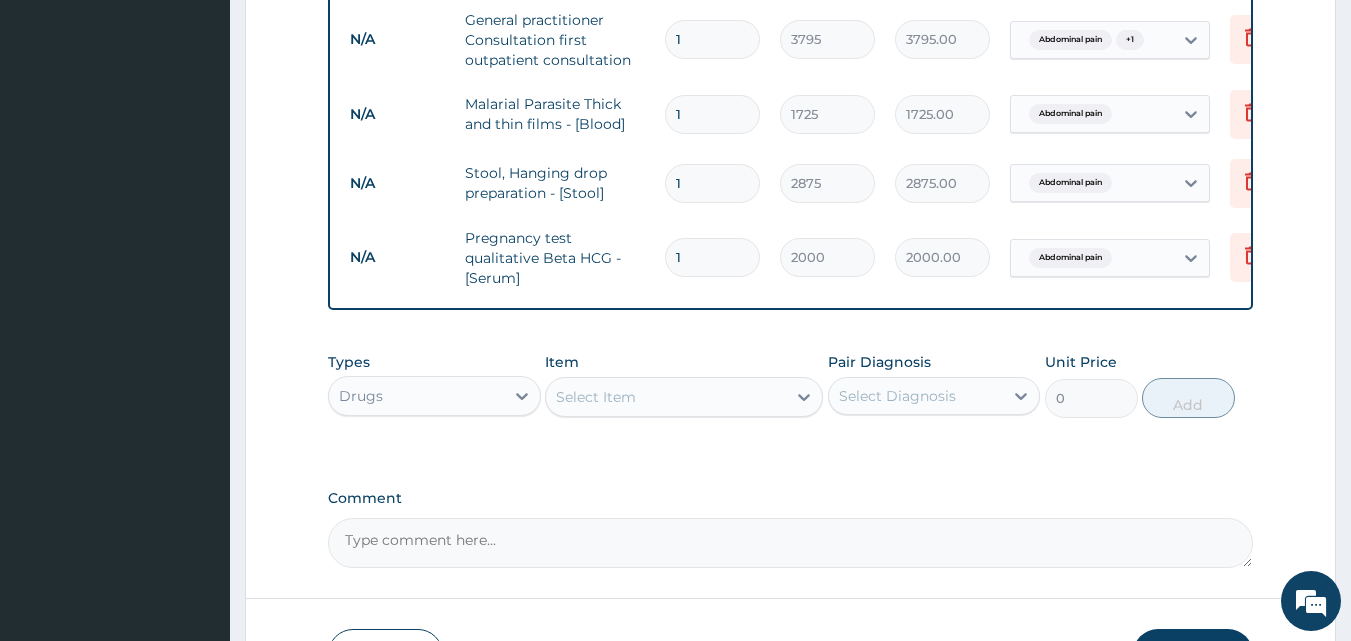 click on "Select Item" at bounding box center (666, 397) 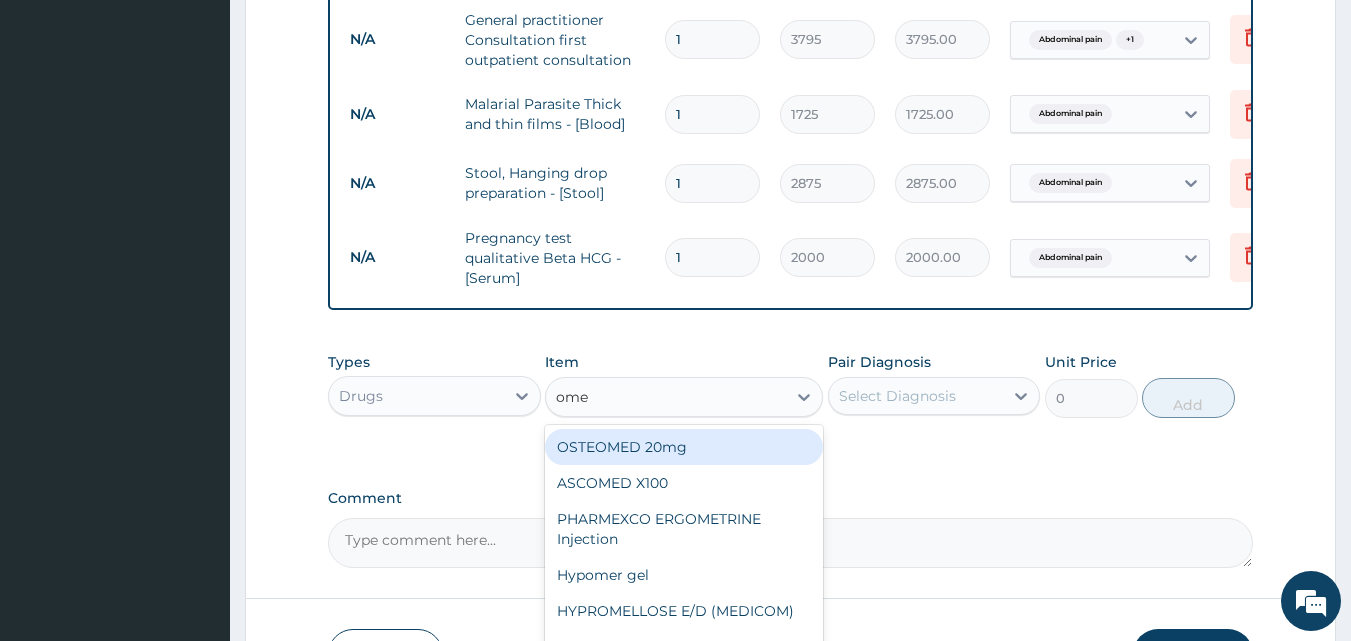 type on "omep" 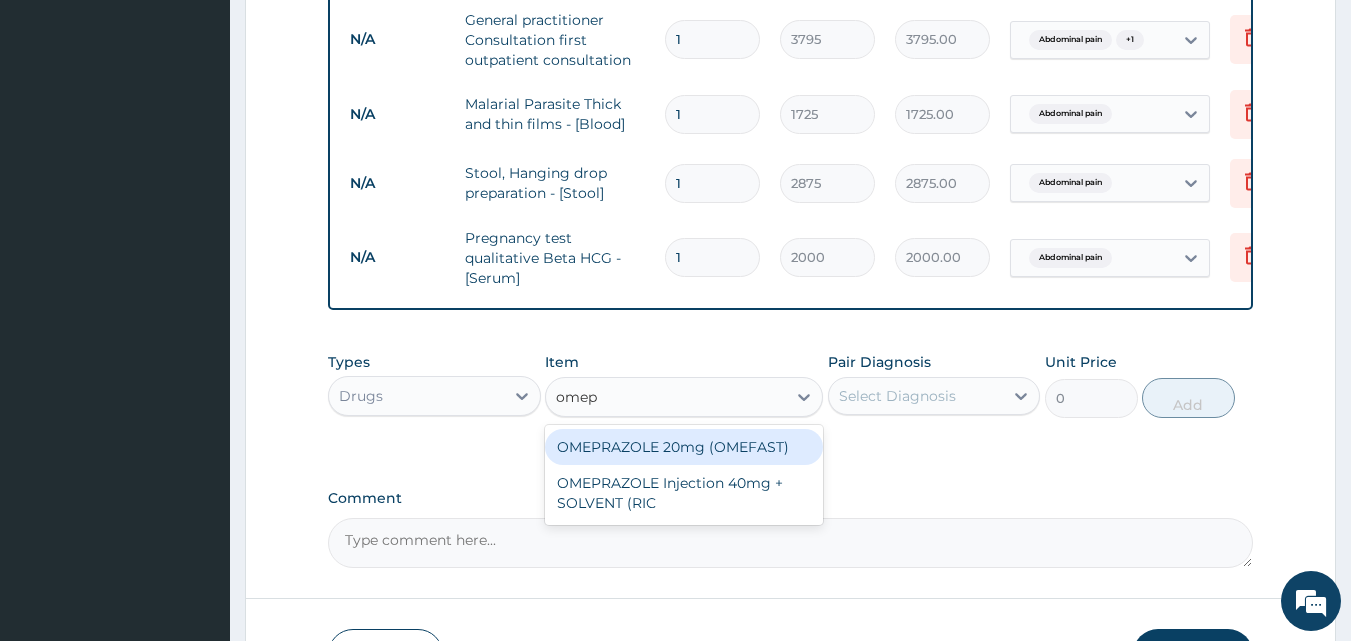 click on "OMEPRAZOLE Injection 40mg + SOLVENT (RIC" at bounding box center (684, 493) 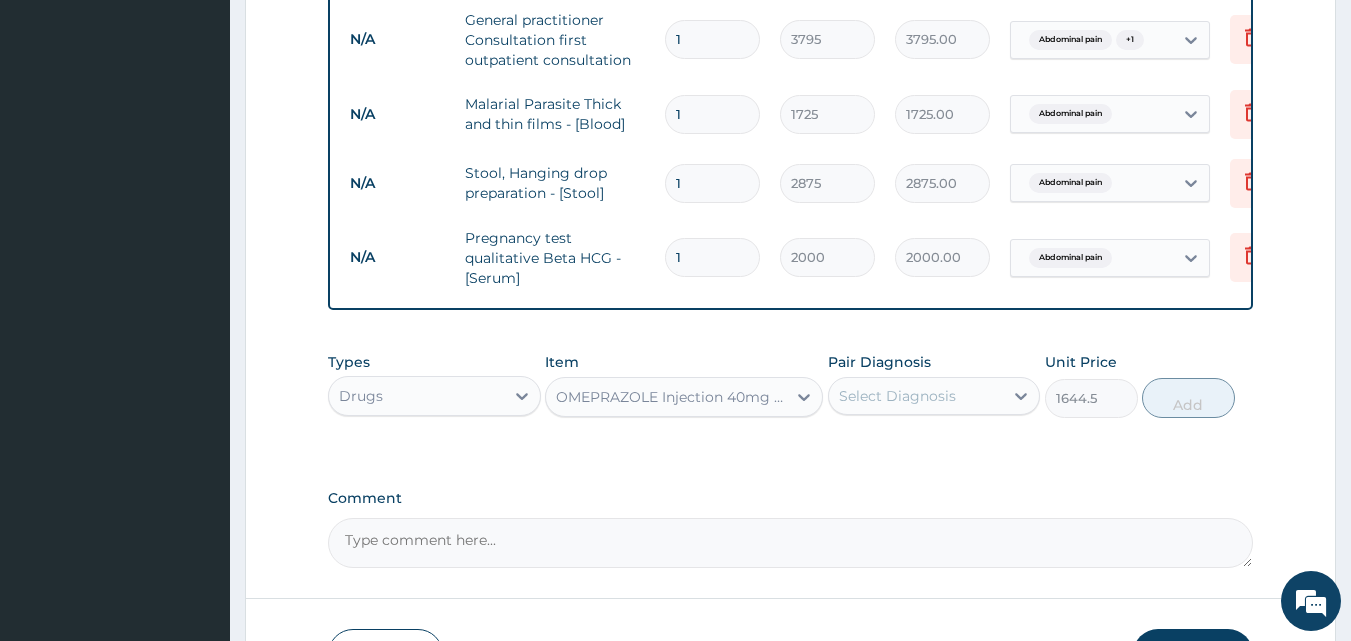 click on "Select Diagnosis" at bounding box center (916, 396) 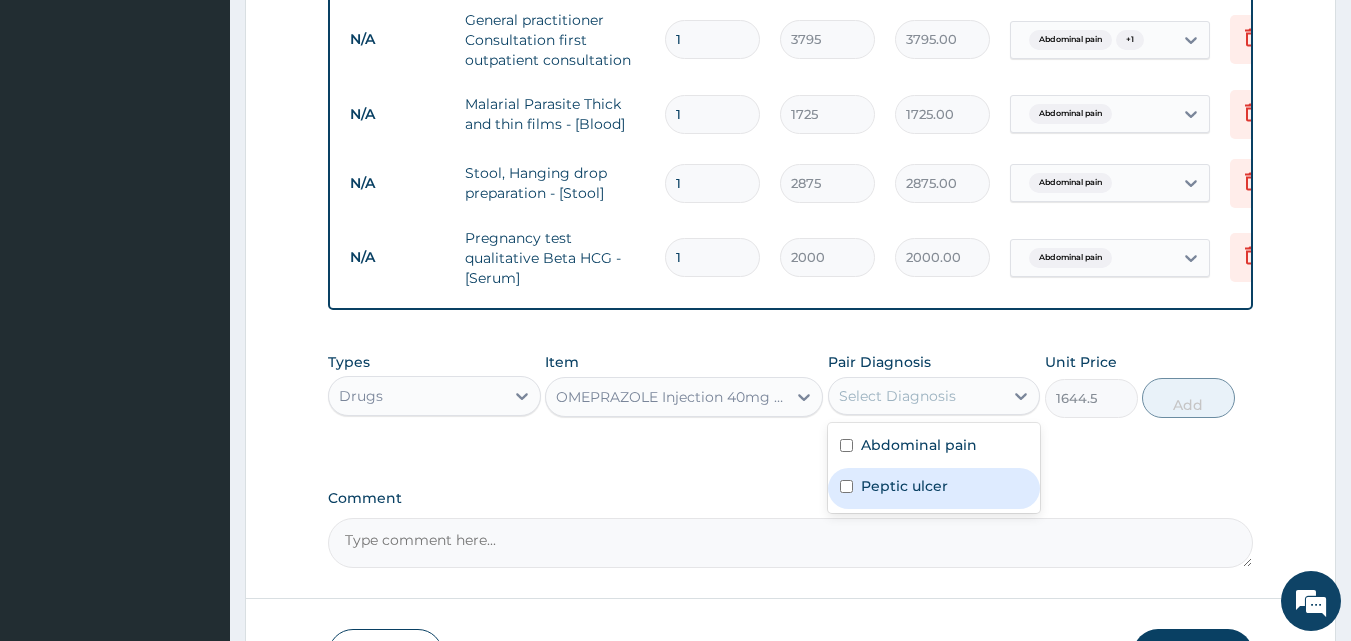 click on "Peptic ulcer" at bounding box center [934, 488] 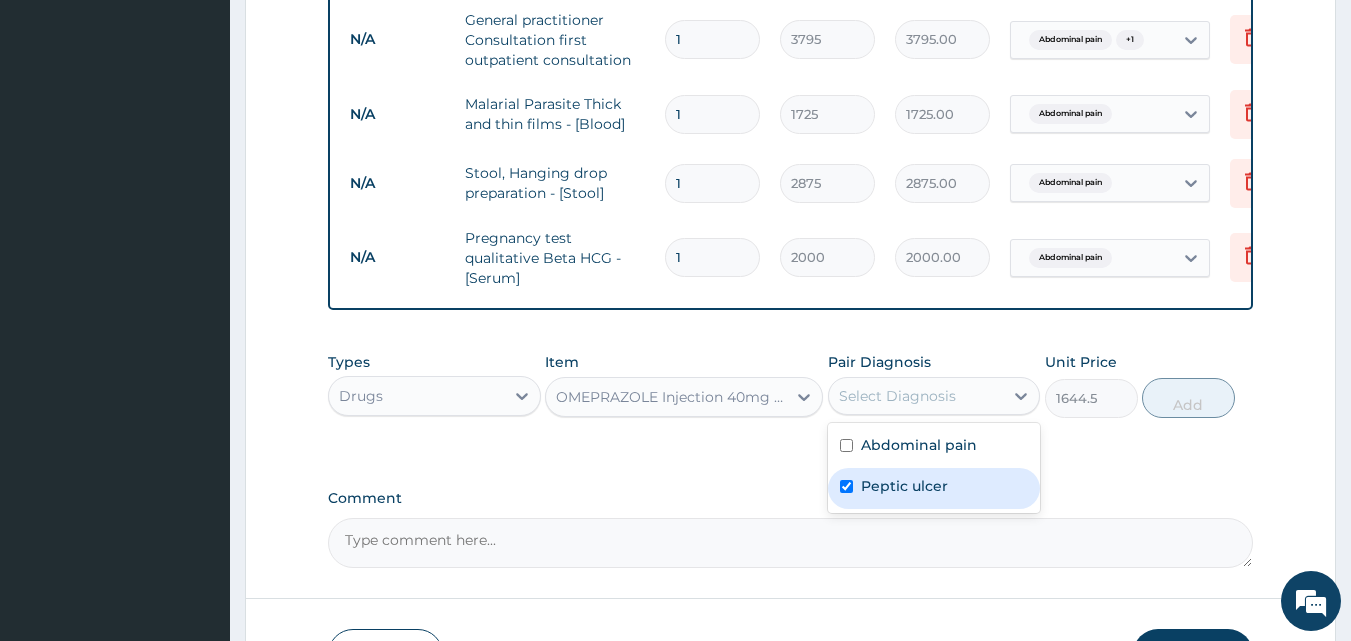 checkbox on "true" 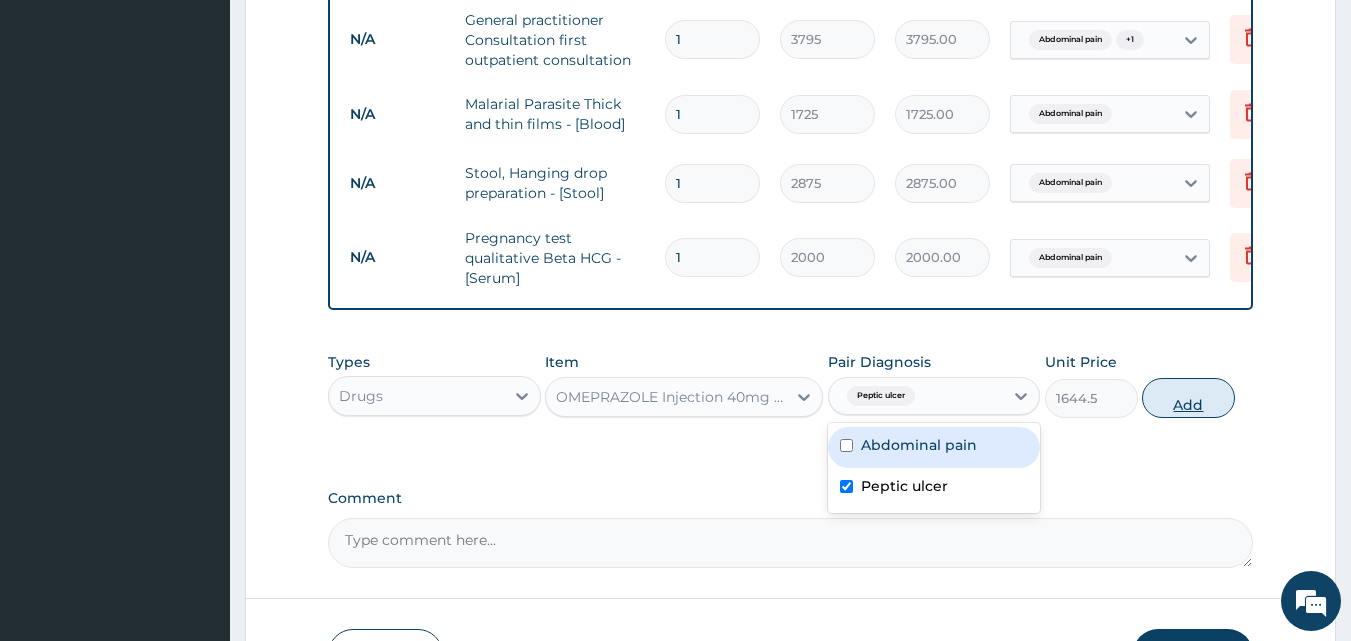 click on "Add" at bounding box center (1188, 398) 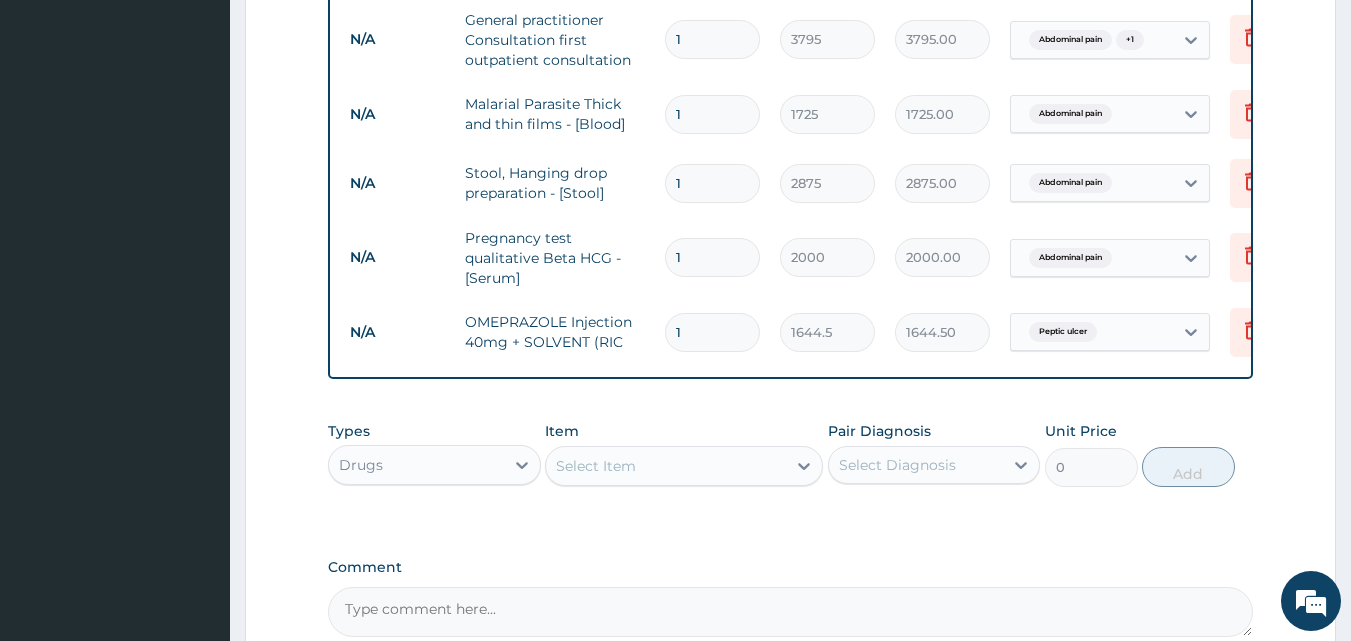 click on "Select Item" at bounding box center (596, 466) 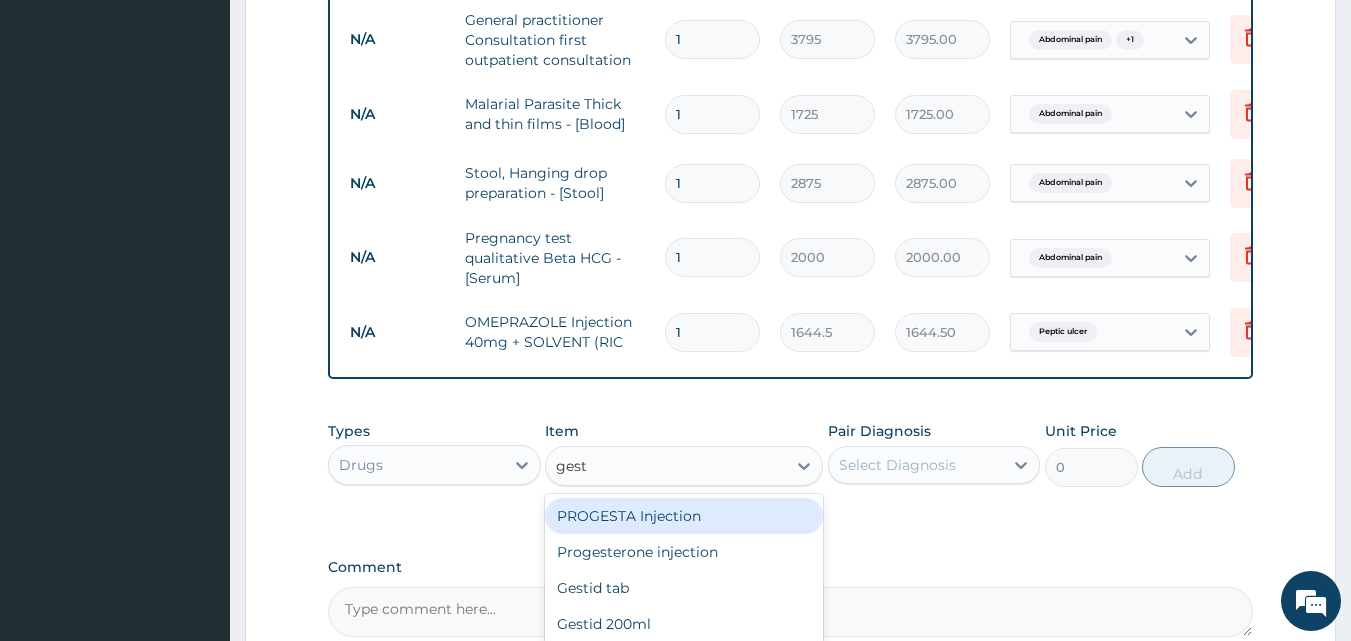 type on "gesti" 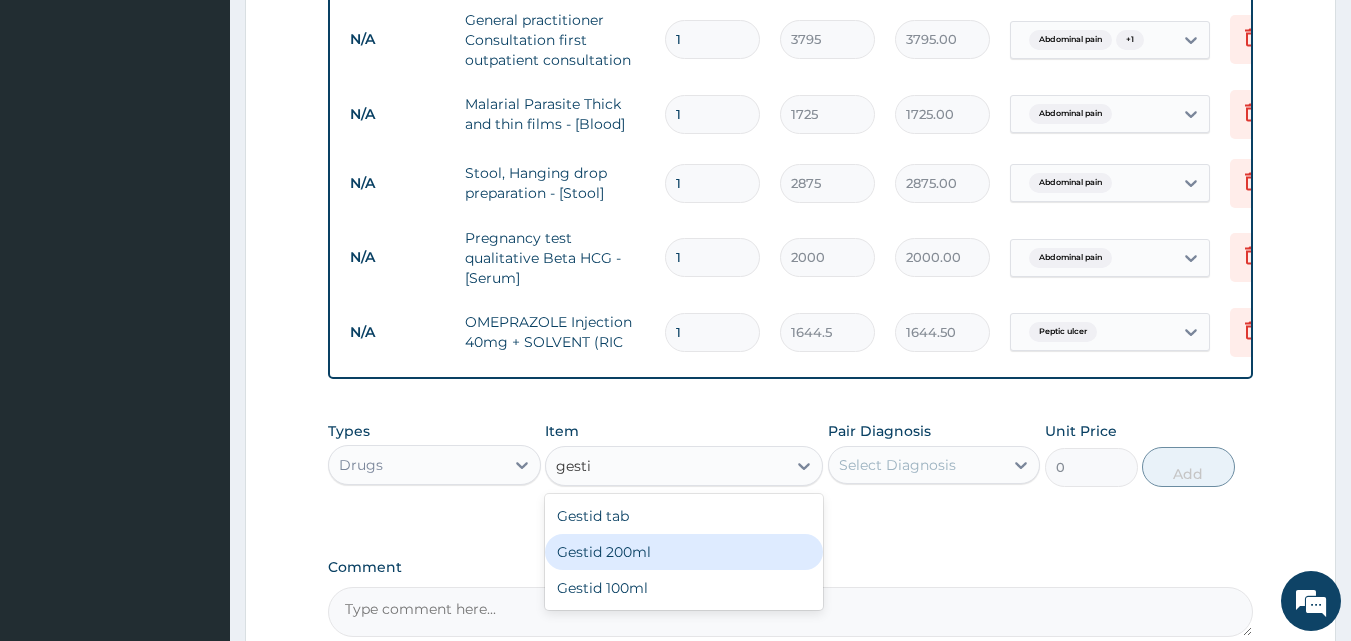 click on "Gestid 200ml" at bounding box center [684, 552] 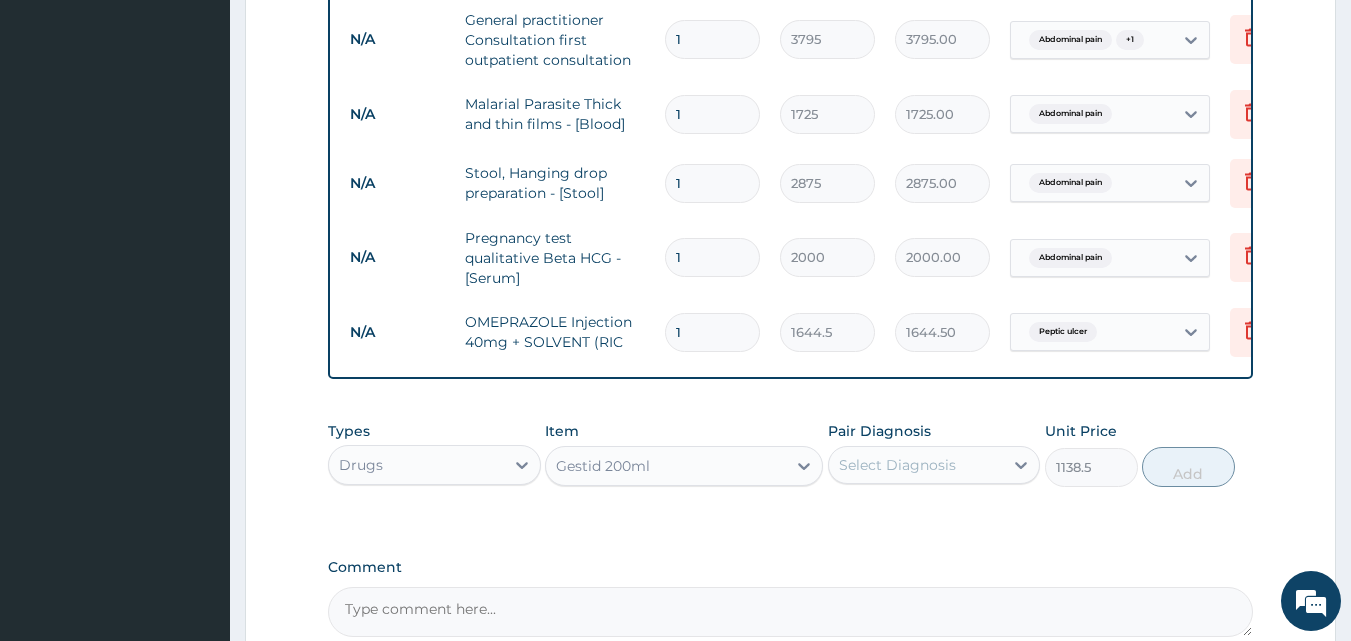 drag, startPoint x: 953, startPoint y: 457, endPoint x: 963, endPoint y: 444, distance: 16.40122 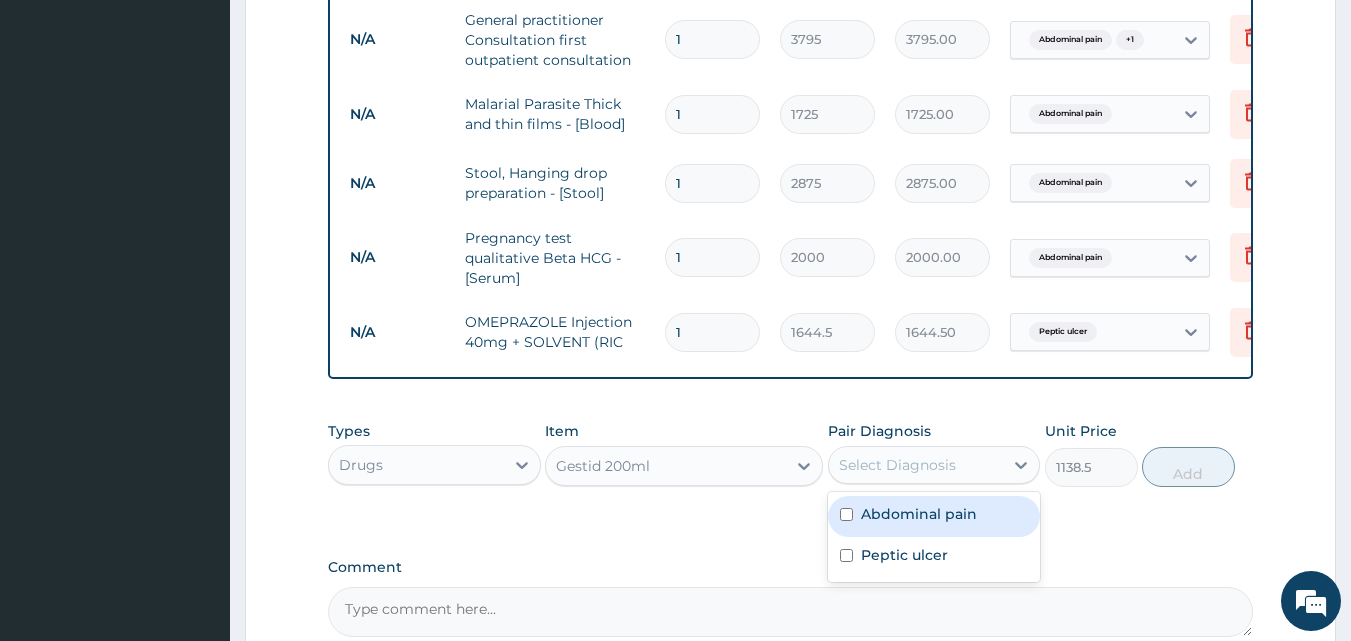 click on "Select Diagnosis" at bounding box center (897, 465) 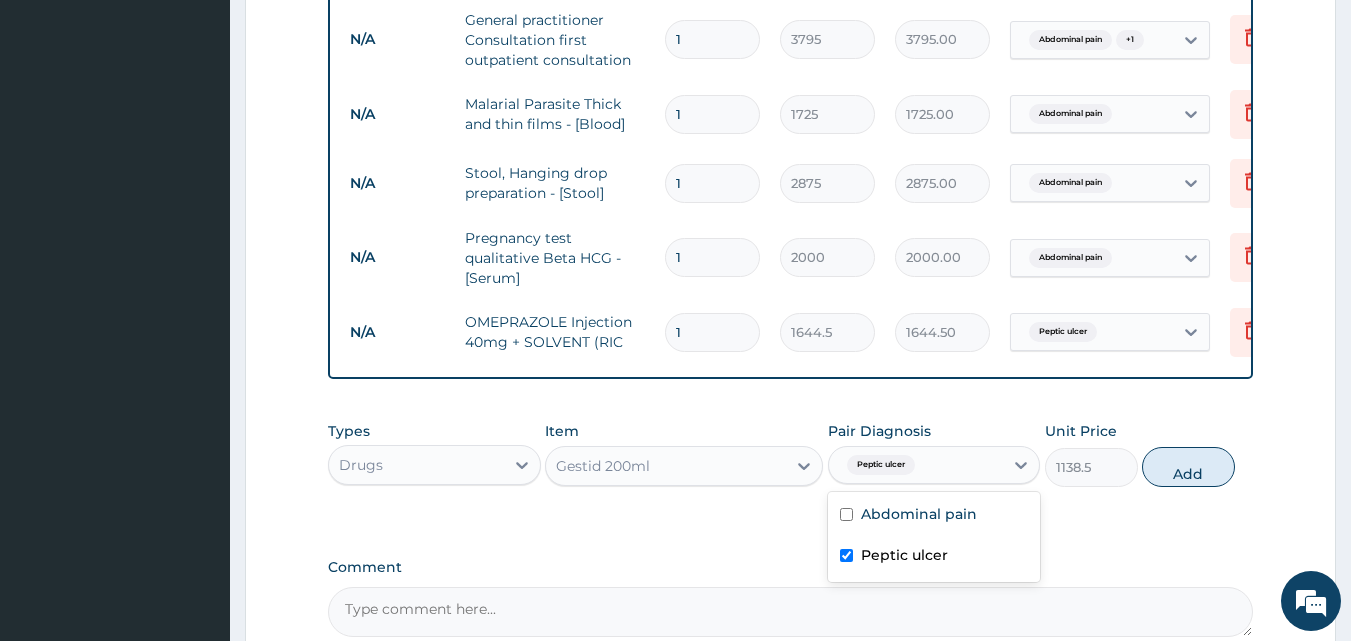 checkbox on "true" 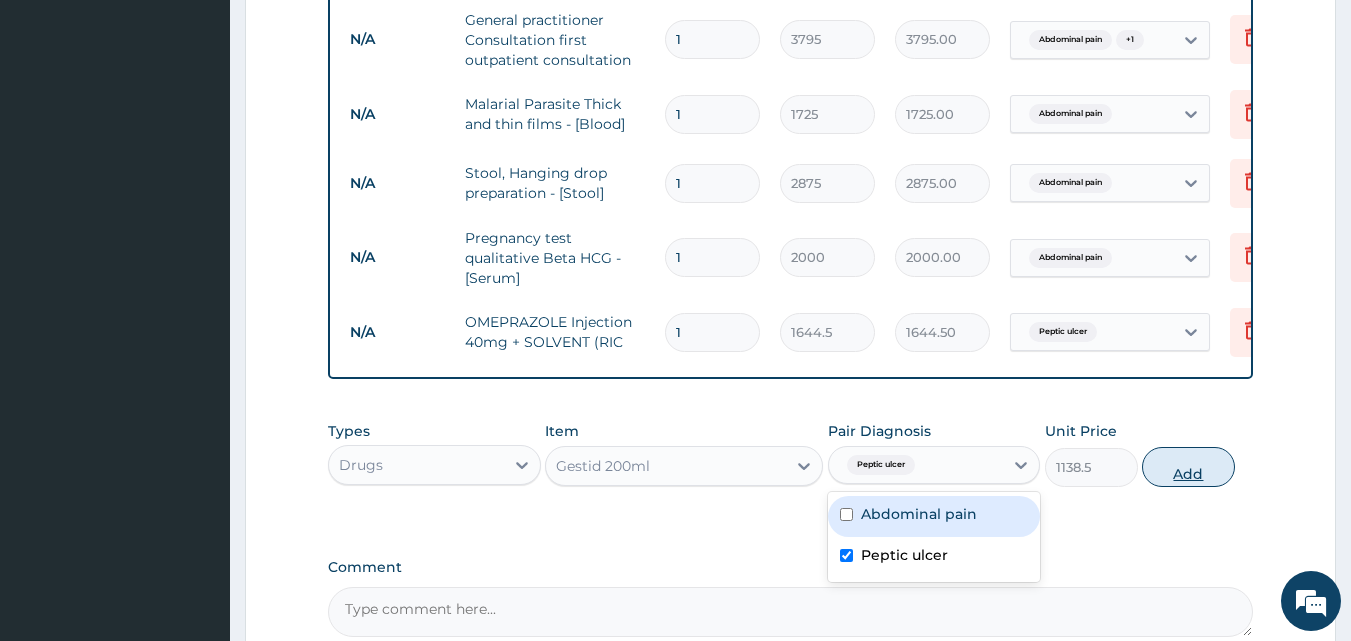 click on "Add" at bounding box center [1188, 467] 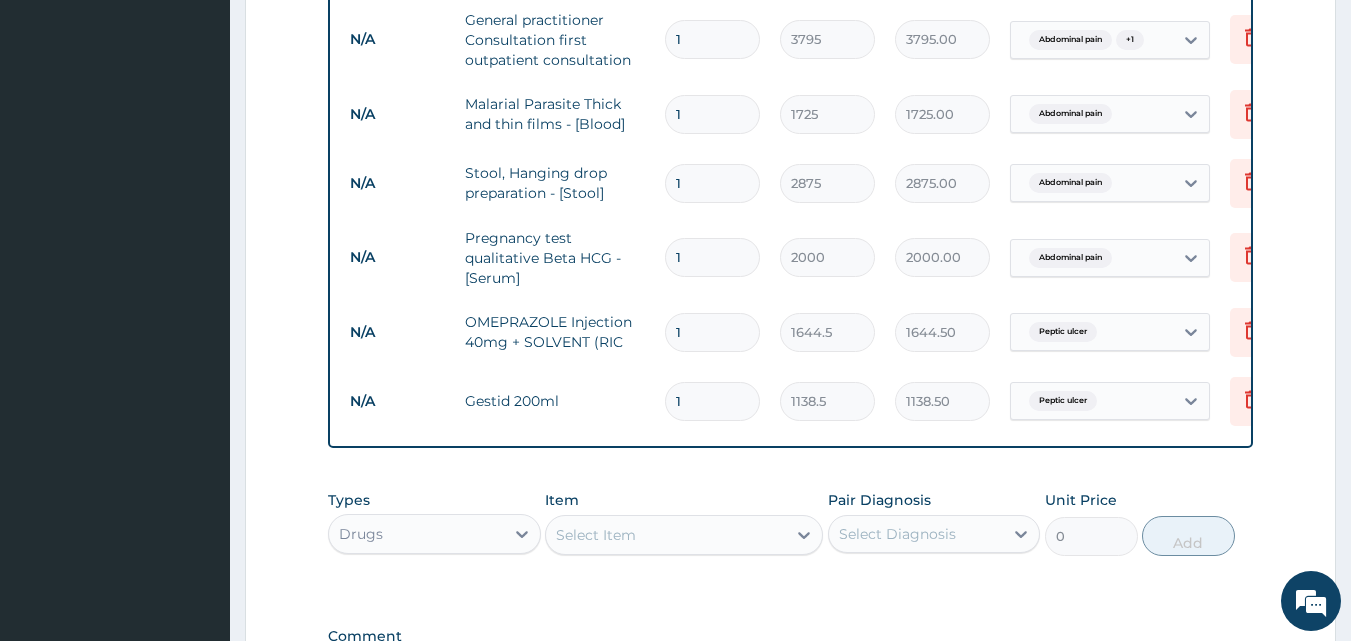 click on "Select Item" at bounding box center (684, 535) 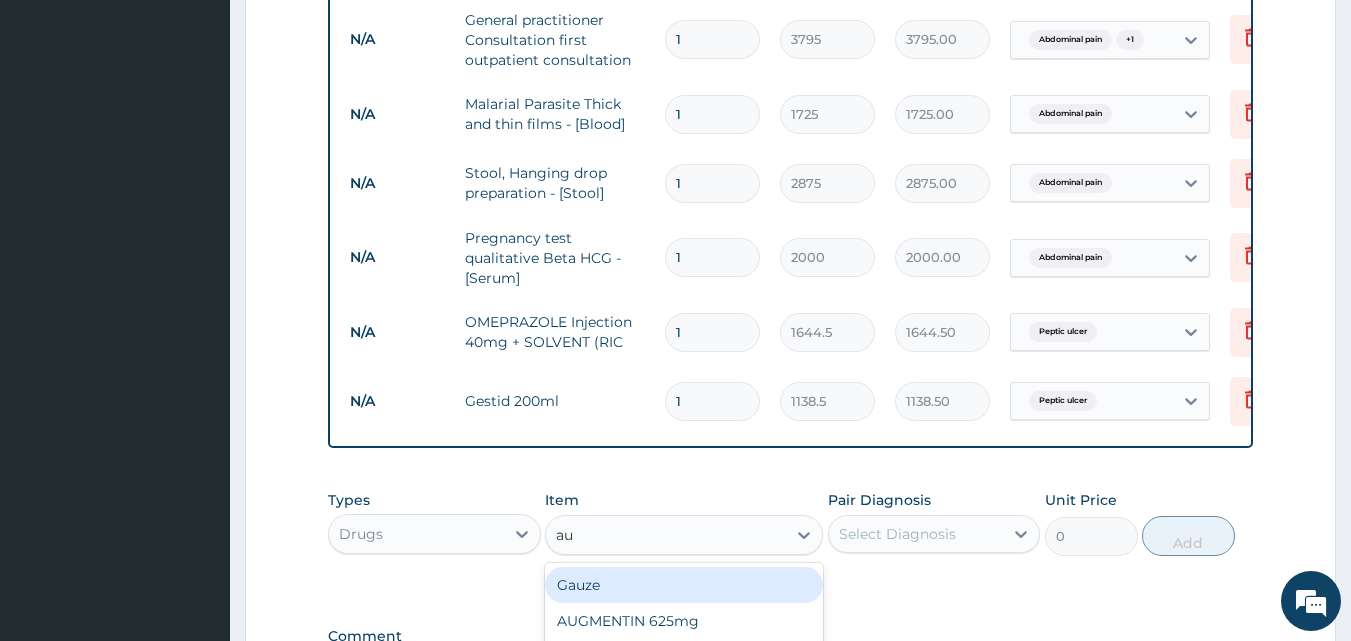 type on "aug" 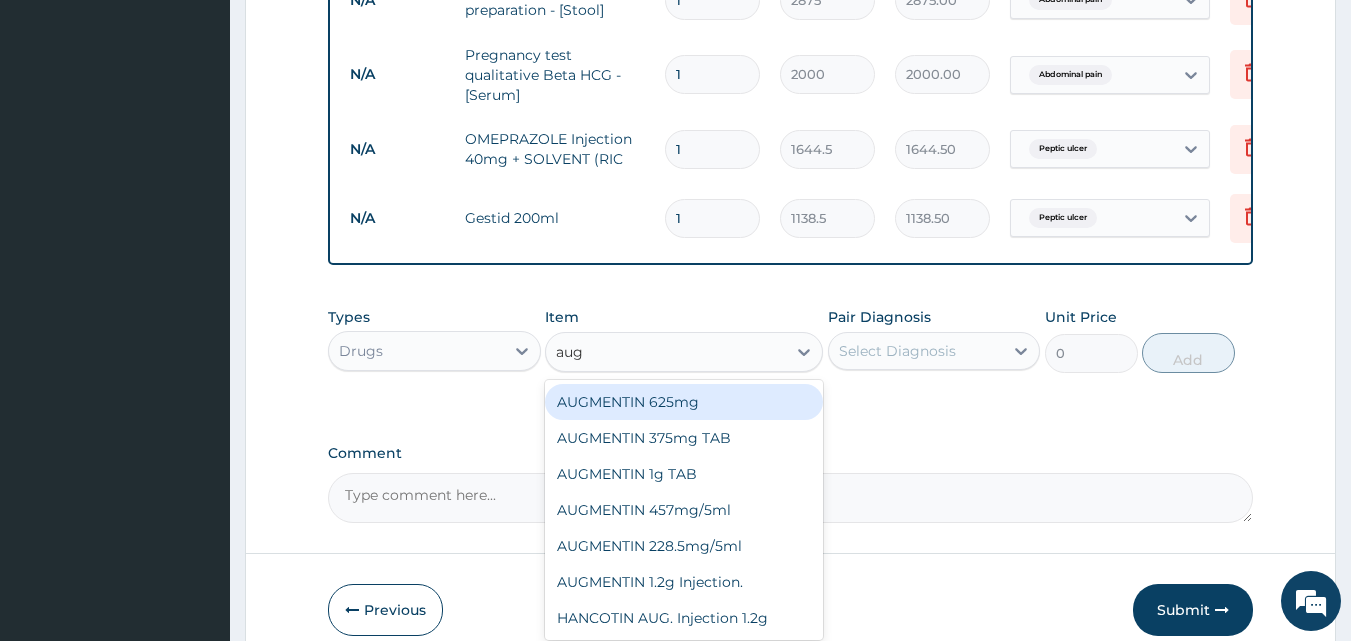scroll, scrollTop: 1003, scrollLeft: 0, axis: vertical 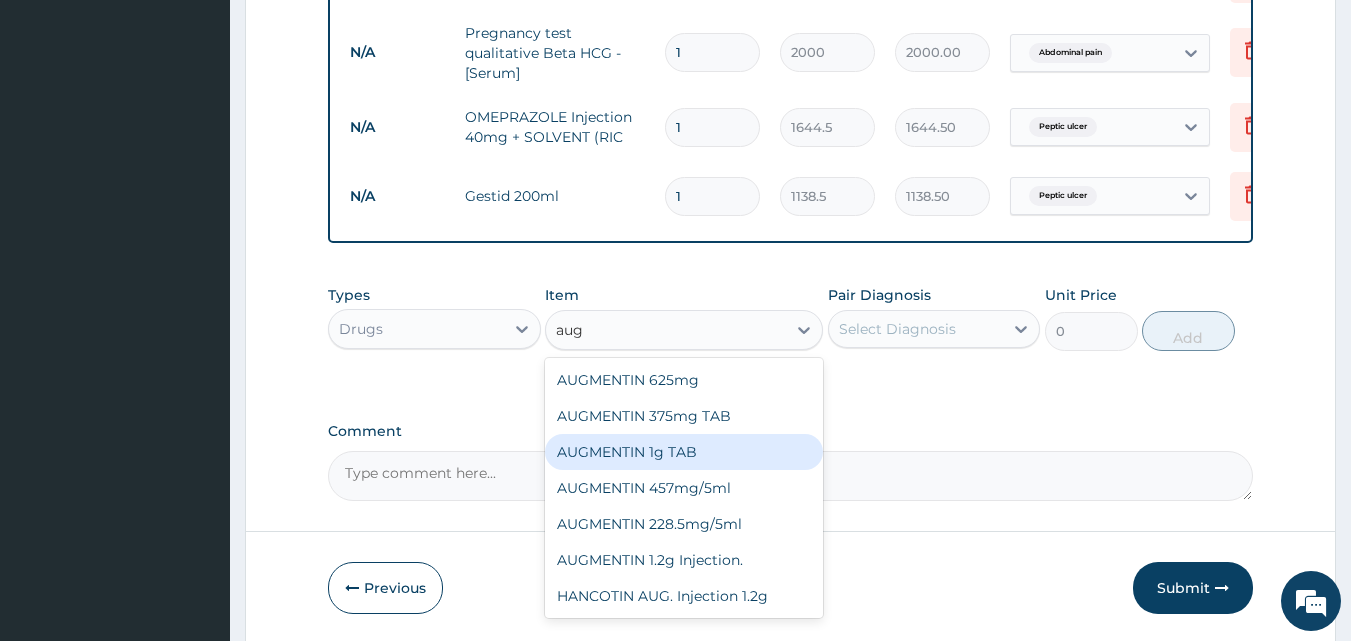 click on "AUGMENTIN 1g TAB" at bounding box center [684, 452] 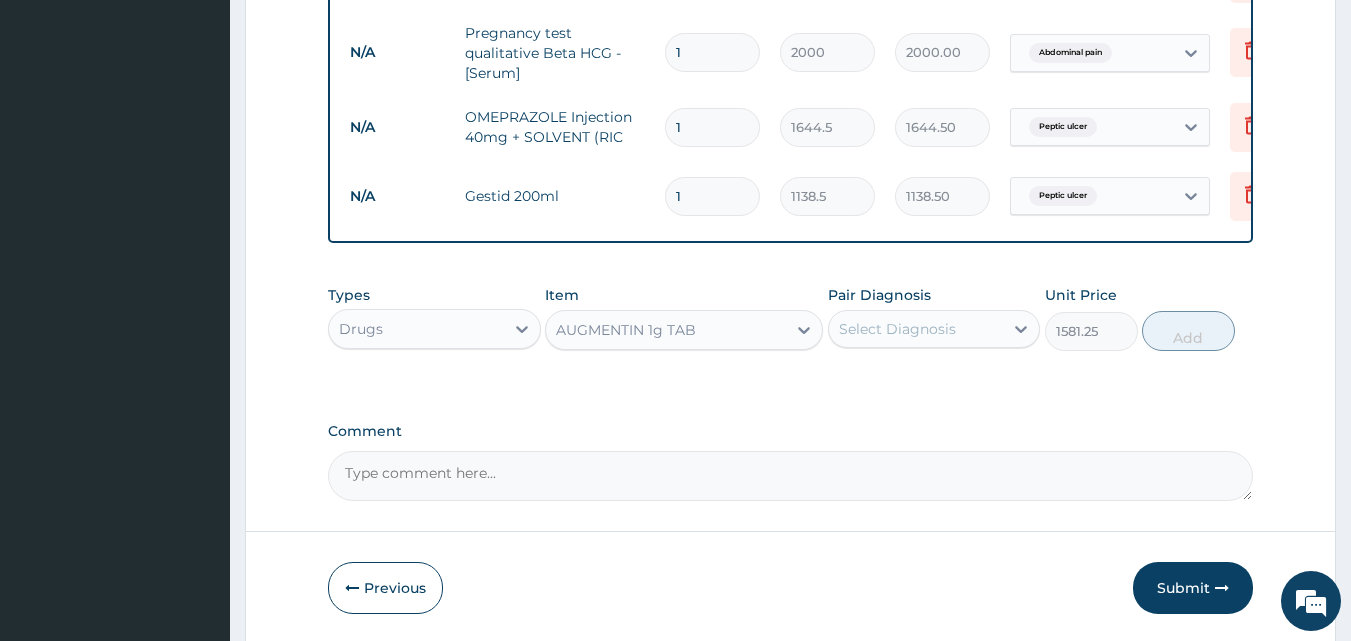 click on "Select Diagnosis" at bounding box center [916, 329] 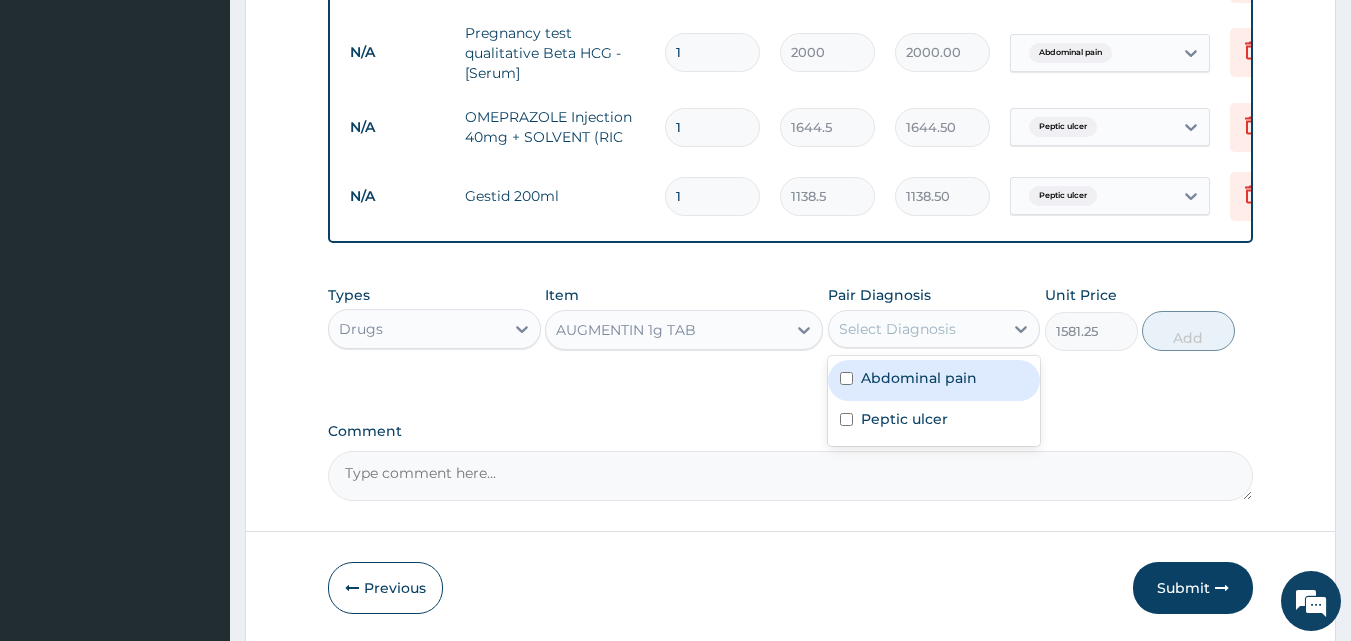 click on "Abdominal pain" at bounding box center [919, 378] 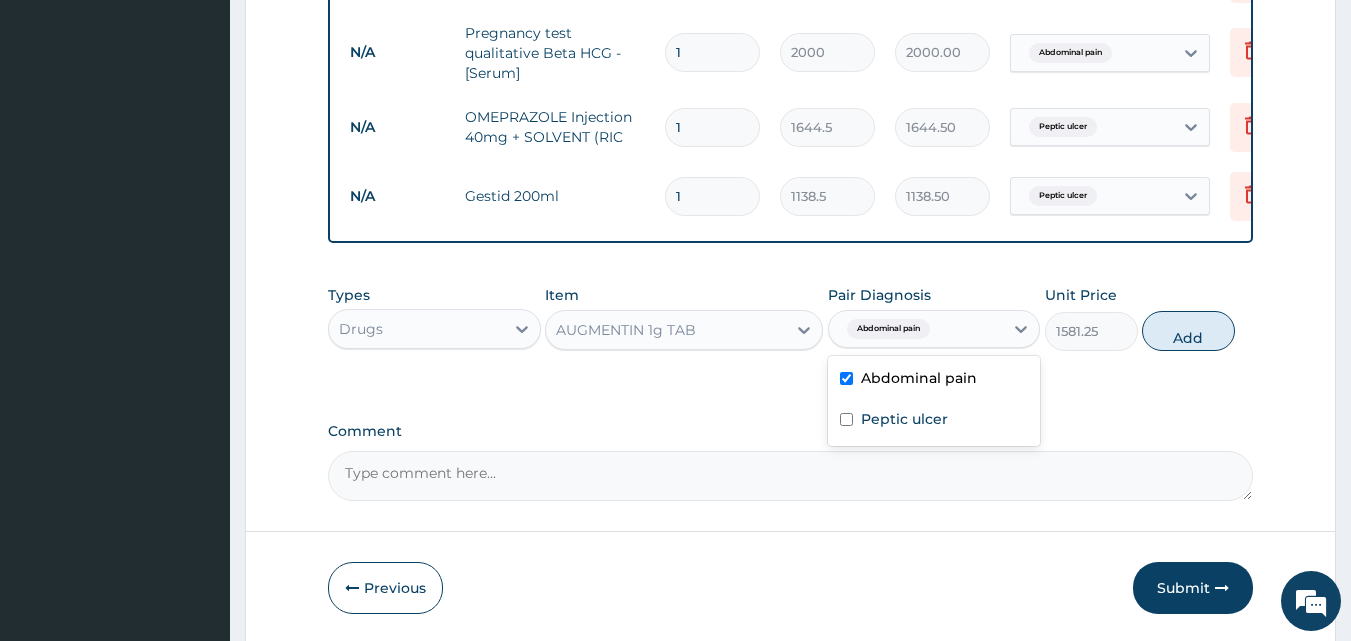 checkbox on "true" 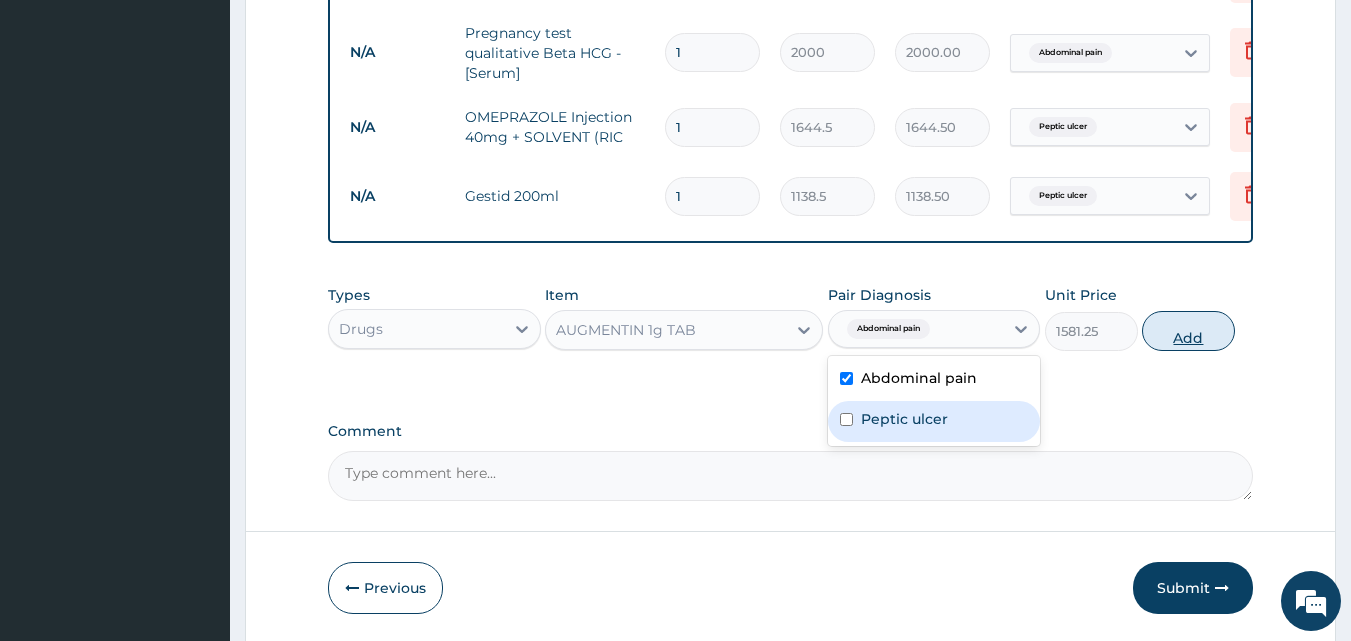 click on "Add" at bounding box center [1188, 331] 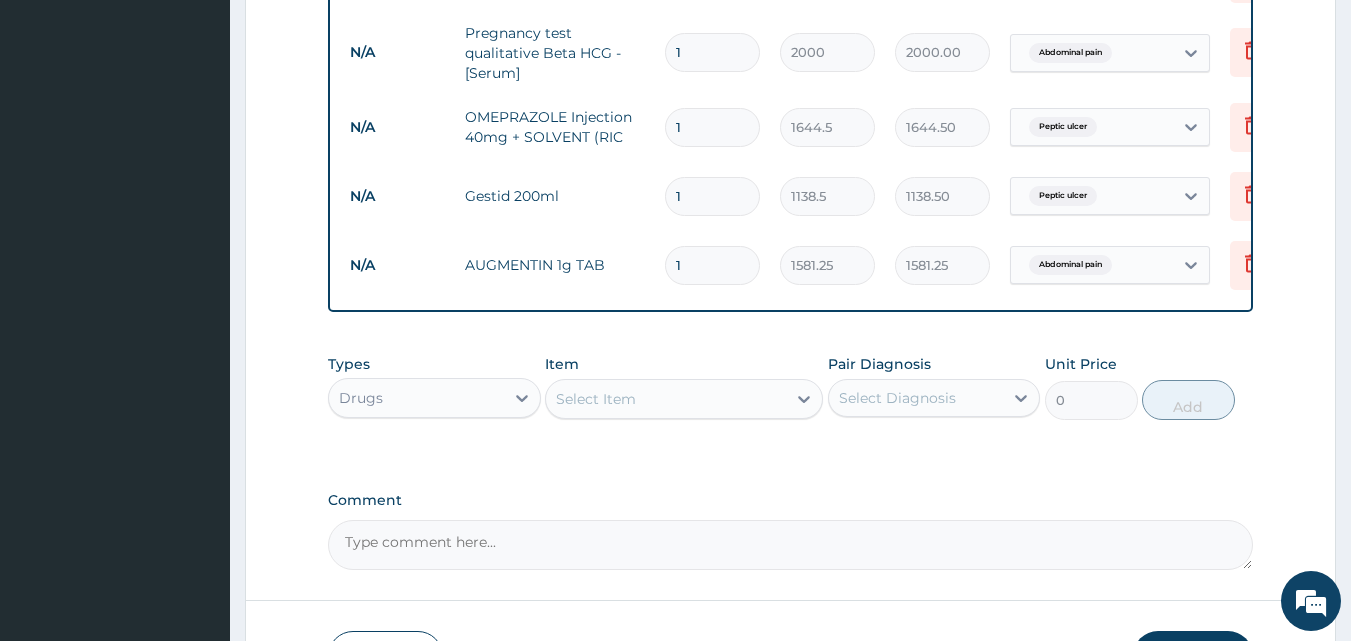 click on "Select Item" at bounding box center [666, 399] 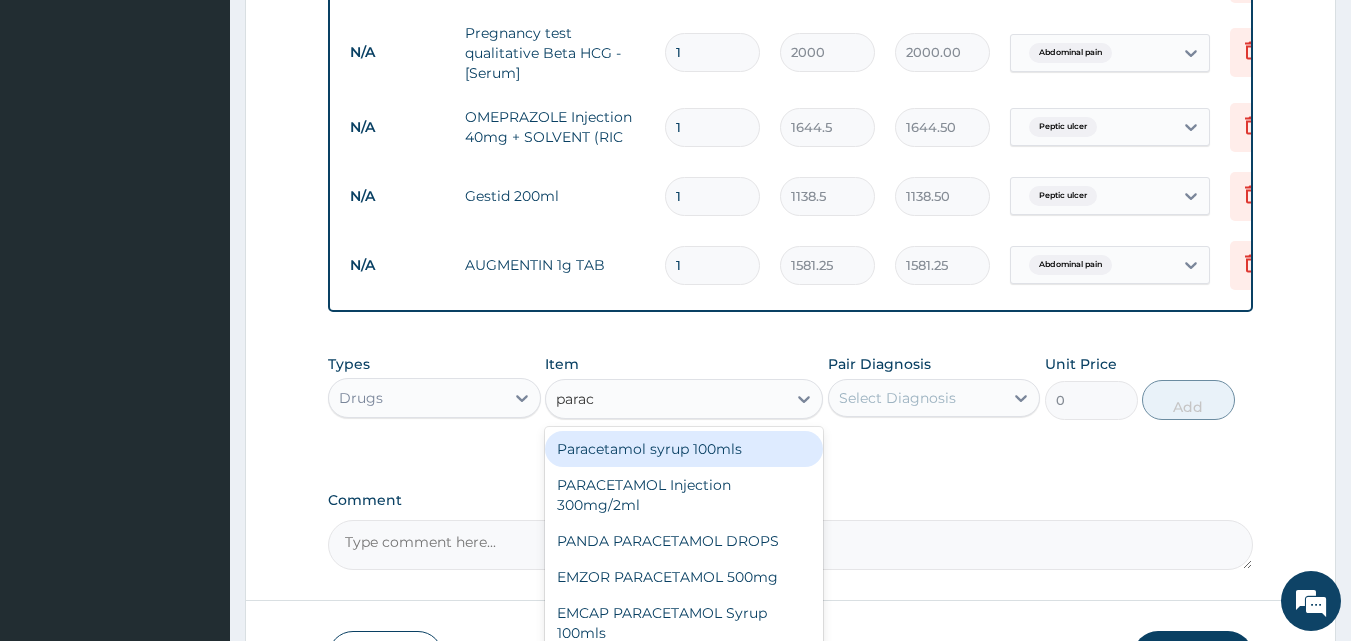 type on "parace" 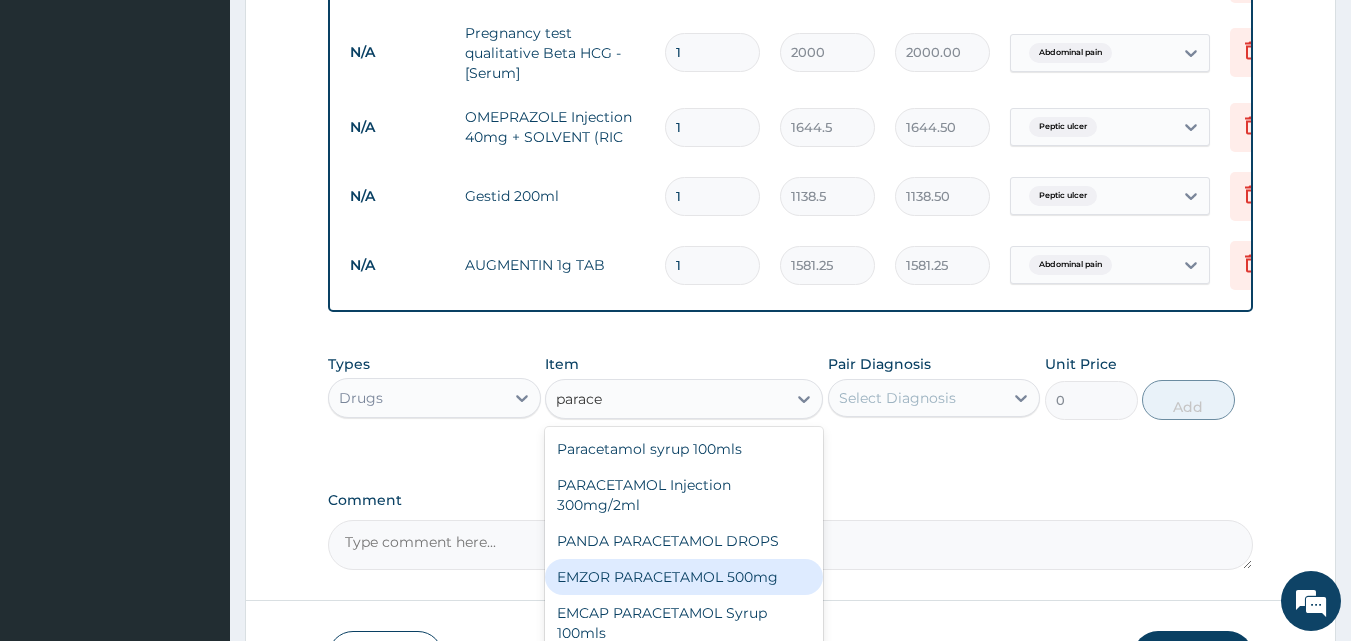 click on "EMZOR PARACETAMOL 500mg" at bounding box center (684, 577) 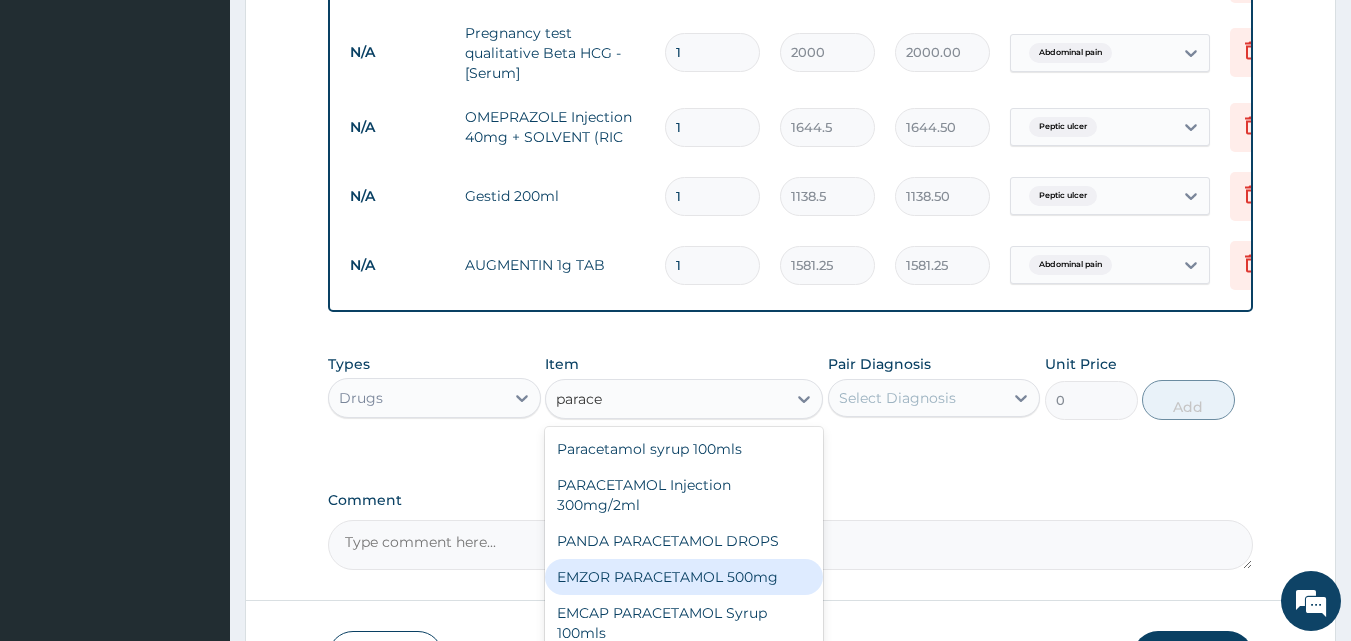type 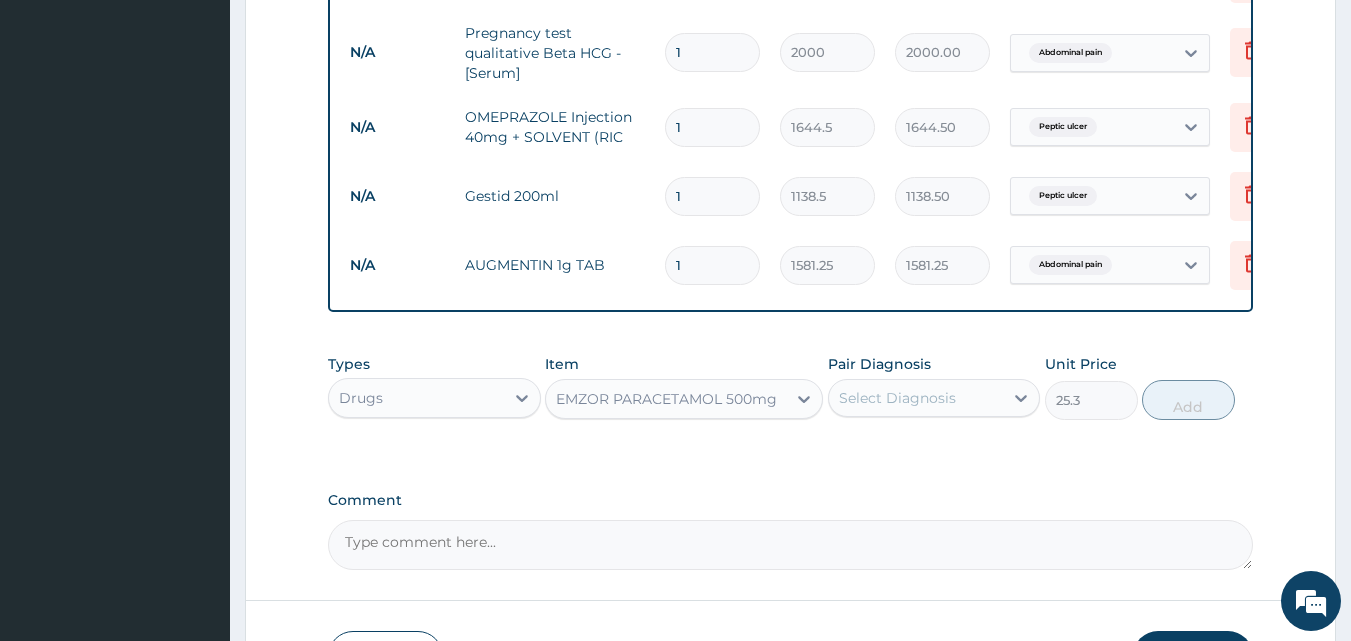 click on "Select Diagnosis" at bounding box center (916, 398) 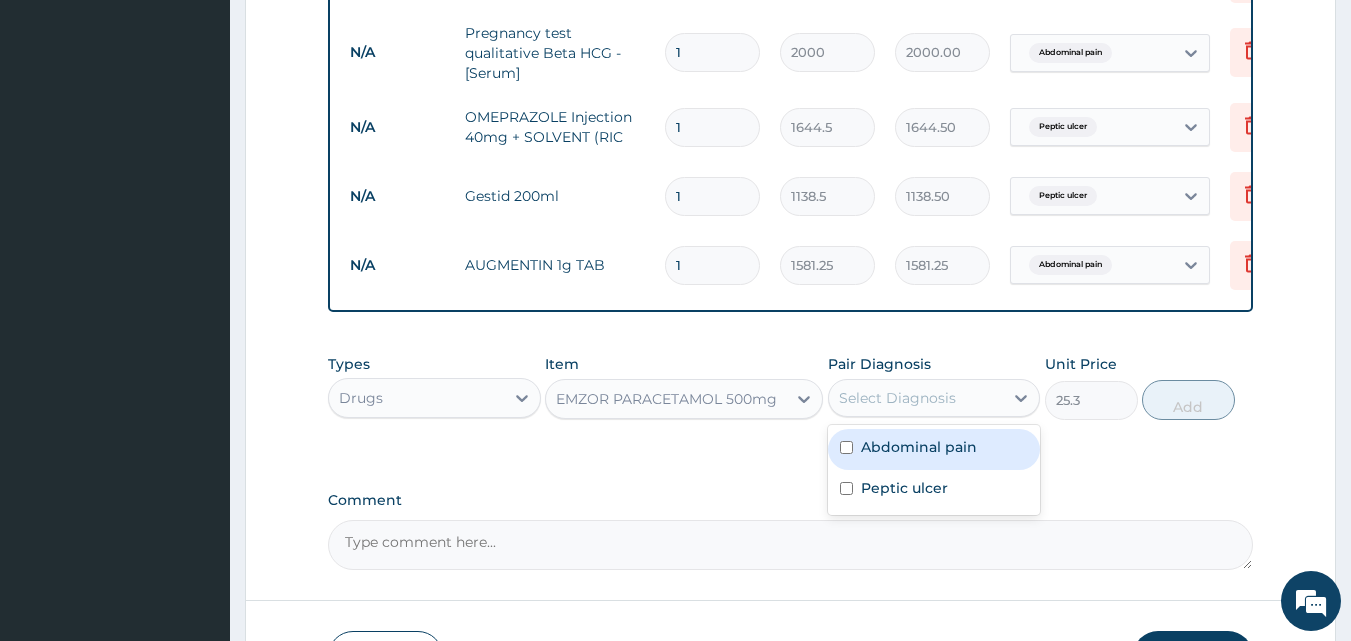 click on "Abdominal pain" at bounding box center [919, 447] 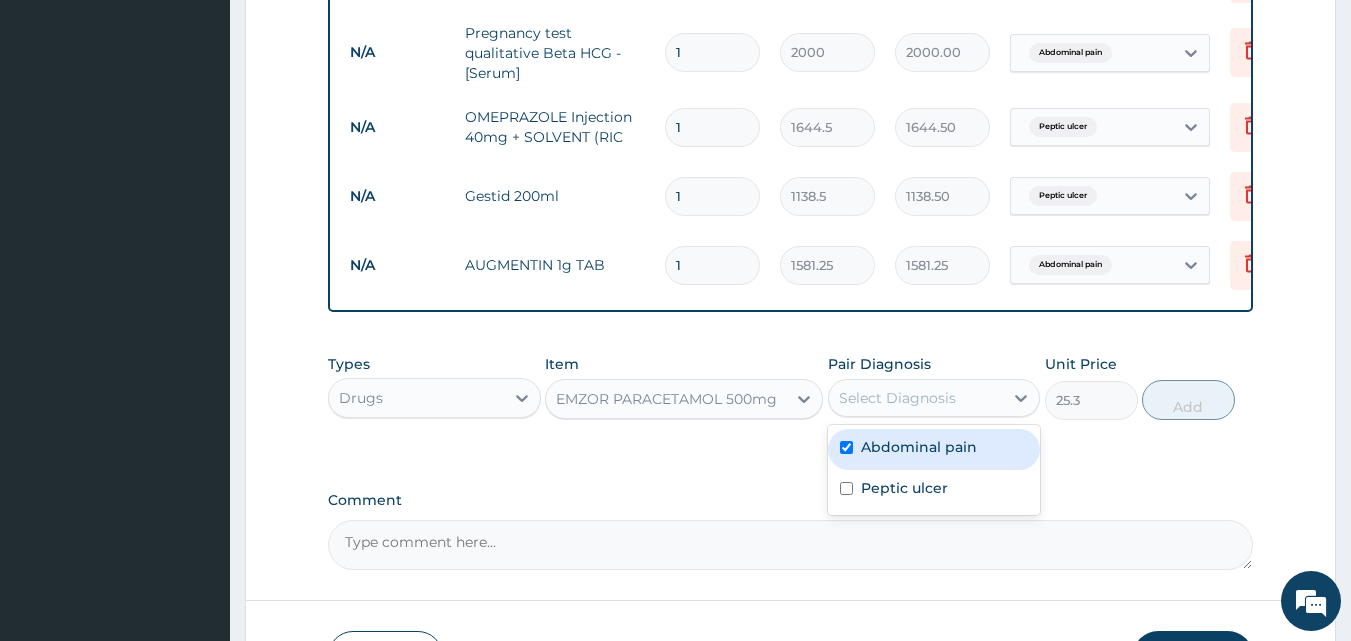 checkbox on "true" 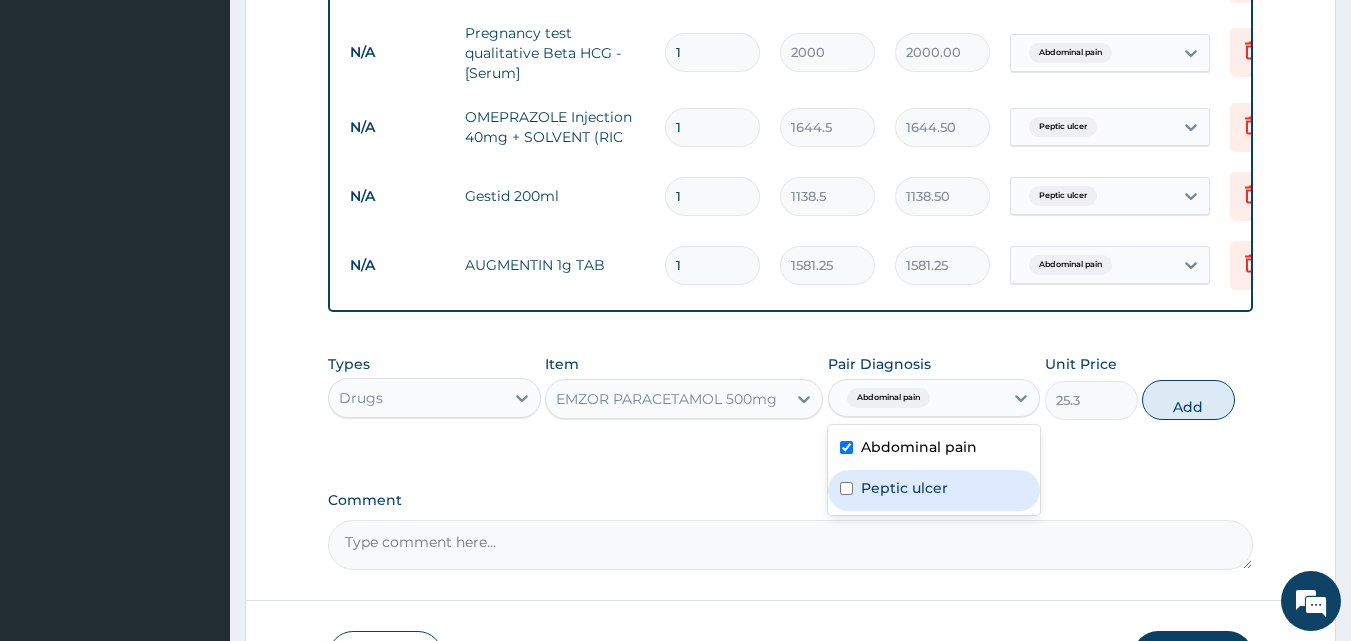 click on "Peptic ulcer" at bounding box center (934, 490) 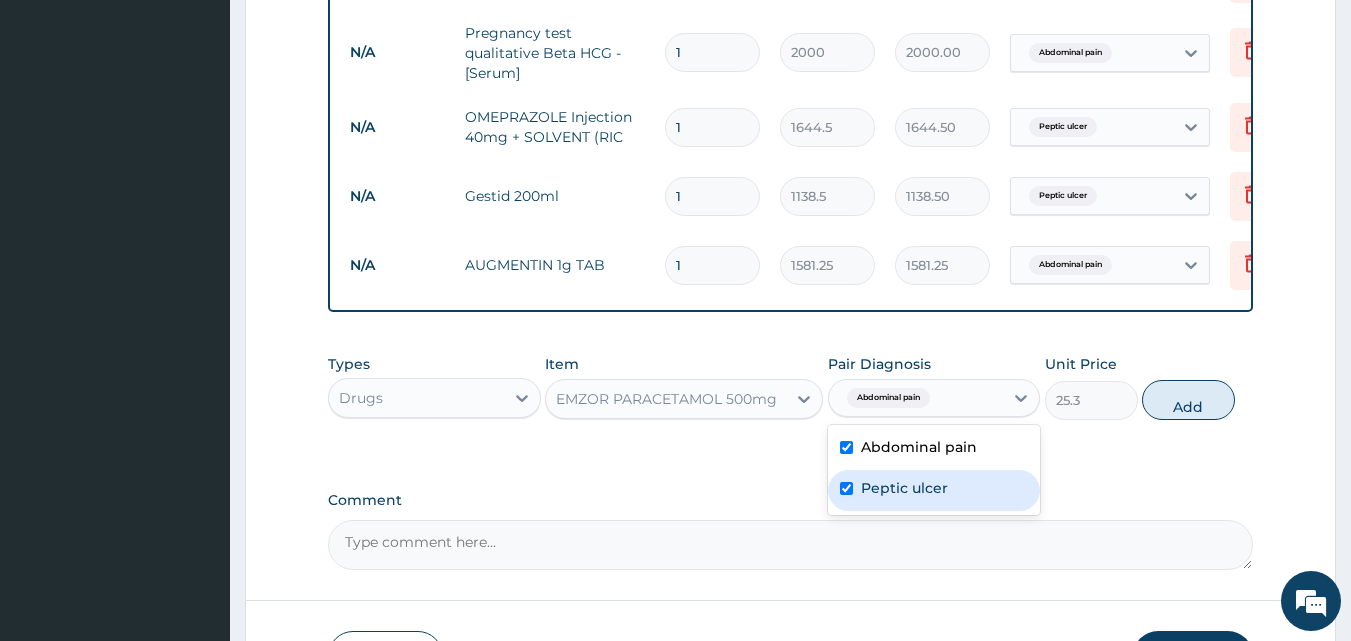 checkbox on "true" 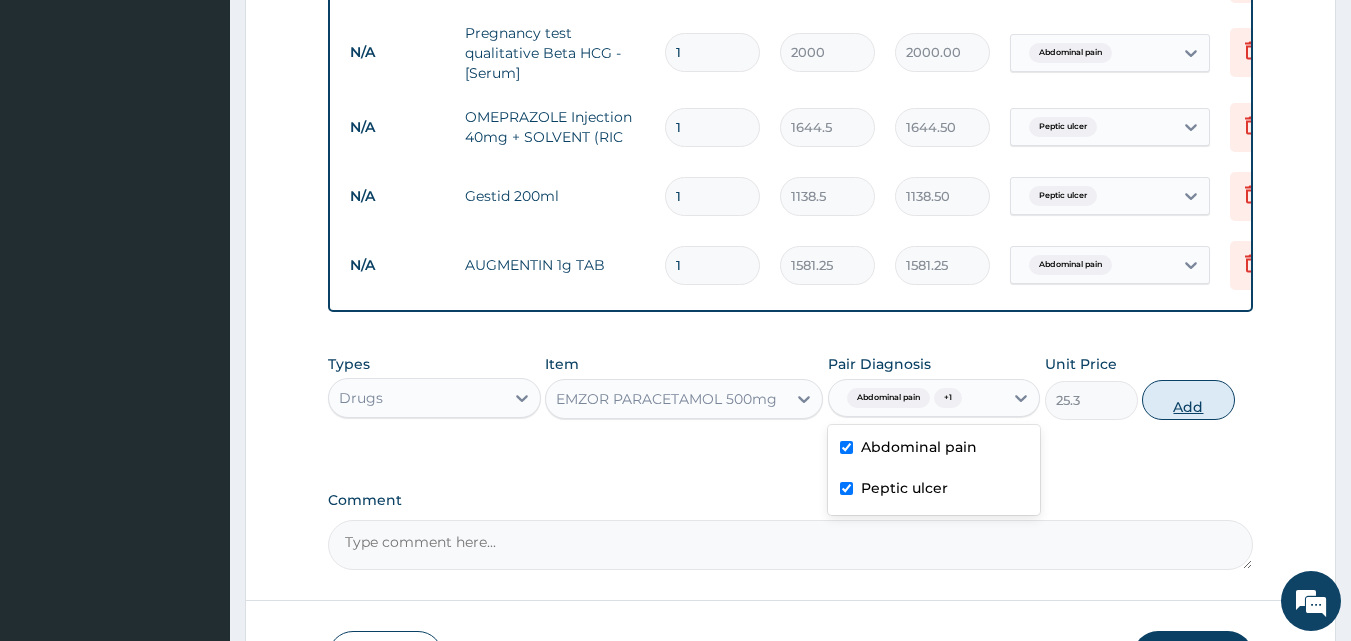 click on "Add" at bounding box center (1188, 400) 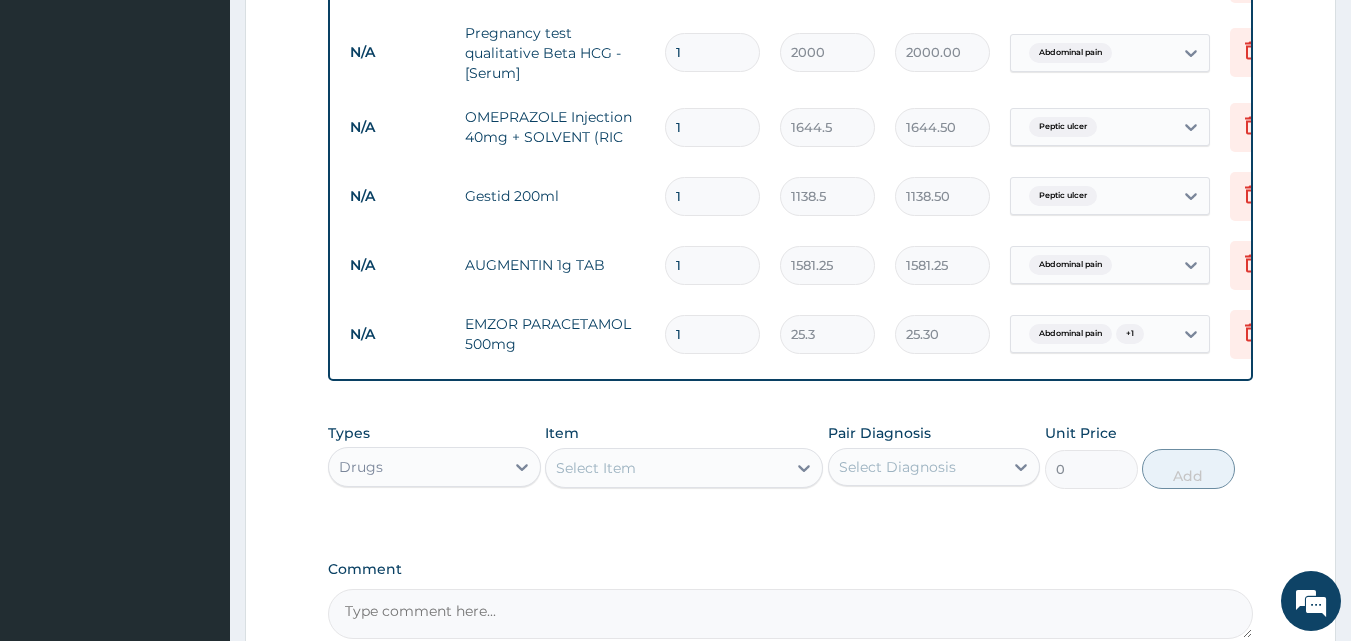 type on "18" 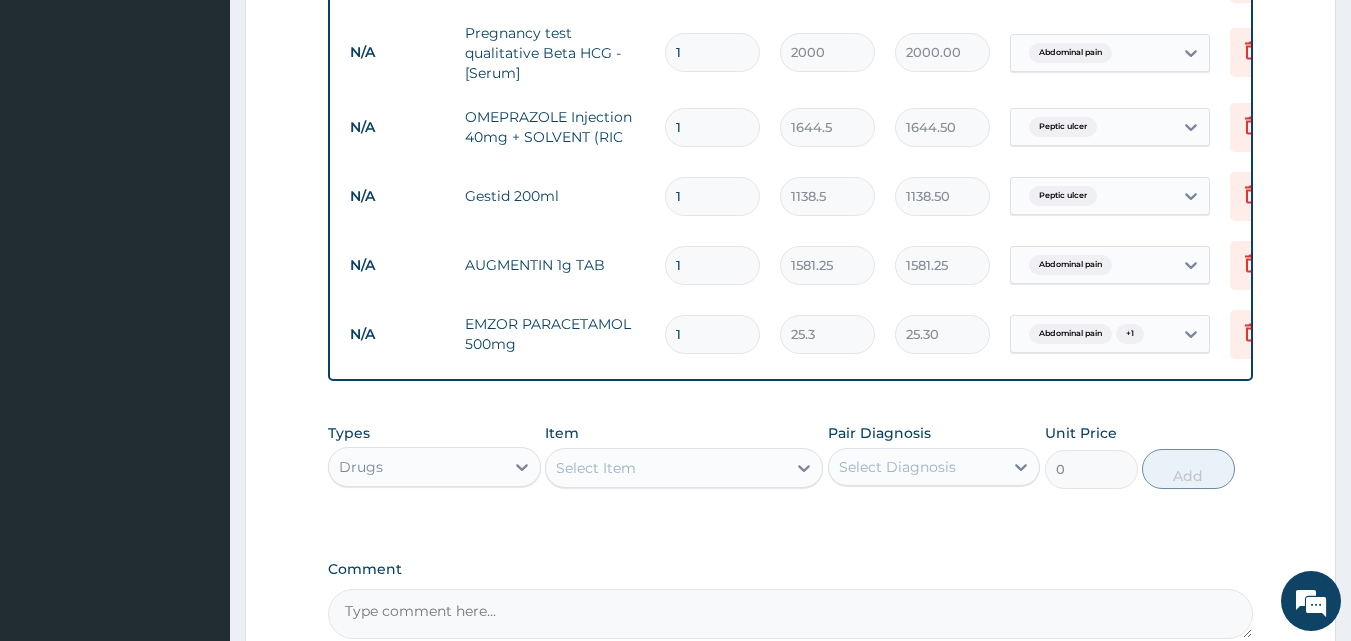 type on "455.40" 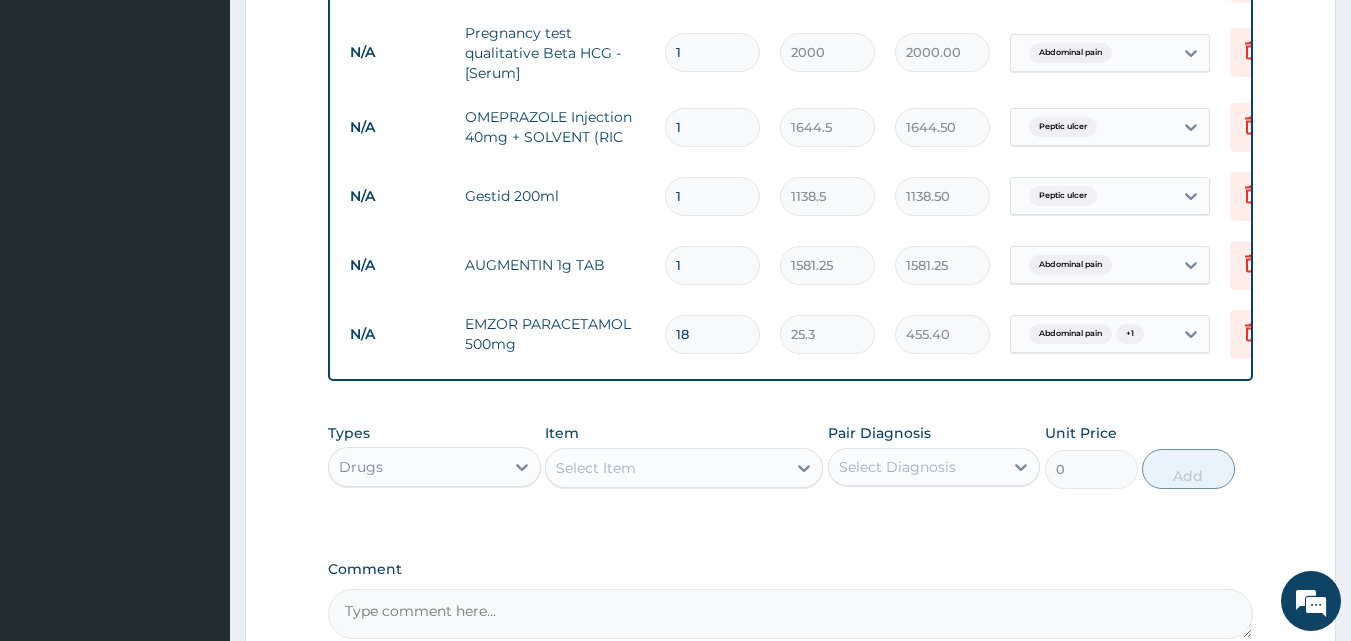 type on "18" 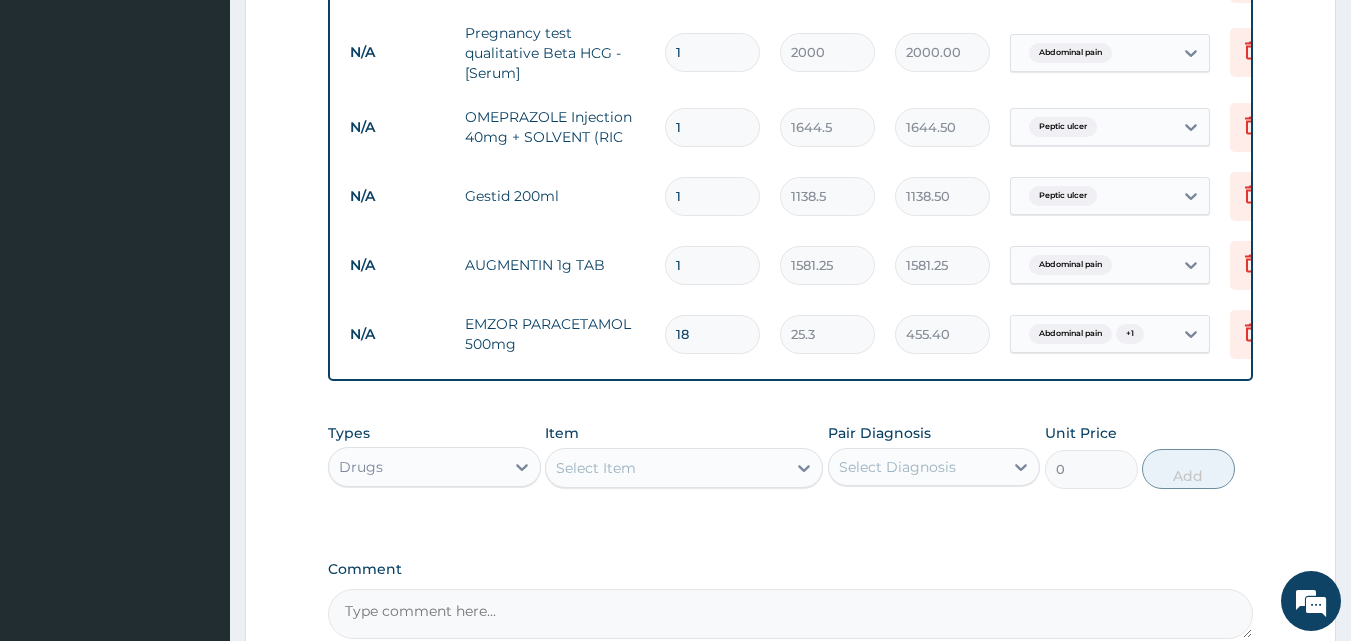 click on "1" at bounding box center [712, 265] 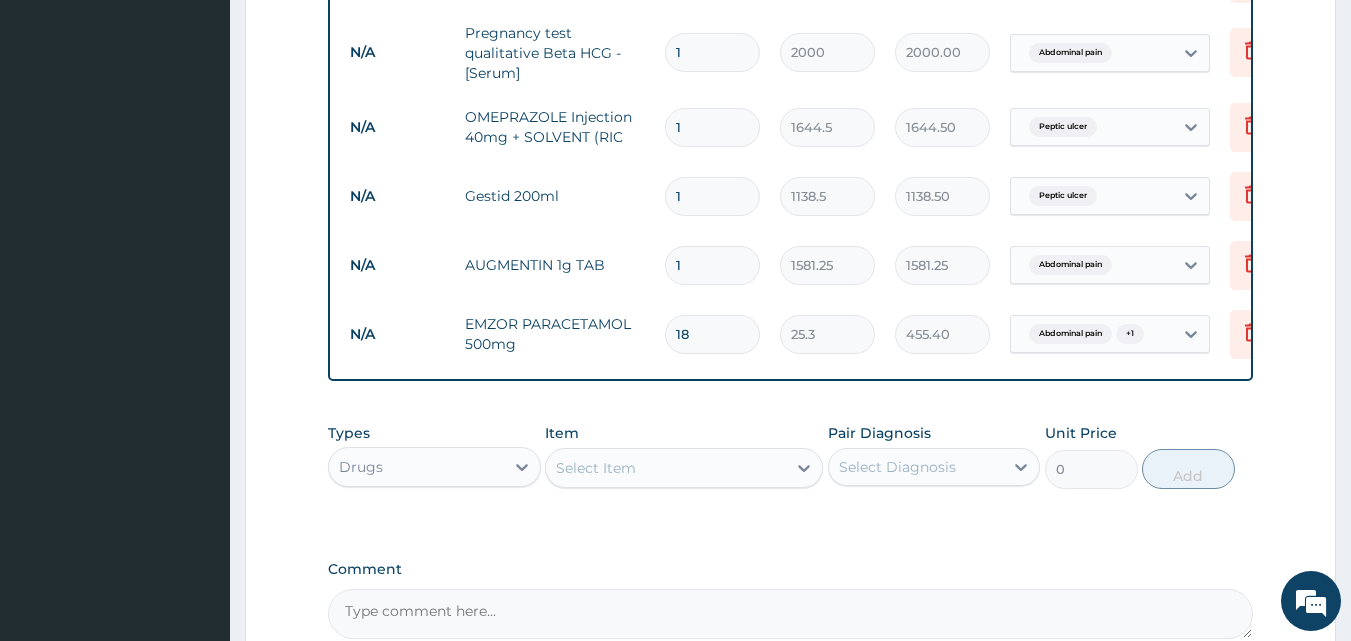 type on "10" 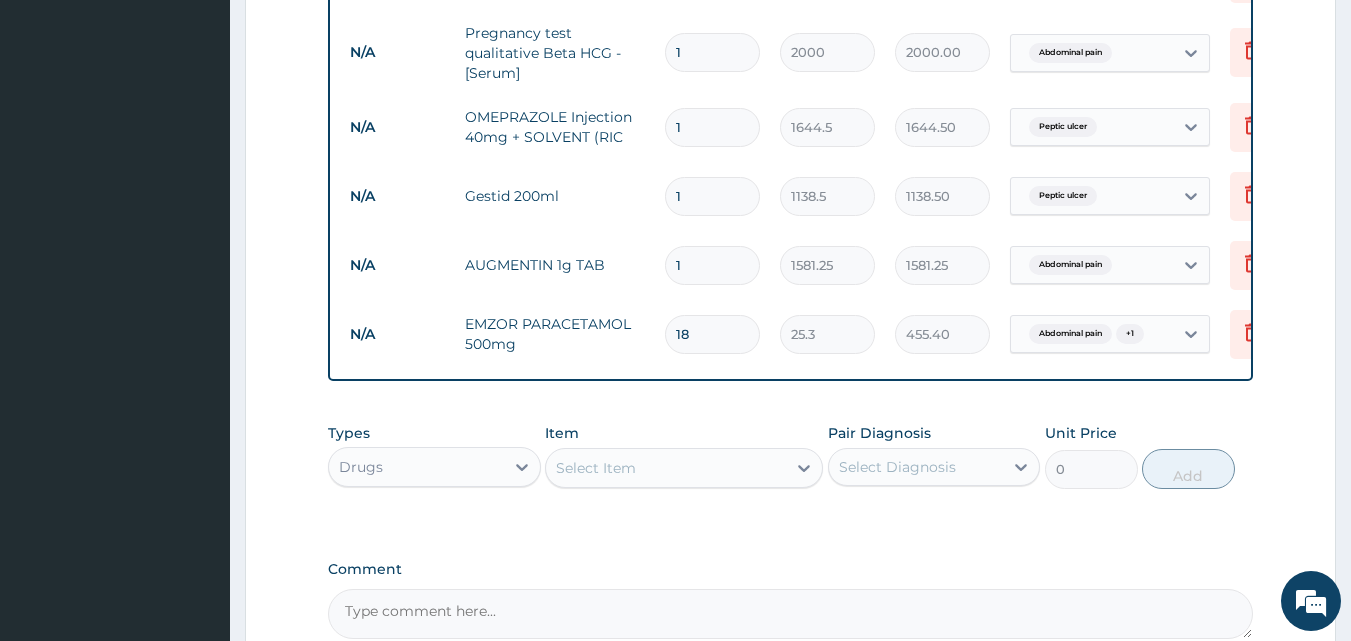 type on "15812.50" 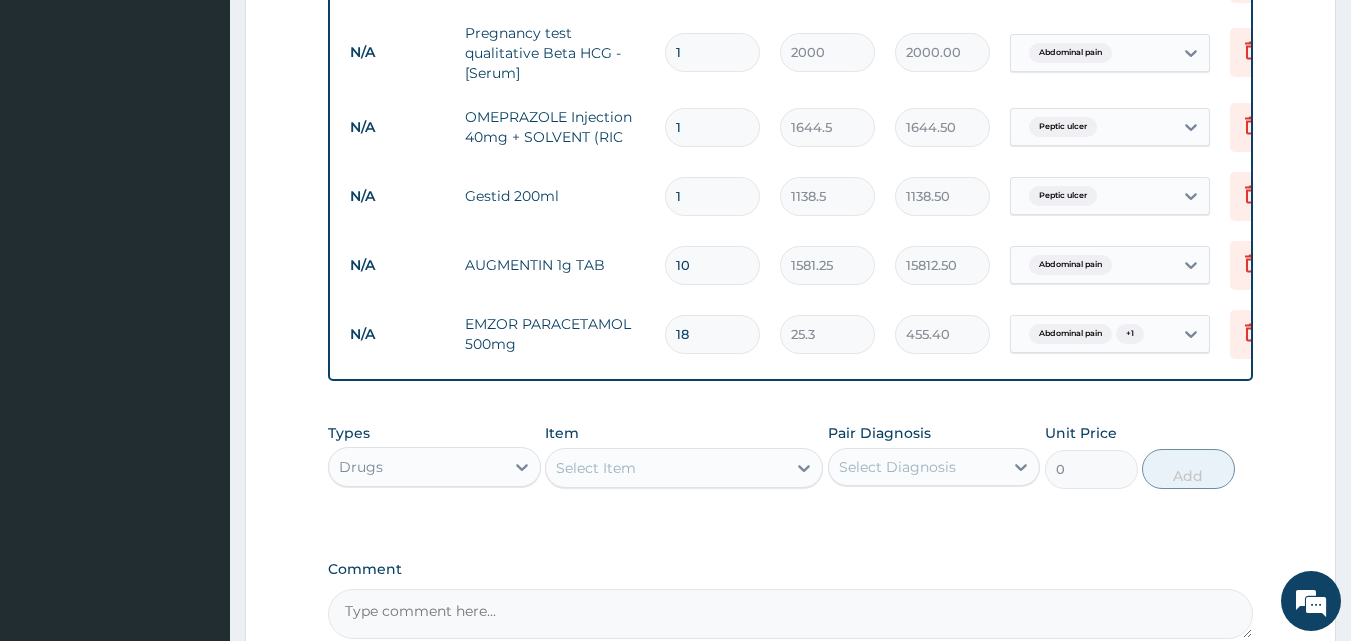 type on "10" 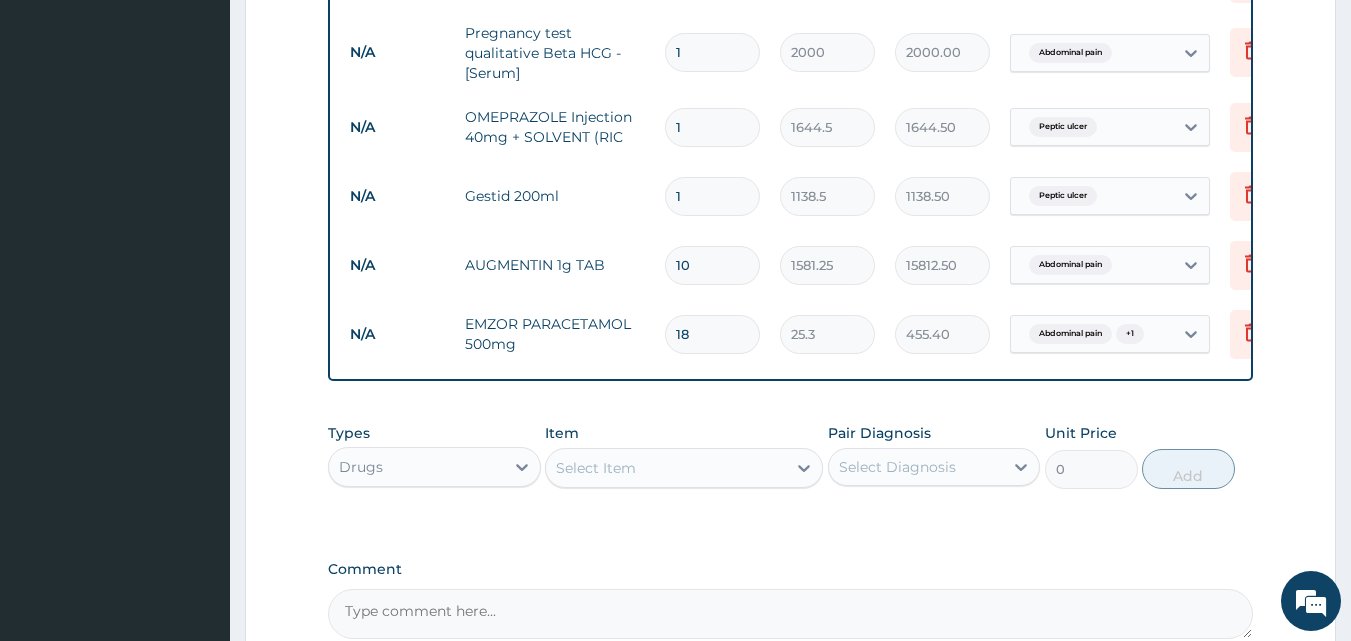 click on "1" at bounding box center [712, 127] 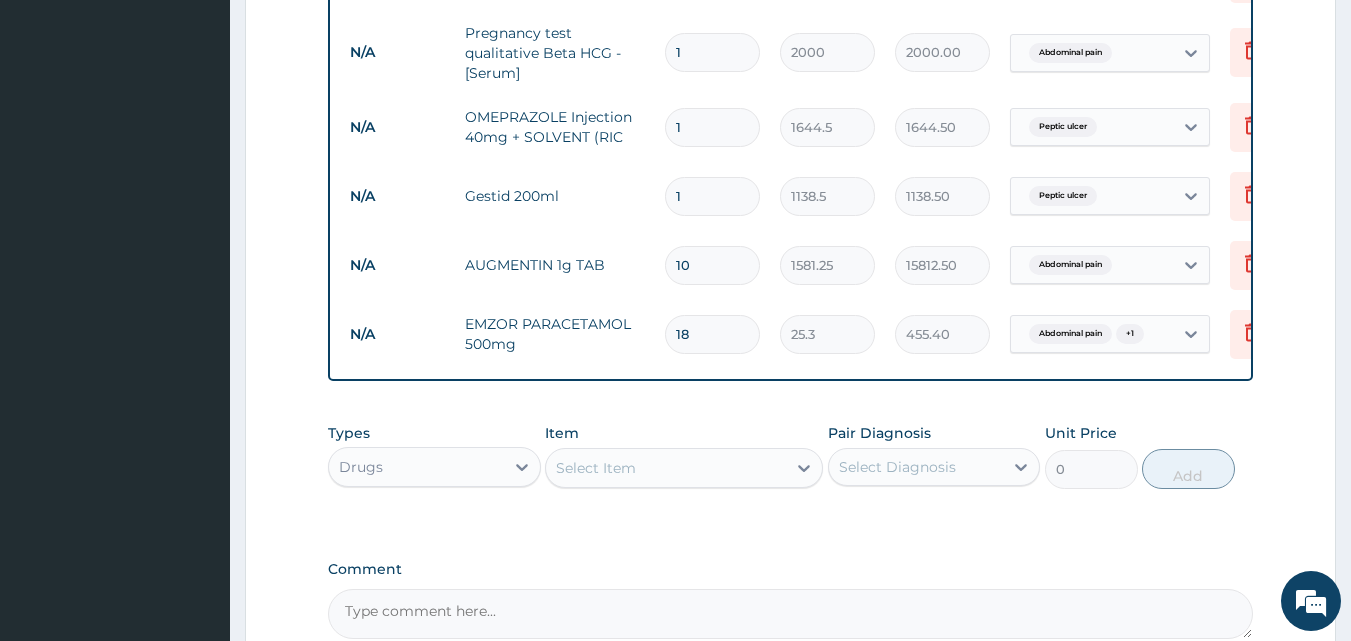 type on "14" 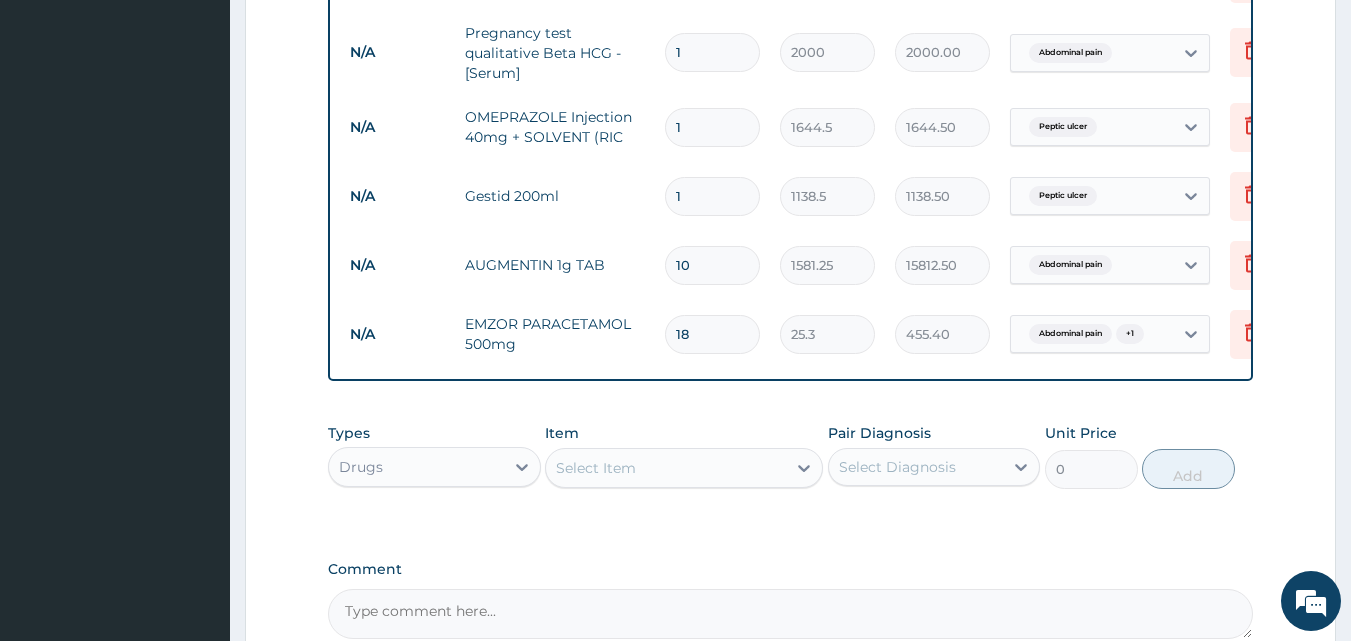 type on "23023.00" 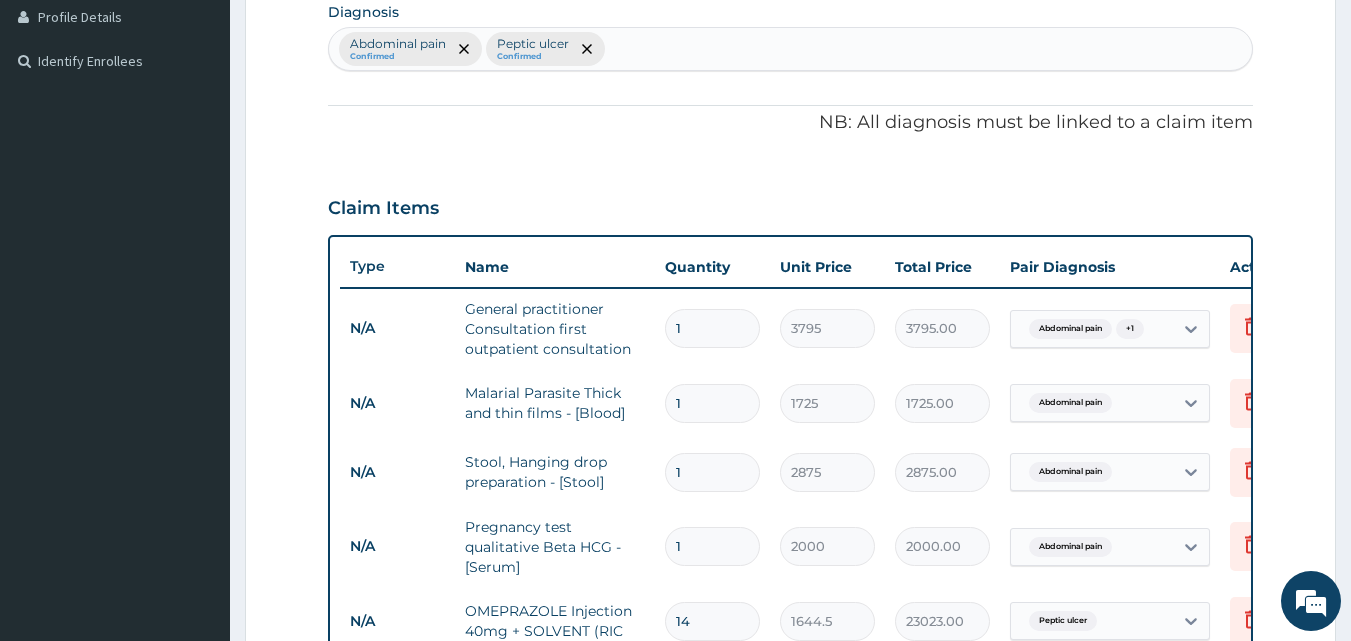 scroll, scrollTop: 481, scrollLeft: 0, axis: vertical 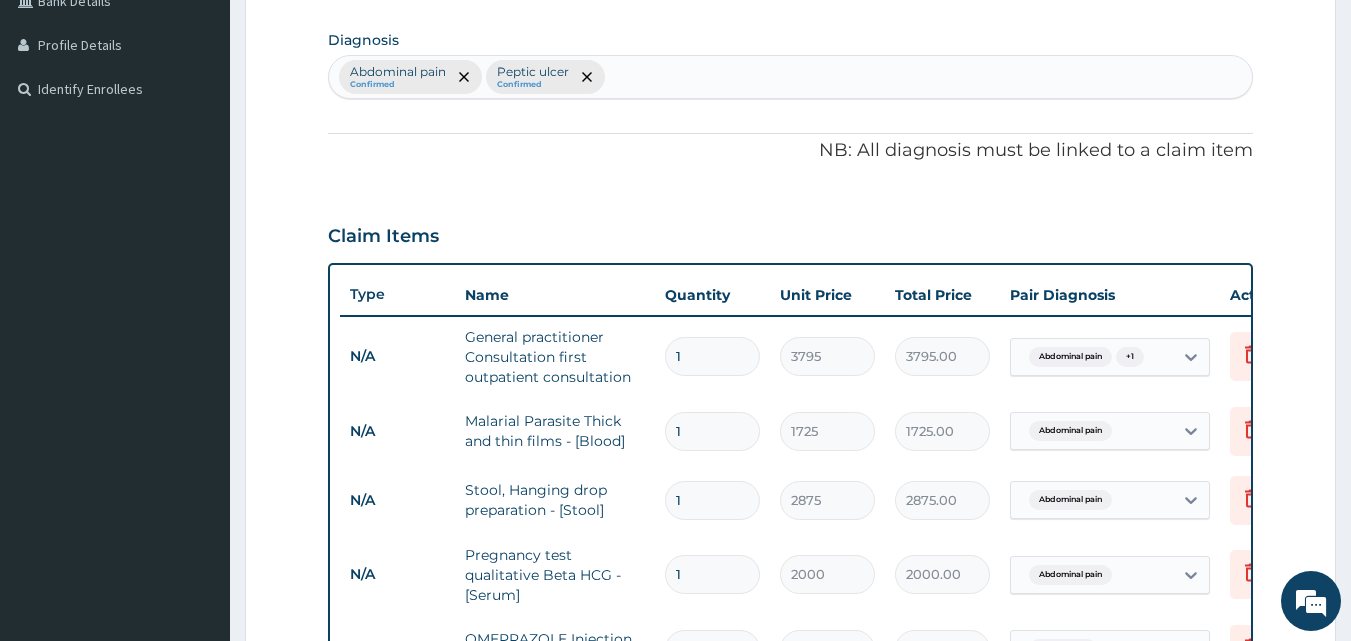 type on "14" 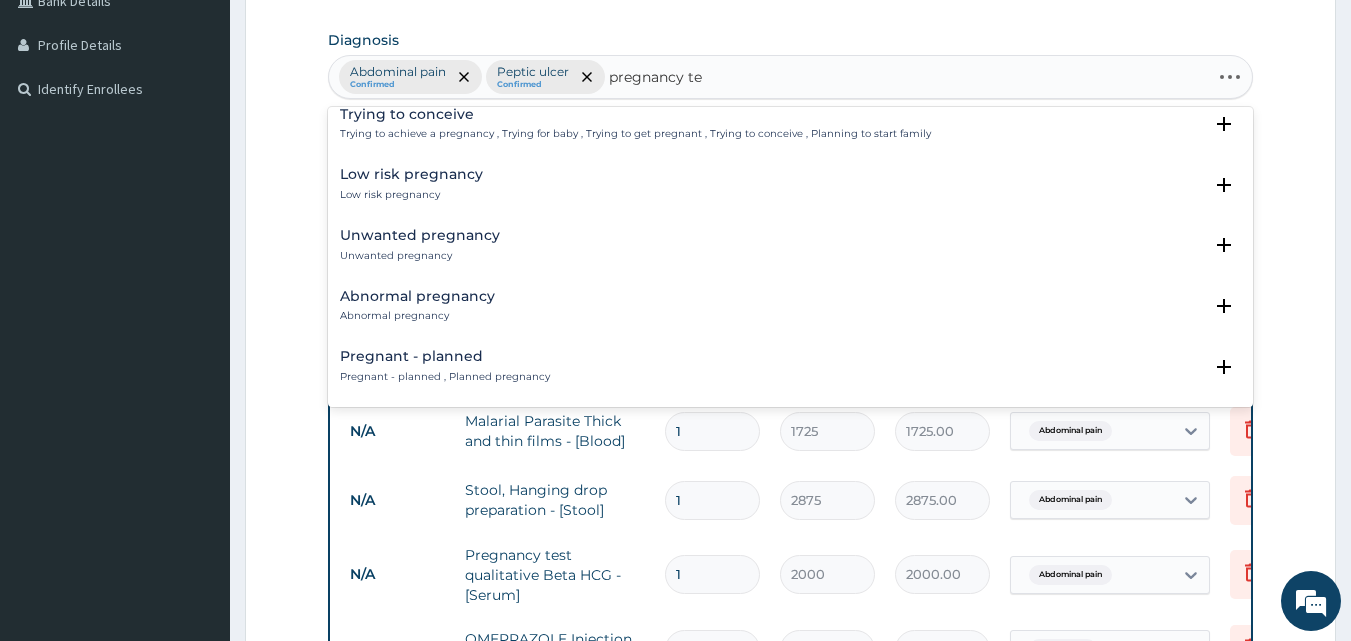 scroll, scrollTop: 1846, scrollLeft: 0, axis: vertical 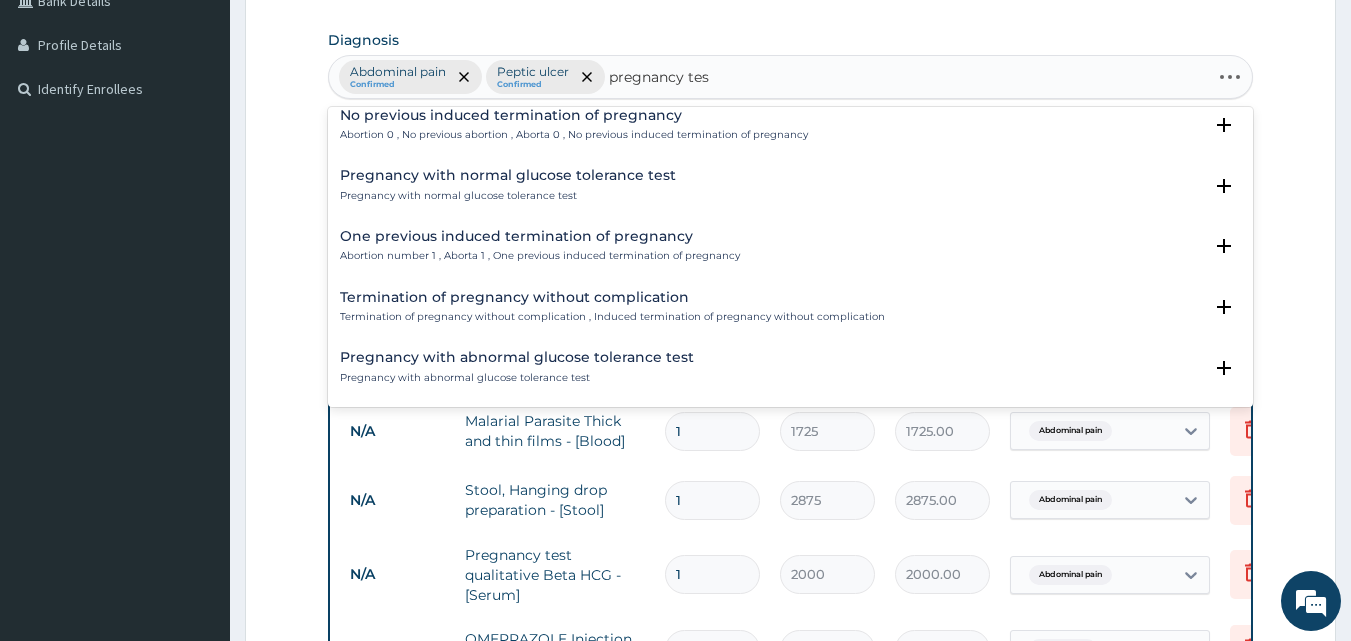 type on "pregnancy test" 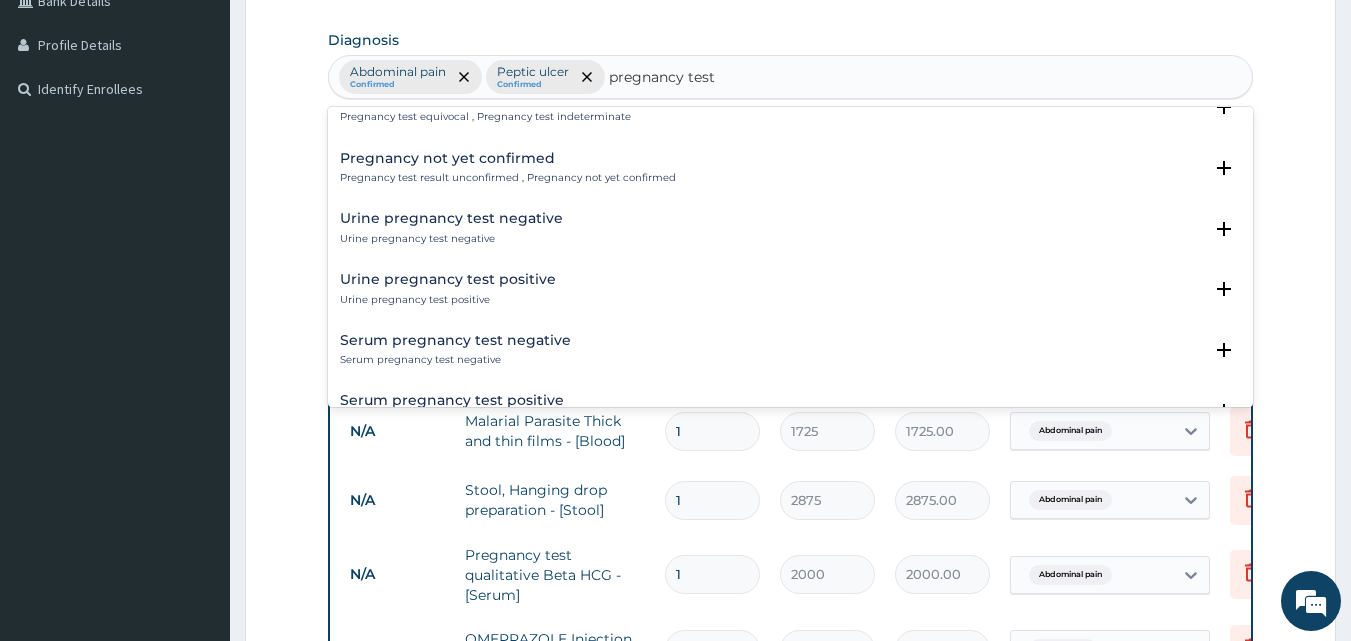 scroll, scrollTop: 218, scrollLeft: 0, axis: vertical 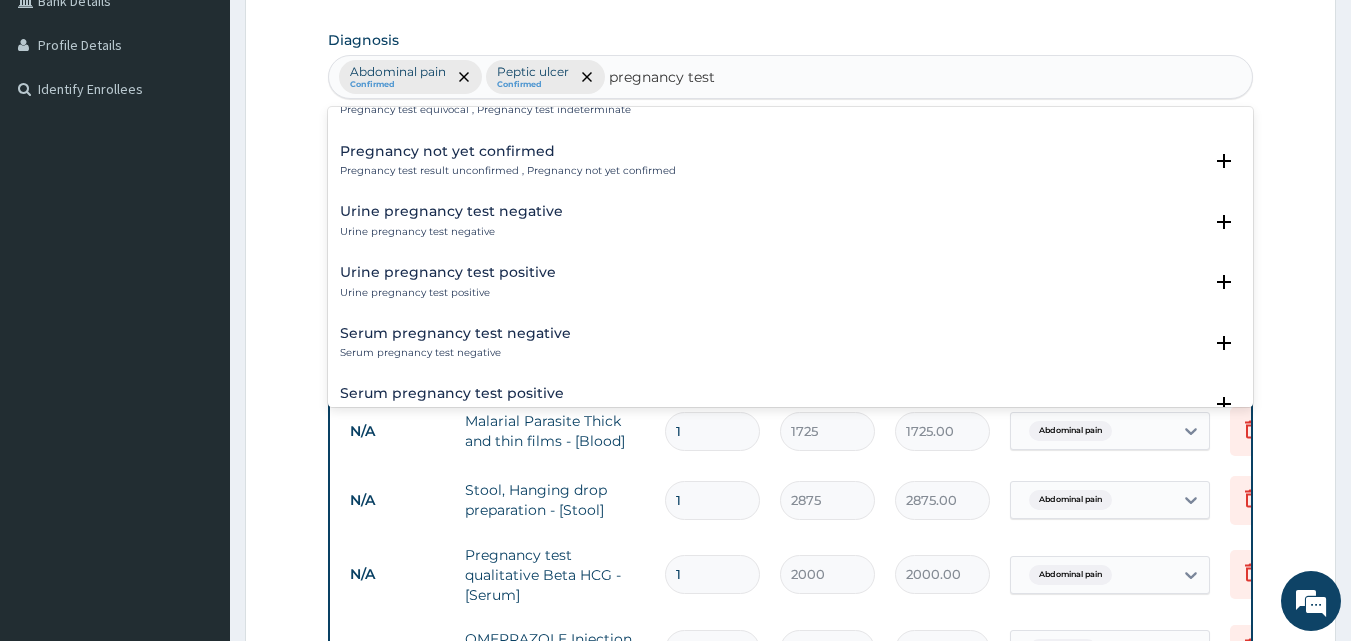 click on "Pregnancy not yet confirmed" at bounding box center [508, 151] 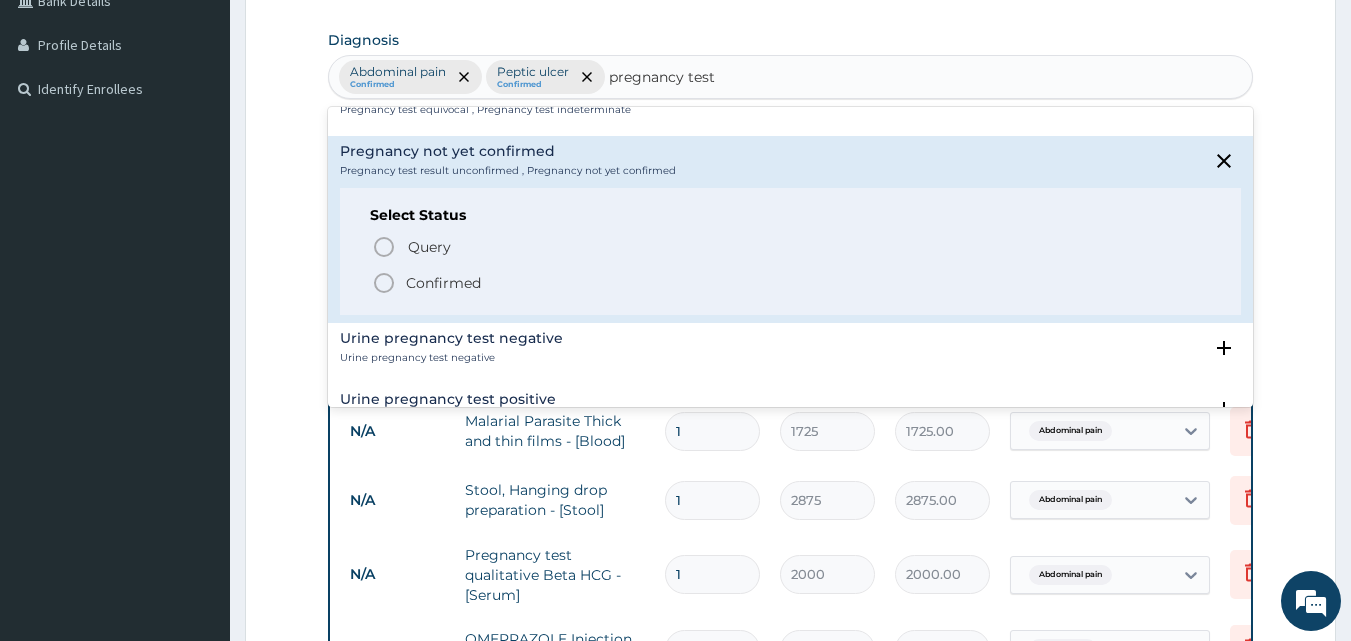 click on "Confirmed" at bounding box center [443, 283] 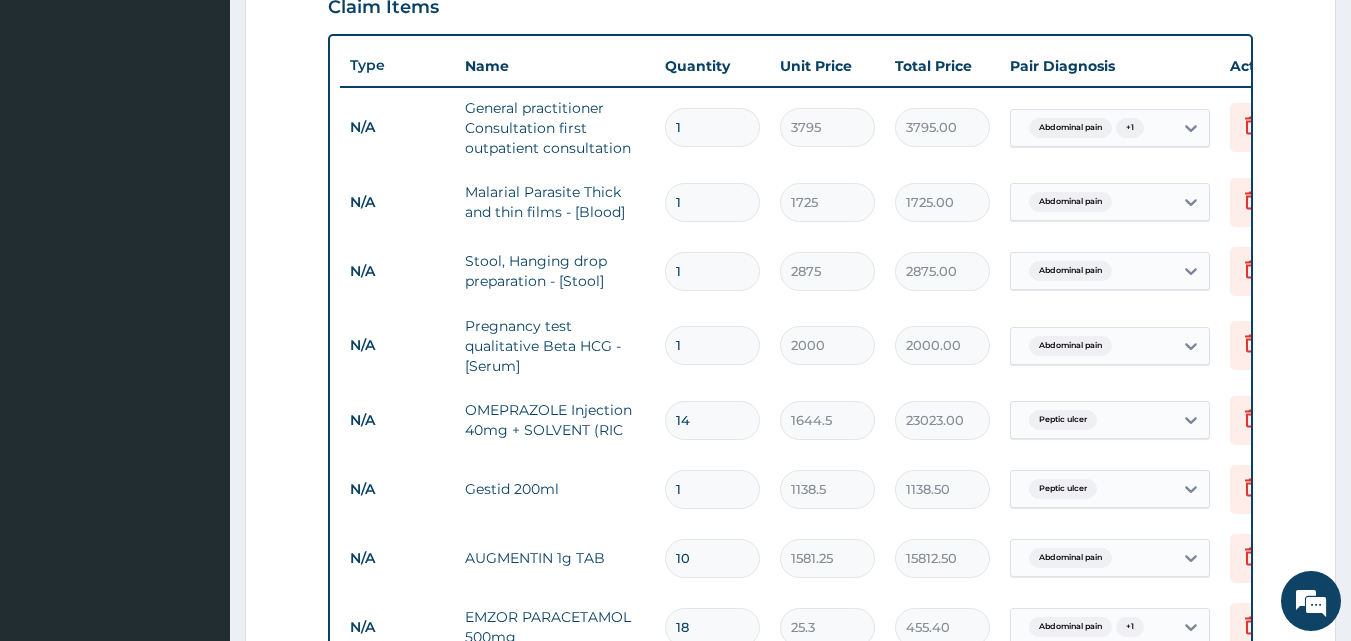 scroll, scrollTop: 735, scrollLeft: 0, axis: vertical 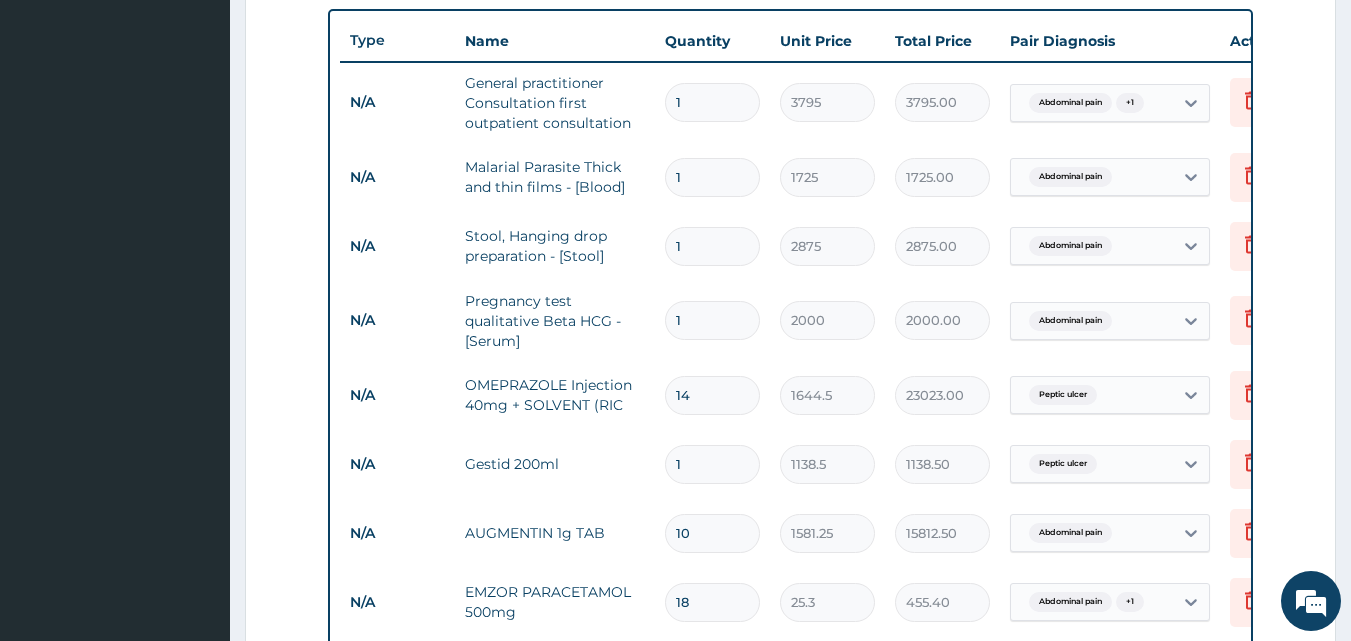 click on "Abdominal pain" at bounding box center (1070, 321) 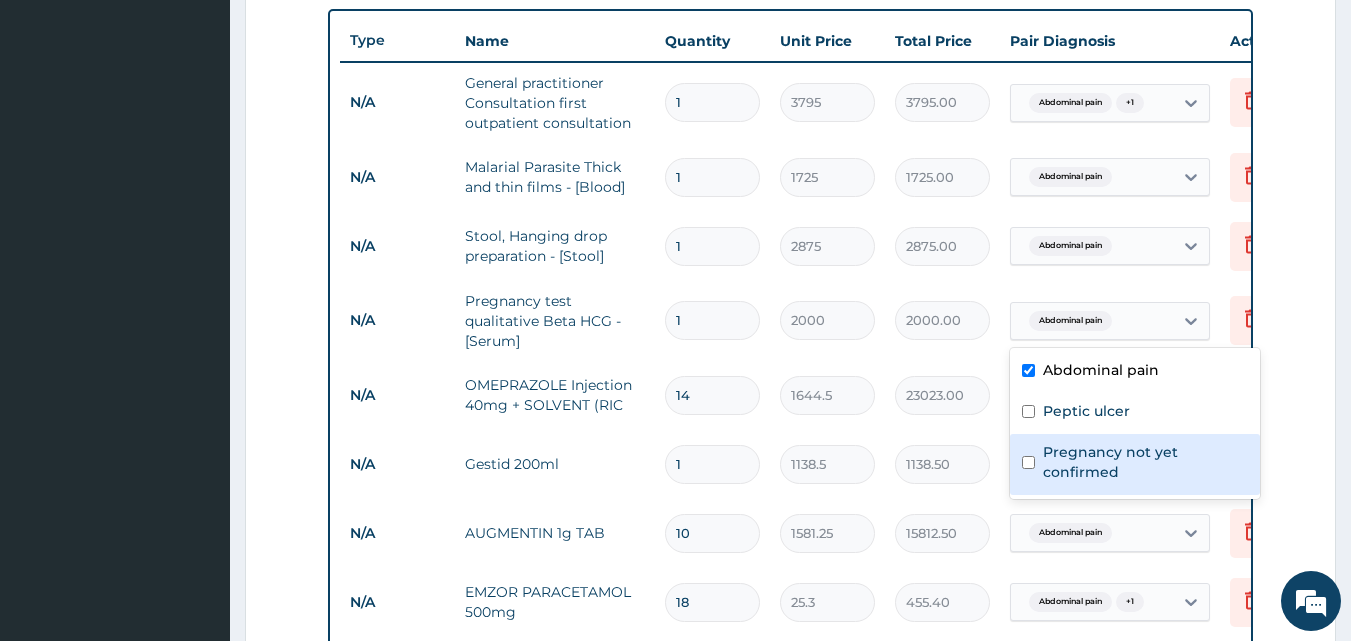 click on "Pregnancy not yet confirmed" at bounding box center [1145, 462] 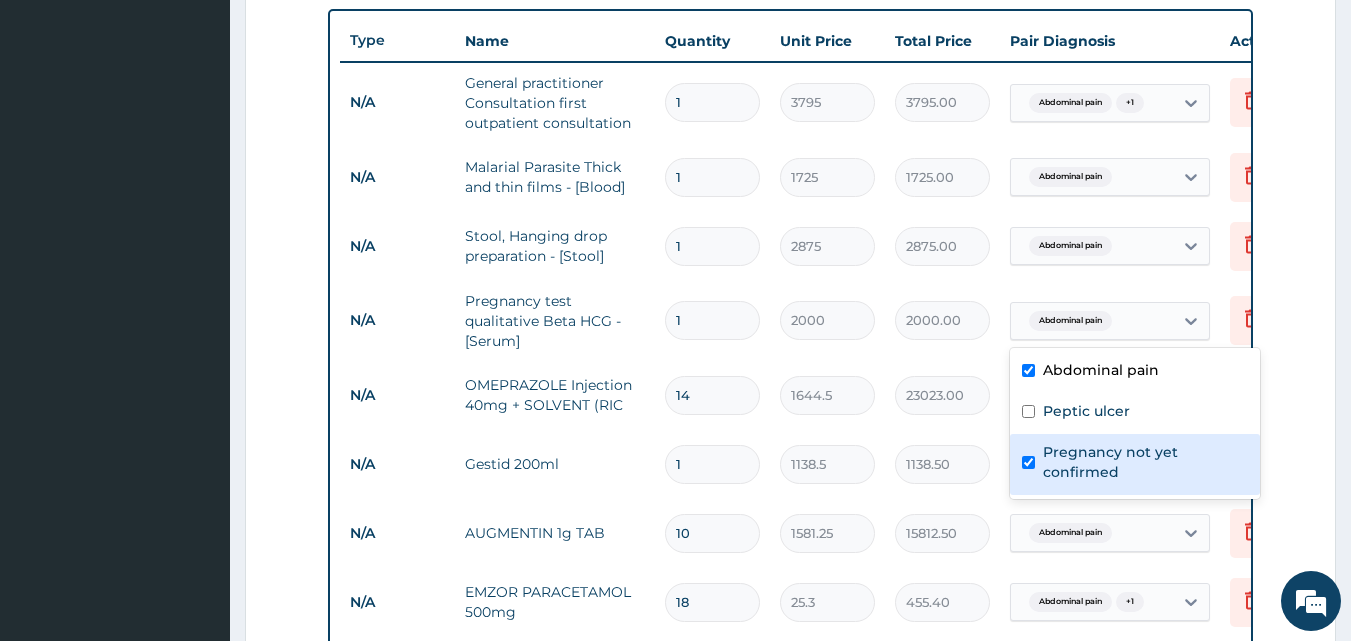 checkbox on "true" 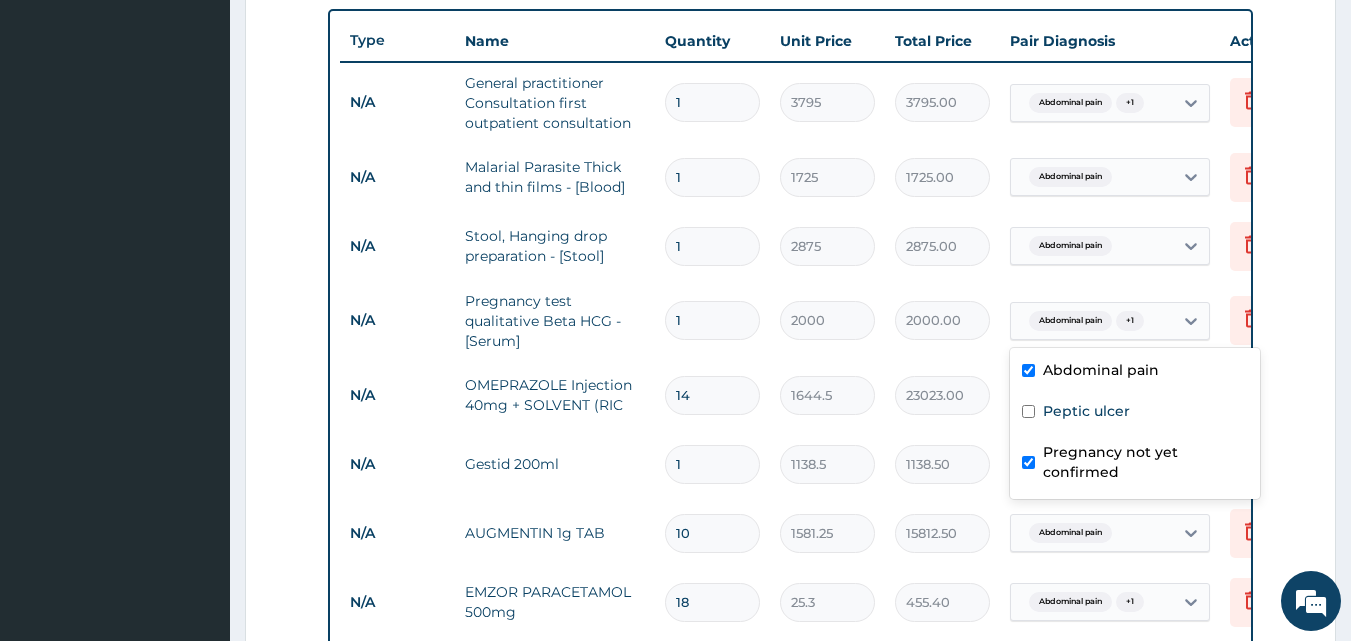 click on "Step  2  of 2 PA Code / Prescription Code Enter Code(Secondary Care Only) Encounter Date [DATE] Important Notice Please enter PA codes before entering items that are not attached to a PA code   All diagnoses entered must be linked to a claim item. Diagnosis & Claim Items that are visible but inactive cannot be edited because they were imported from an already approved PA code. Diagnosis Abdominal pain Confirmed Peptic ulcer Confirmed Pregnancy not yet confirmed Confirmed NB: All diagnosis must be linked to a claim item Claim Items Type Name Quantity Unit Price Total Price Pair Diagnosis Actions N/A General practitioner Consultation first outpatient consultation 1 3795 3795.00 Abdominal pain  + 1 Delete N/A Malarial Parasite Thick and thin films - [Blood] 1 1725 1725.00 Abdominal pain Delete N/A Stool, Hanging drop preparation - [Stool] 1 2875 2875.00 Abdominal pain Delete N/A Pregnancy test qualitative Beta HCG - [Serum] 1 2000 2000.00 option Pregnancy not yet confirmed, selected. Abdominal pain  + 1 N/A" at bounding box center (790, 210) 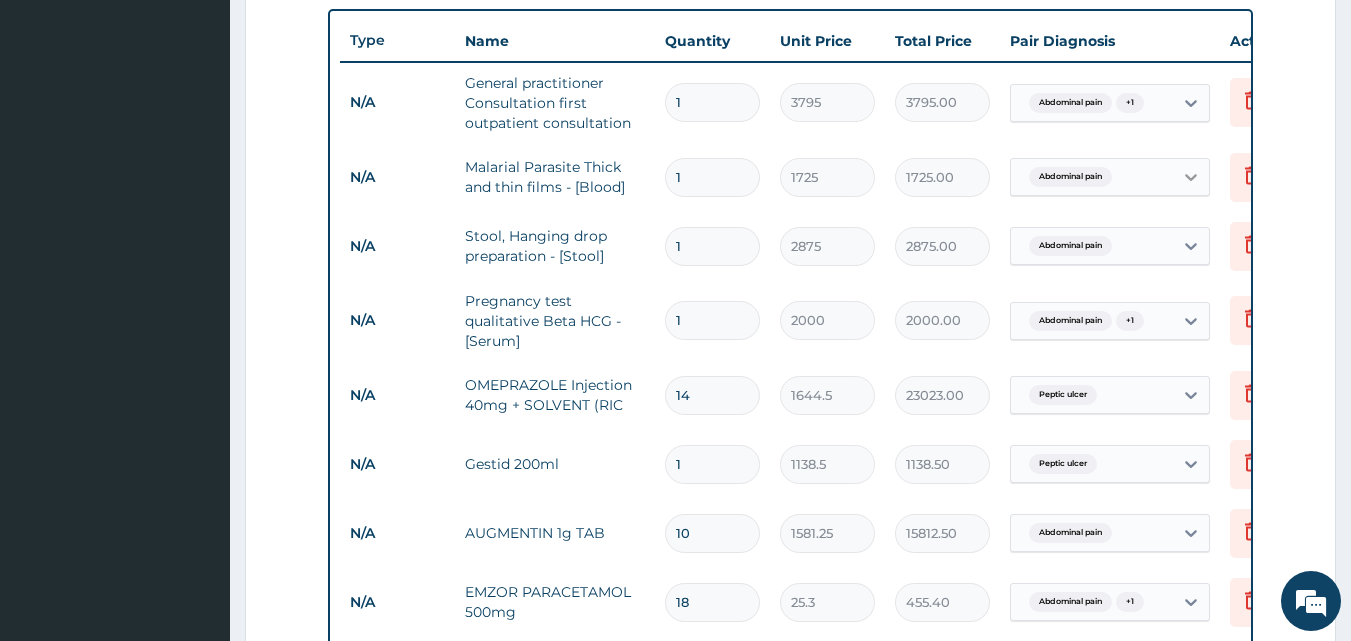 click at bounding box center [1191, 177] 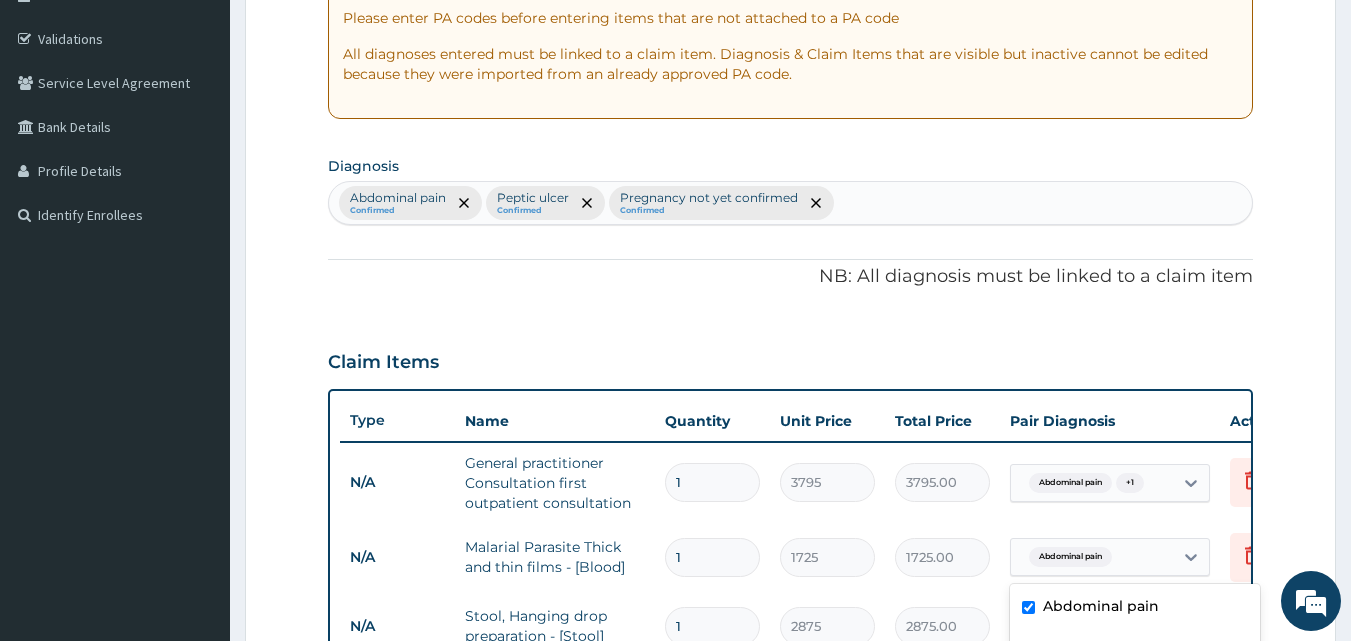 scroll, scrollTop: 364, scrollLeft: 0, axis: vertical 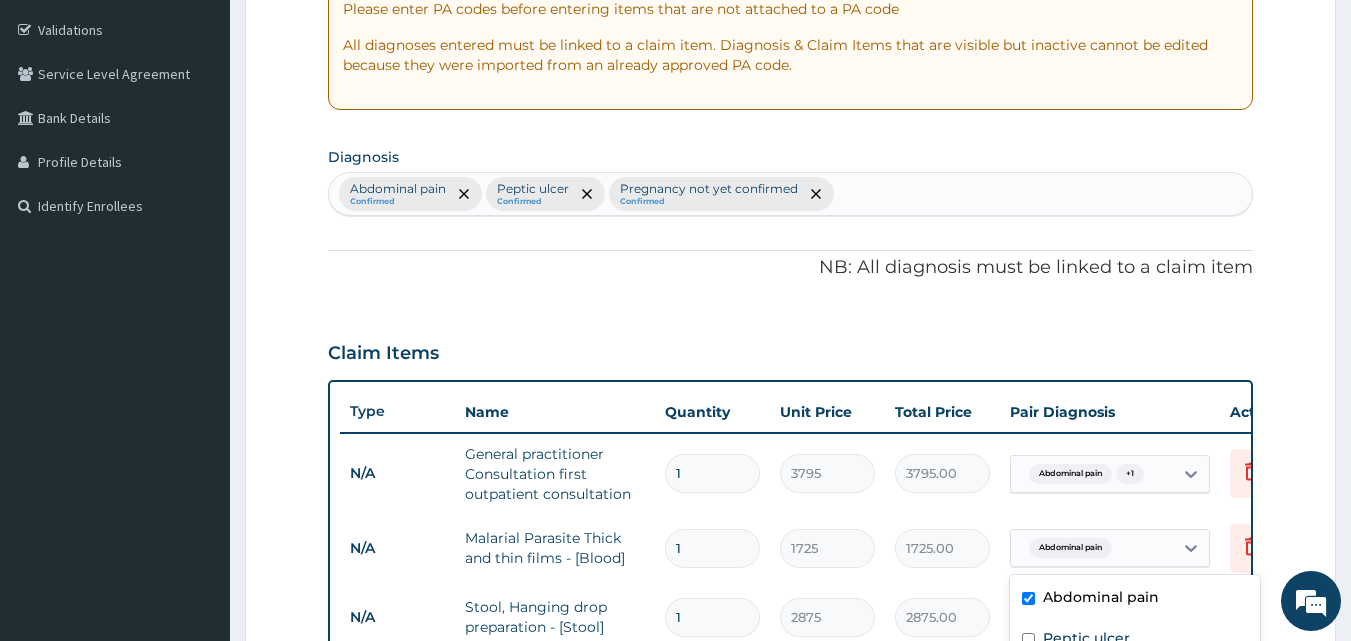 click on "Abdominal pain Confirmed Peptic ulcer Confirmed Pregnancy not yet confirmed Confirmed" at bounding box center (791, 194) 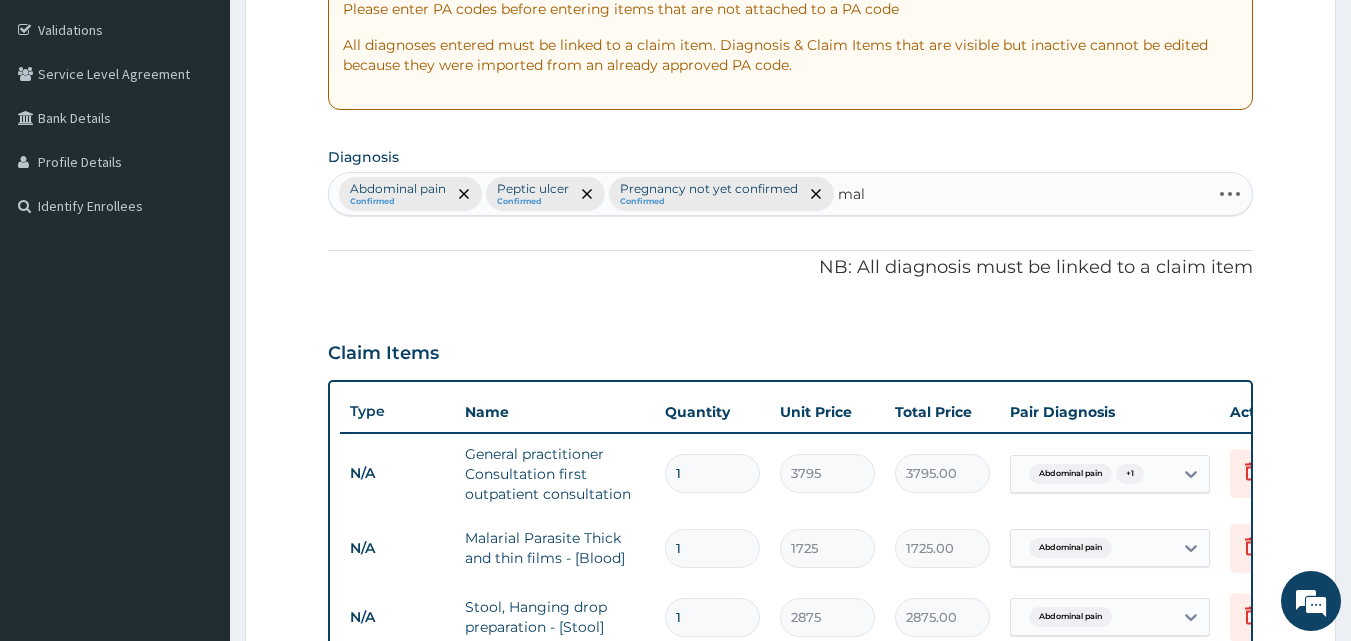 type on "mala" 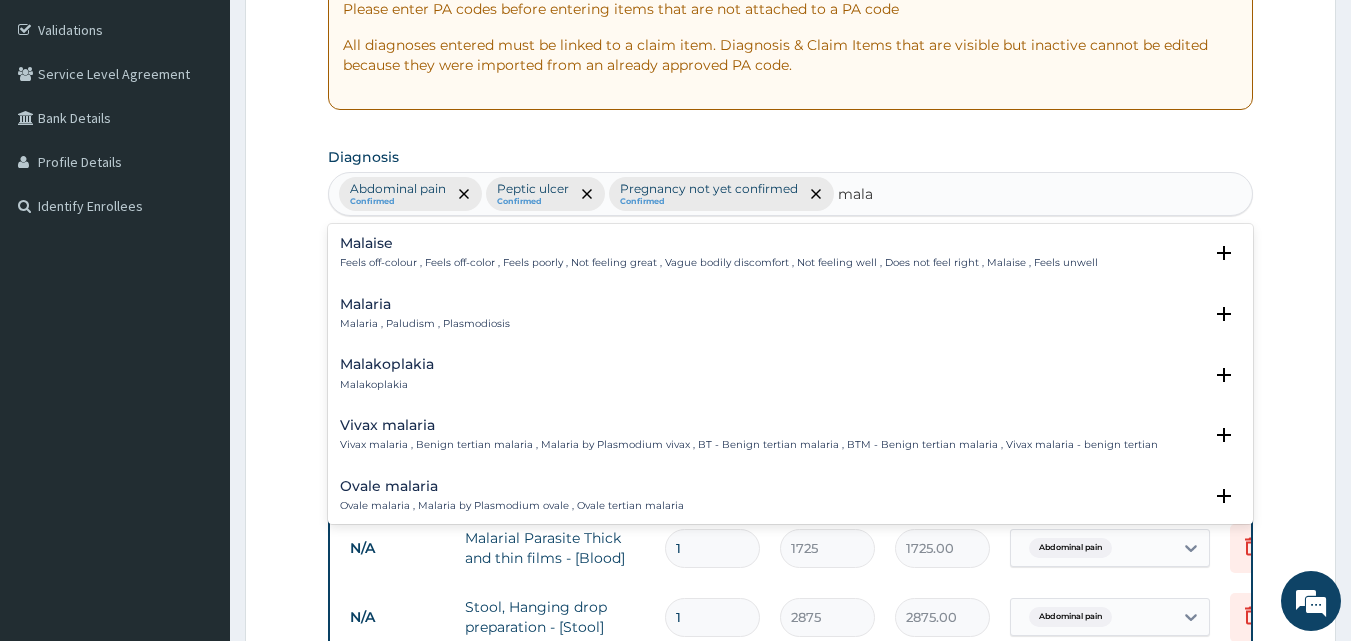 click on "Malaria" at bounding box center [425, 304] 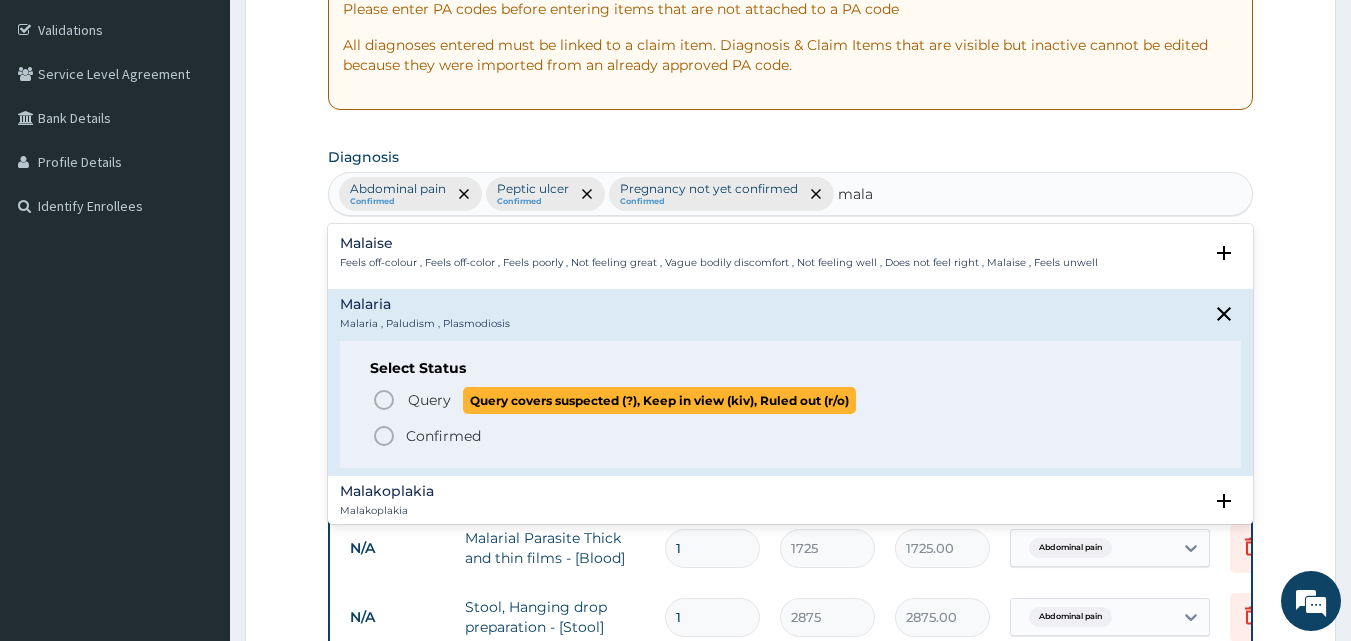 click on "Query" at bounding box center [429, 400] 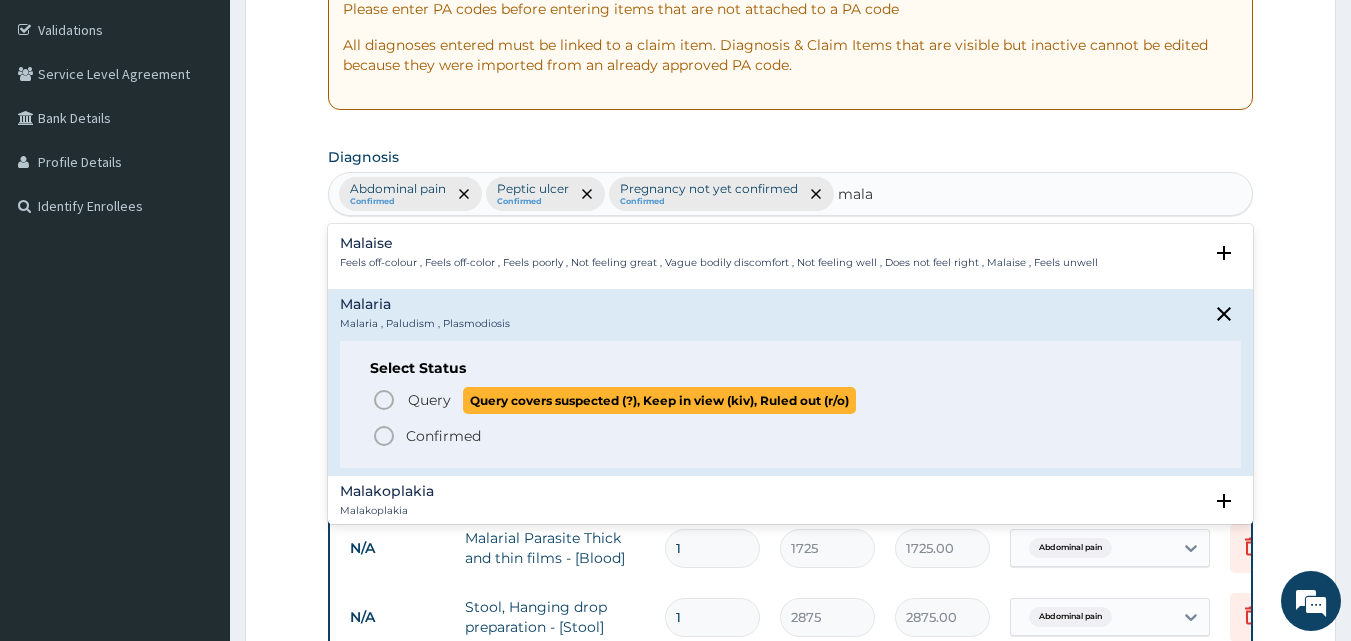 type 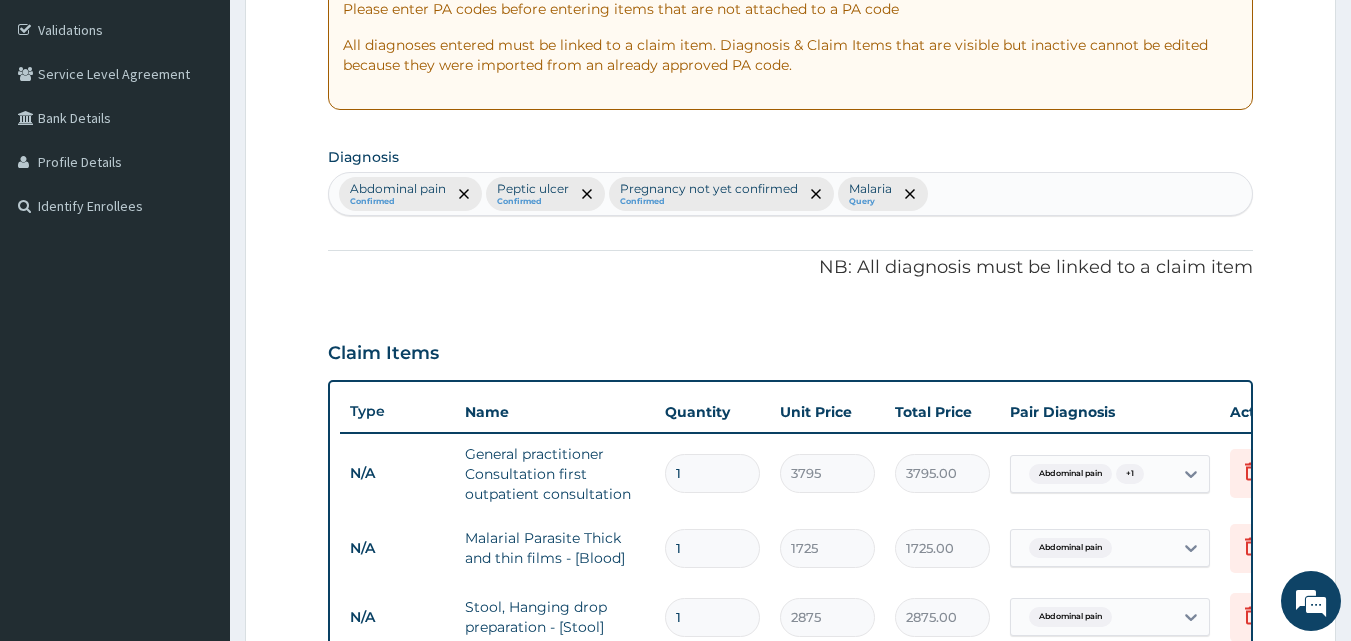 click on "Abdominal pain" at bounding box center (1092, 548) 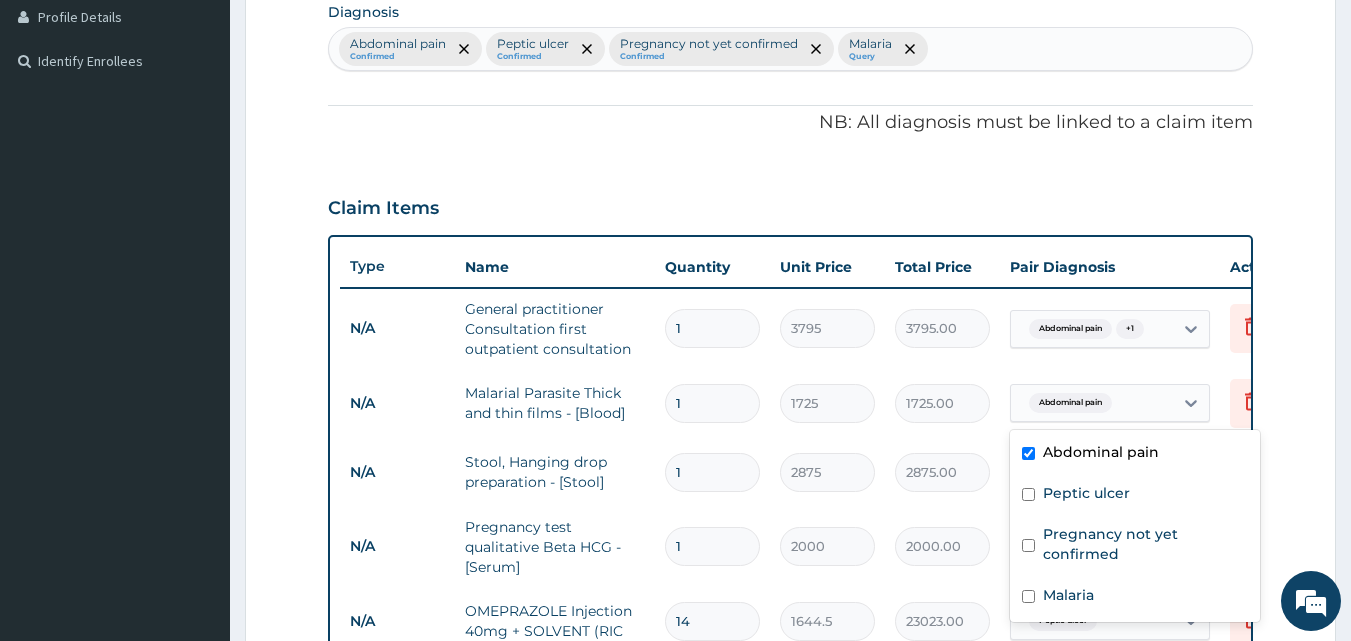 scroll, scrollTop: 549, scrollLeft: 0, axis: vertical 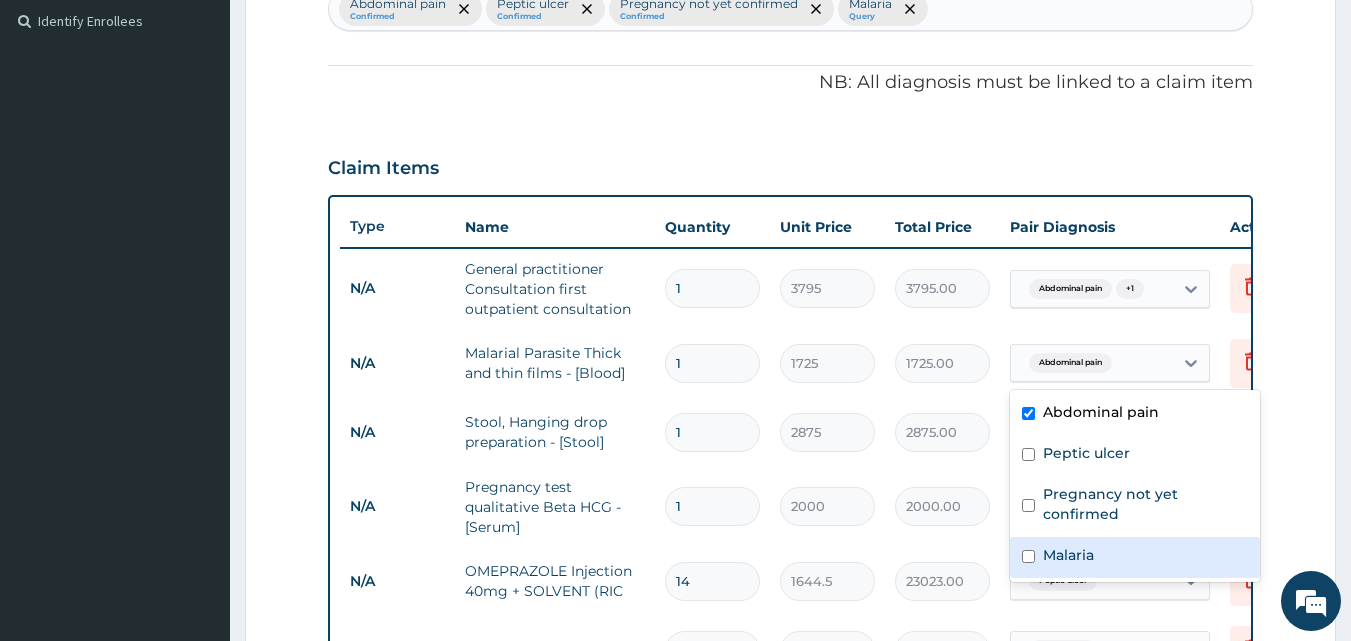 click on "Malaria" at bounding box center [1068, 555] 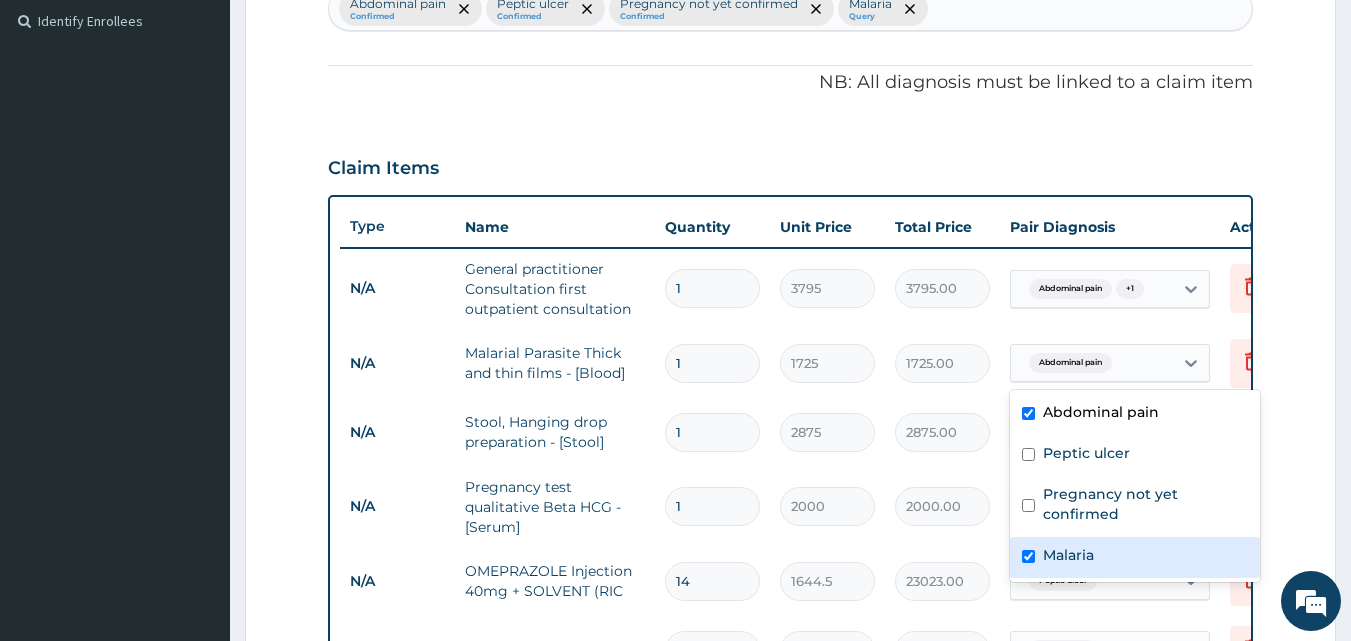 checkbox on "true" 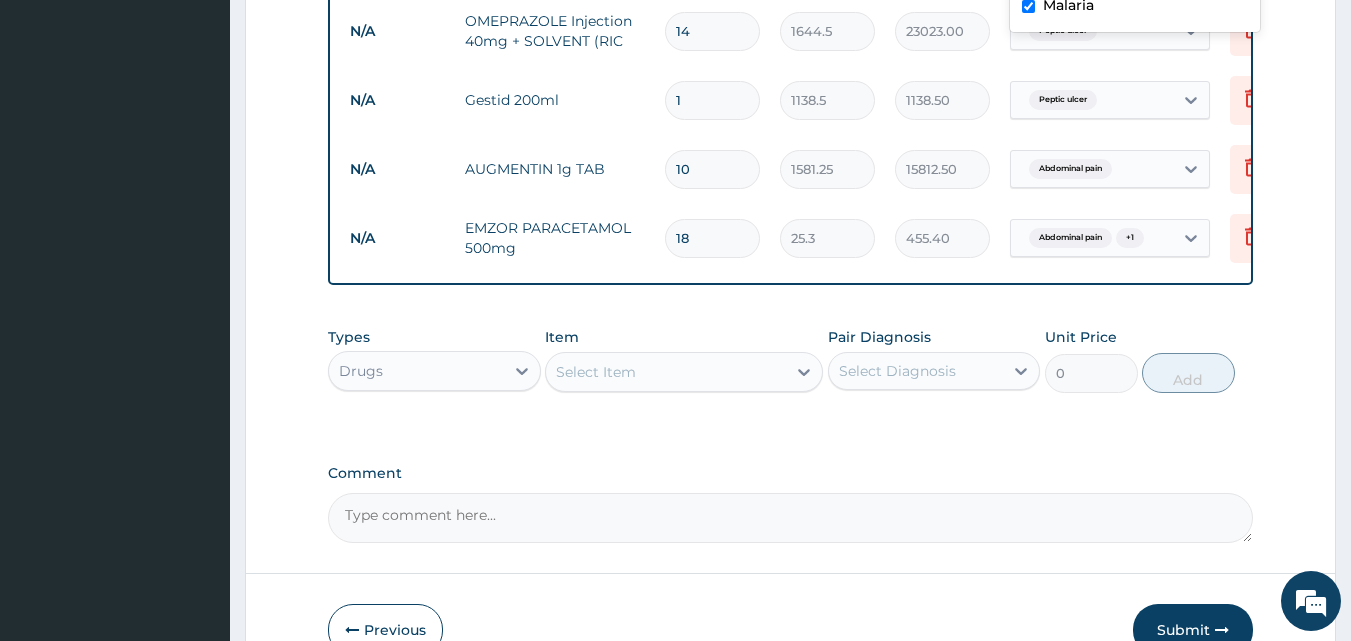 scroll, scrollTop: 1142, scrollLeft: 0, axis: vertical 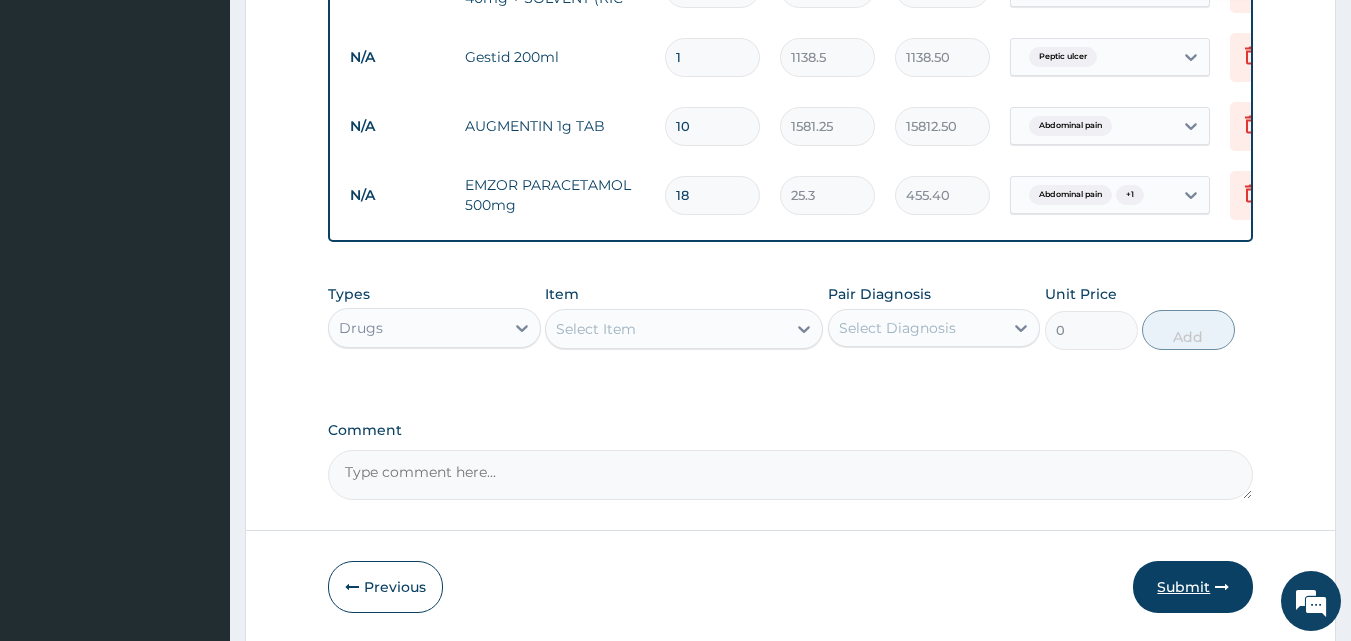 click on "Submit" at bounding box center (1193, 587) 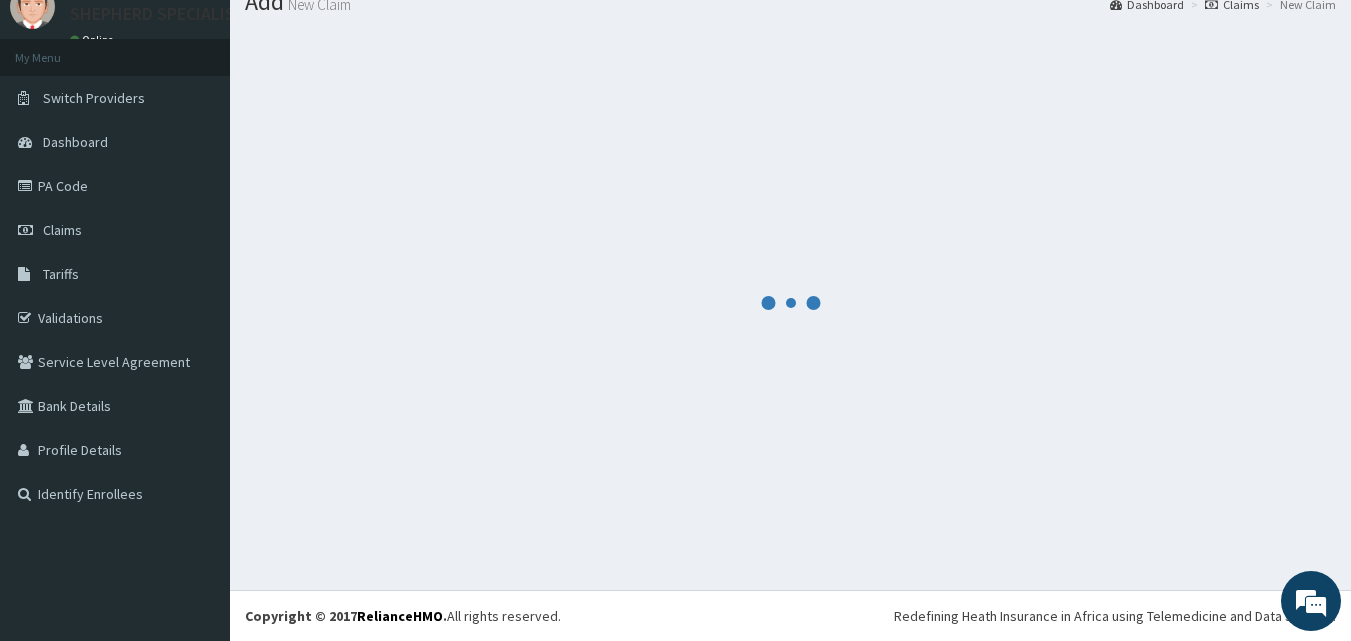 scroll, scrollTop: 76, scrollLeft: 0, axis: vertical 